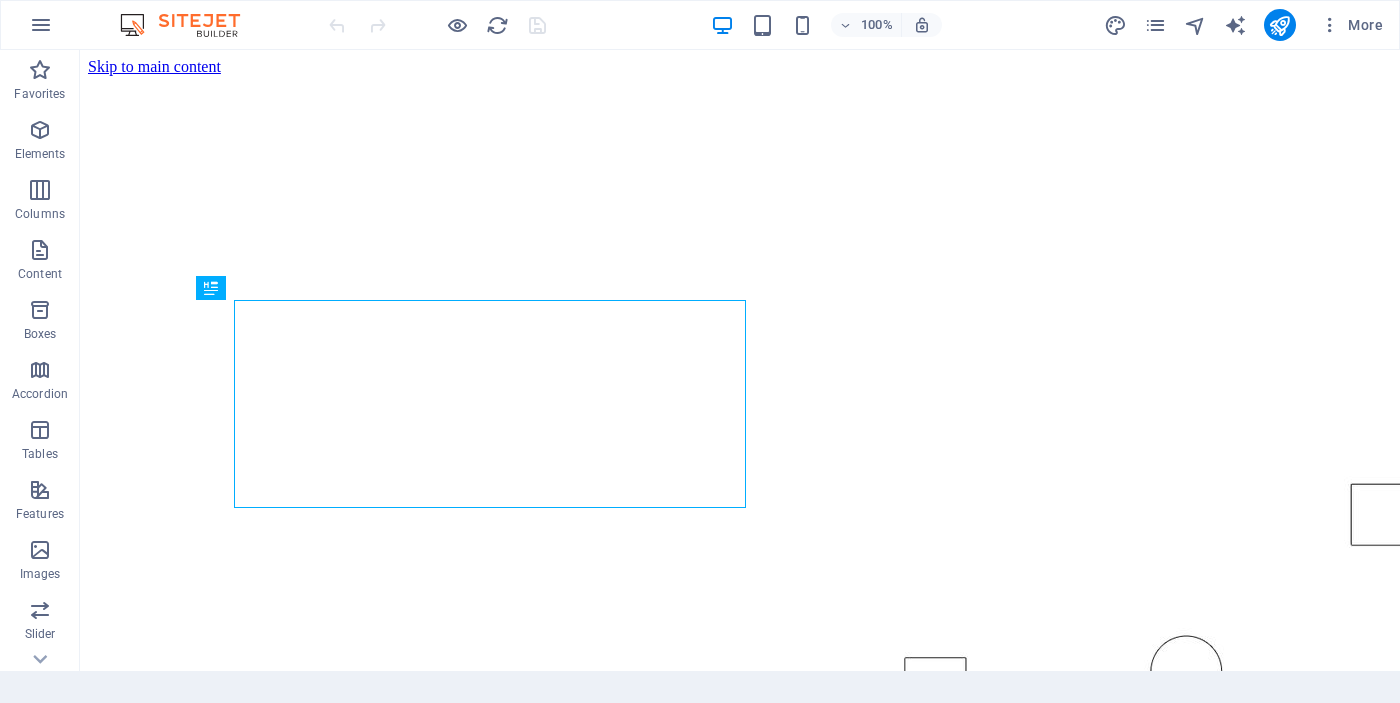 scroll, scrollTop: 0, scrollLeft: 0, axis: both 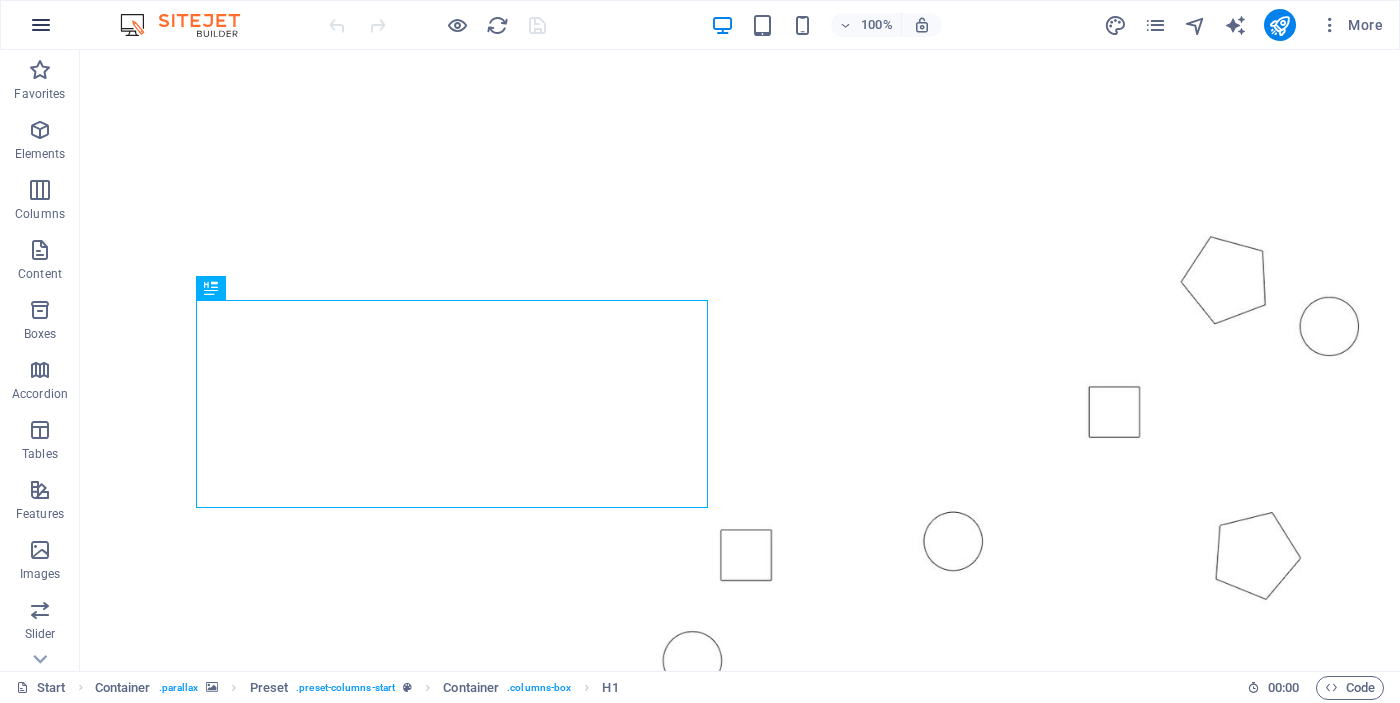 click at bounding box center (41, 25) 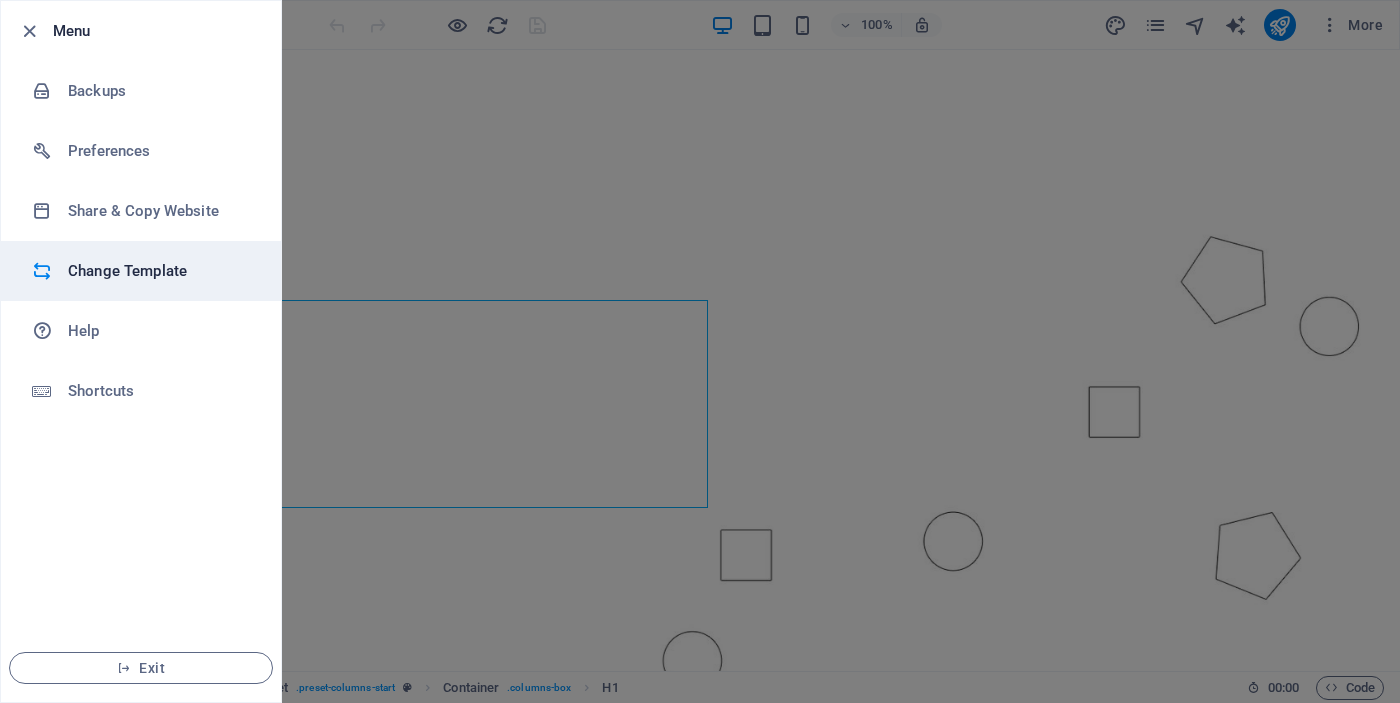 click on "Change Template" at bounding box center (160, 271) 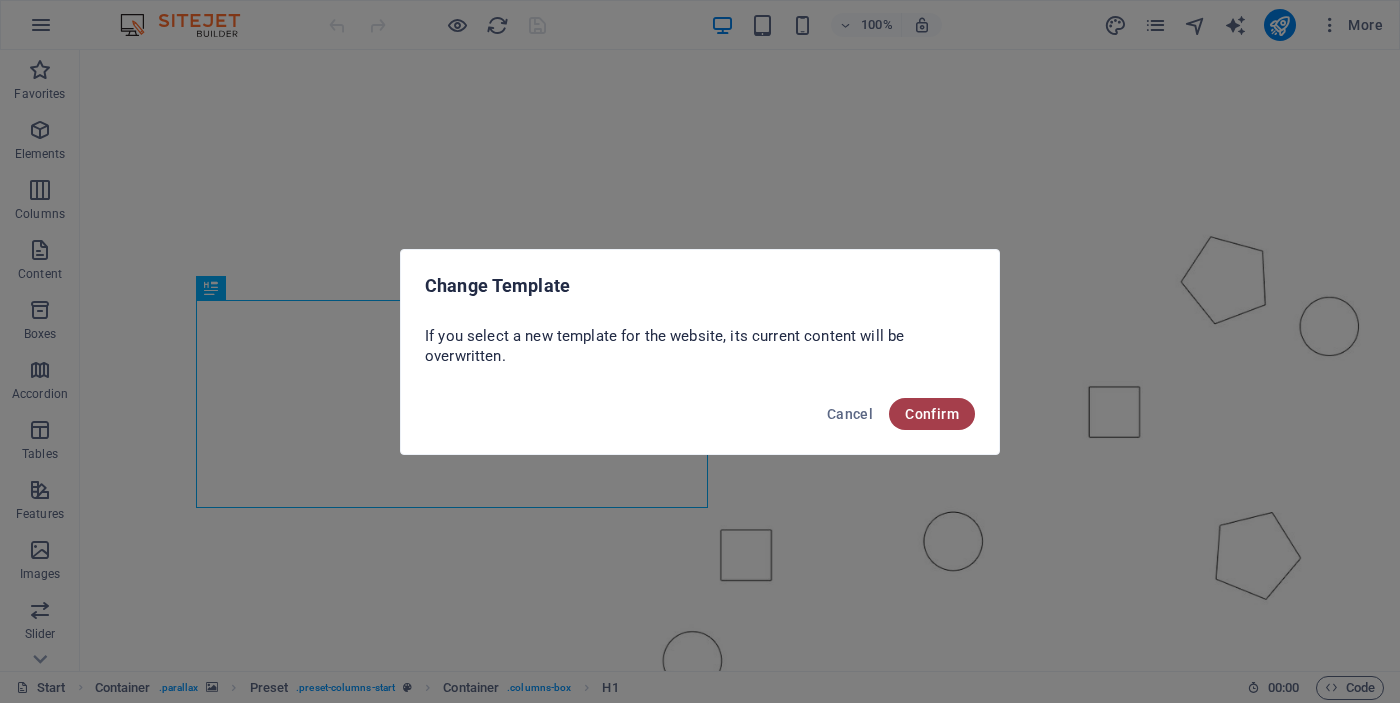 click on "Confirm" at bounding box center (932, 414) 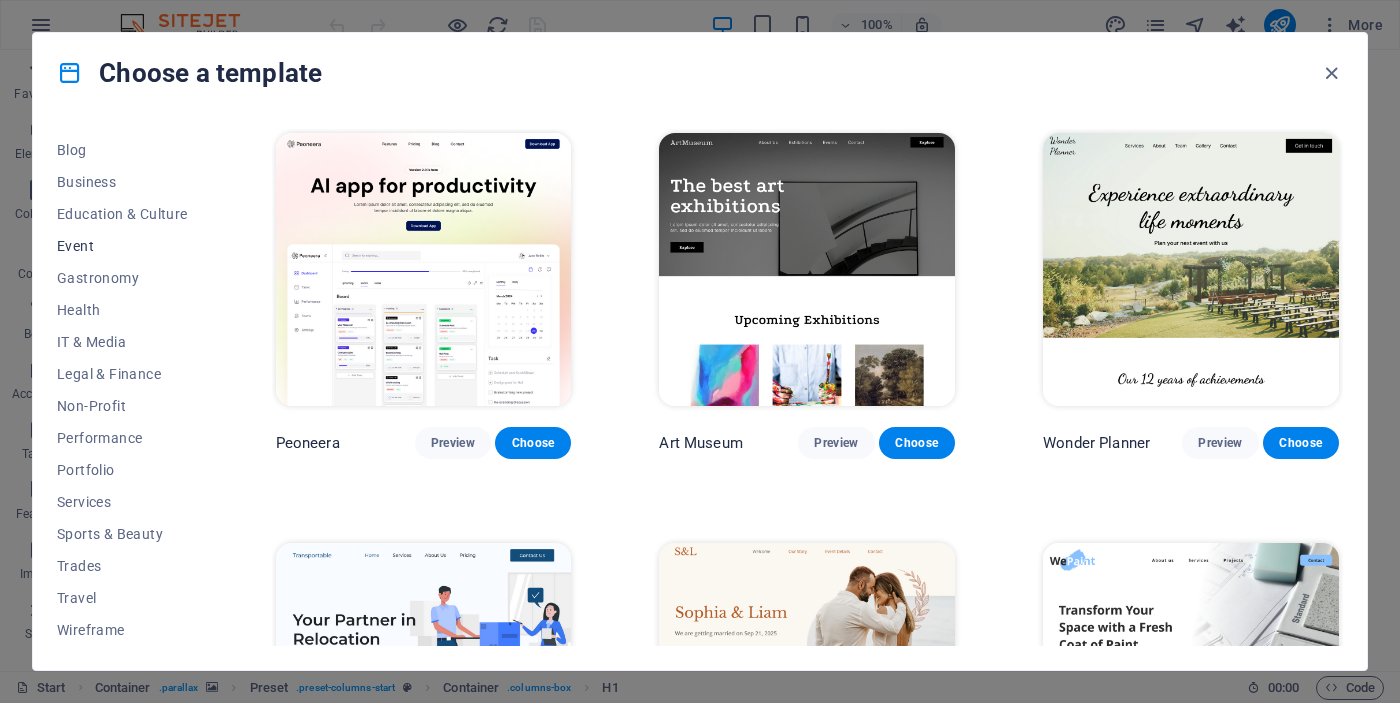 scroll, scrollTop: 283, scrollLeft: 0, axis: vertical 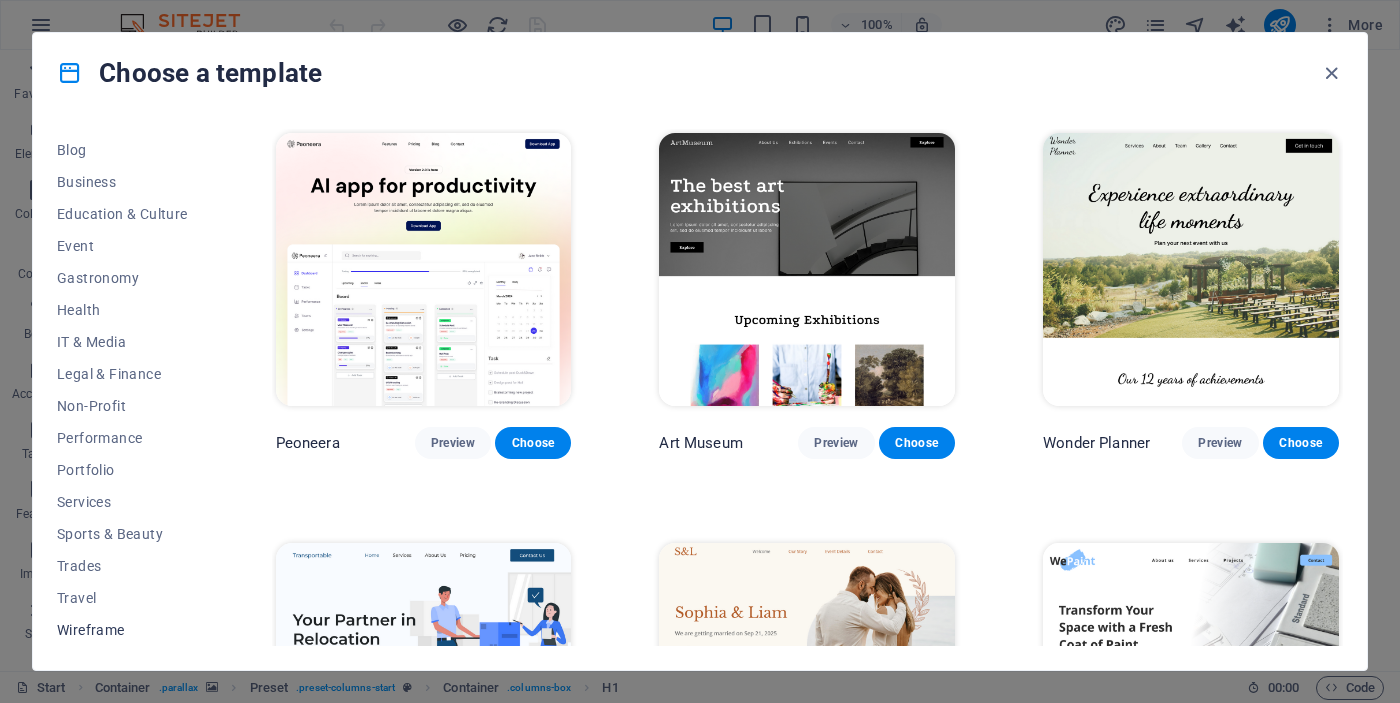 click on "Wireframe" at bounding box center (122, 630) 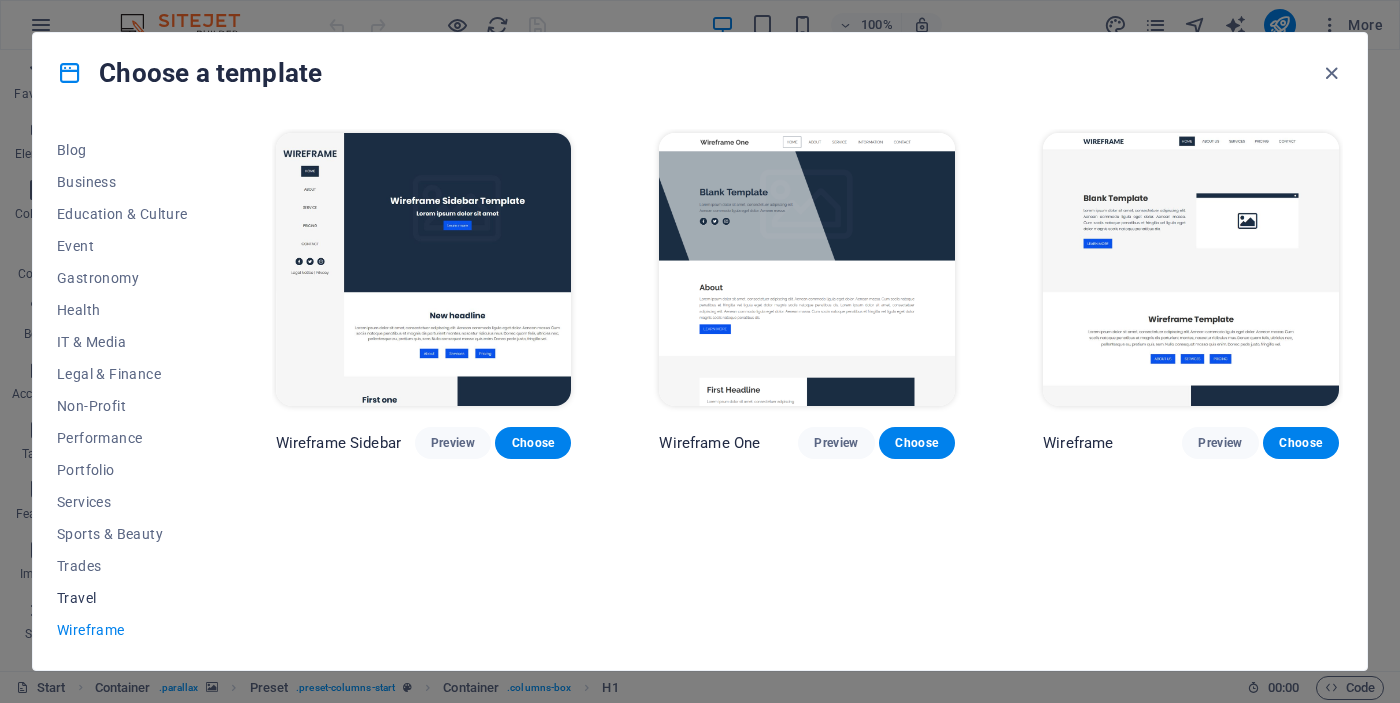 click on "Travel" at bounding box center [122, 598] 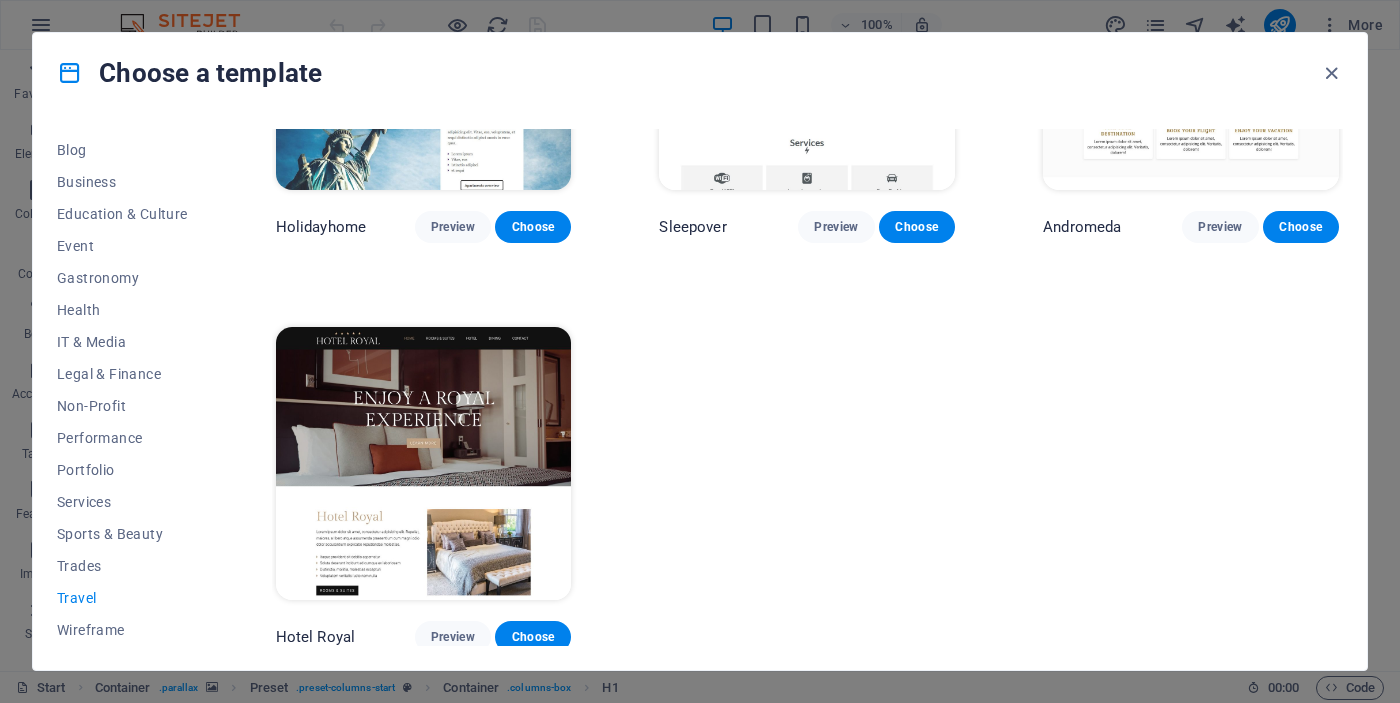 scroll, scrollTop: 624, scrollLeft: 0, axis: vertical 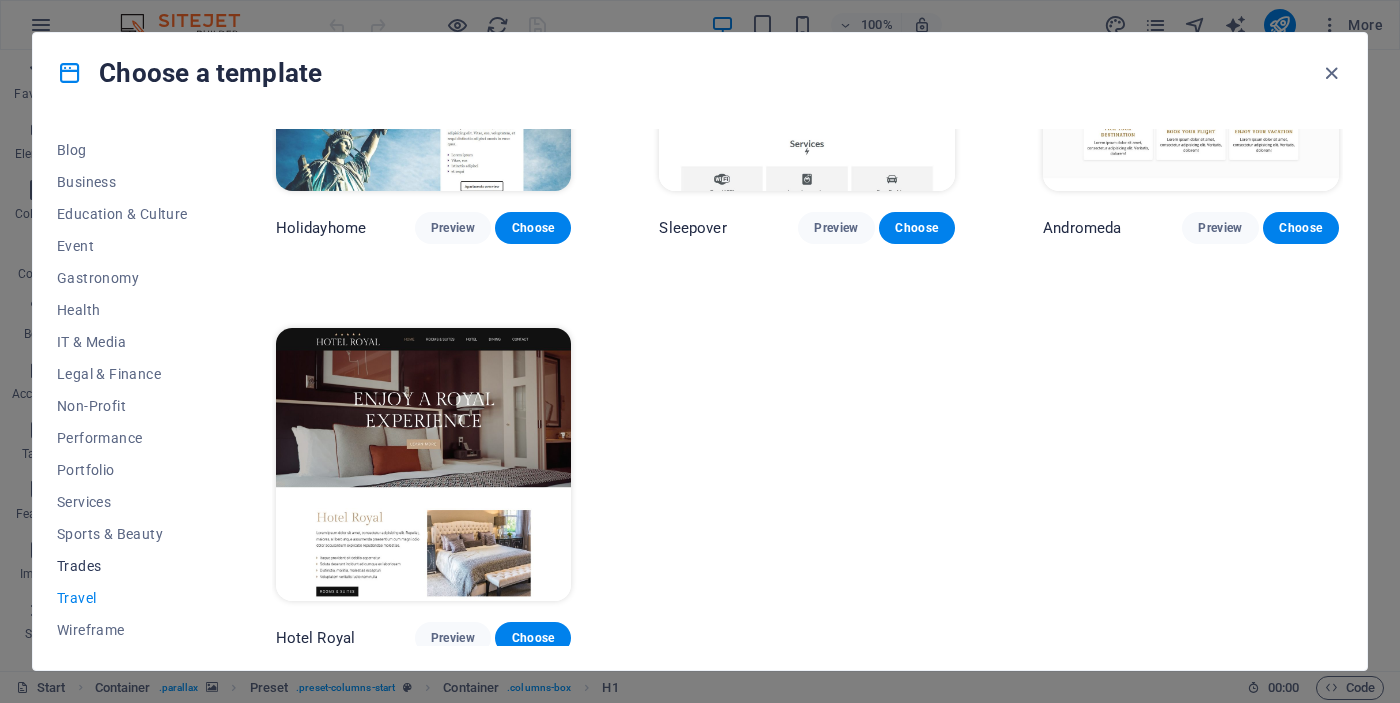 click on "Trades" at bounding box center [122, 566] 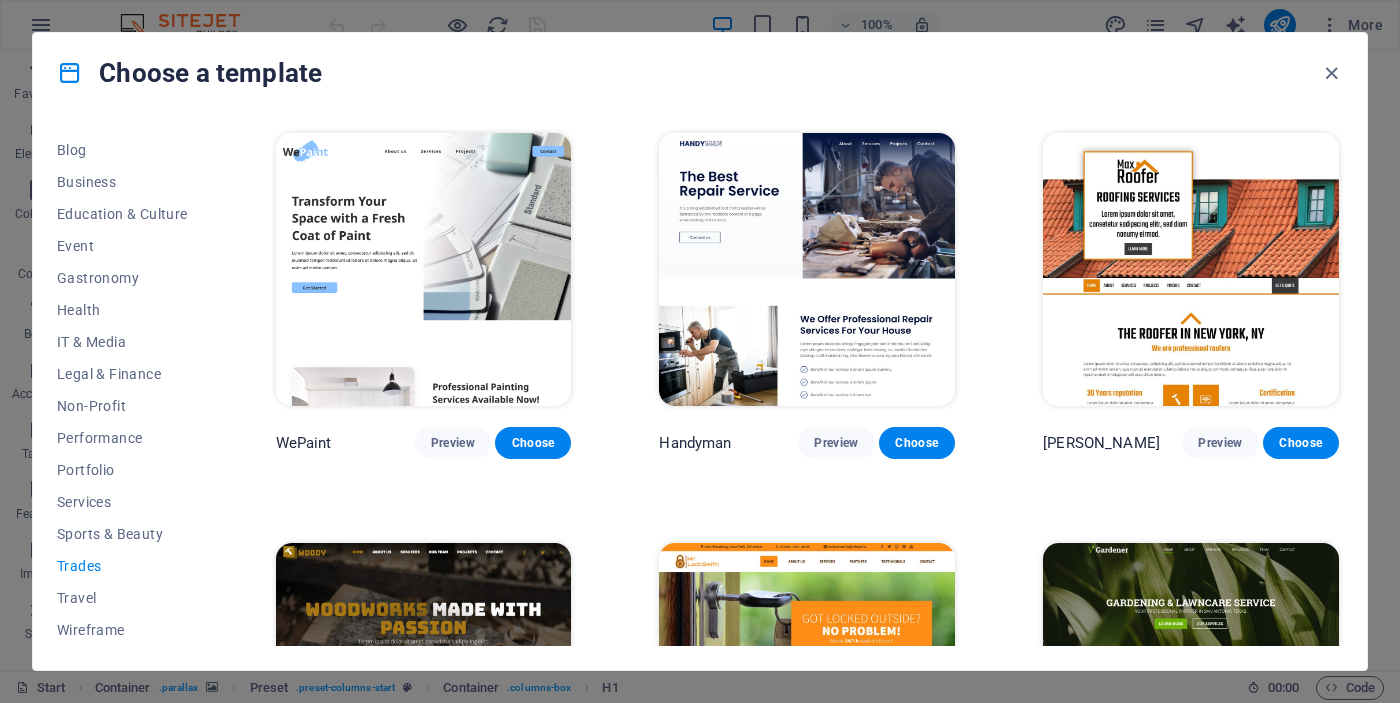scroll, scrollTop: 0, scrollLeft: 0, axis: both 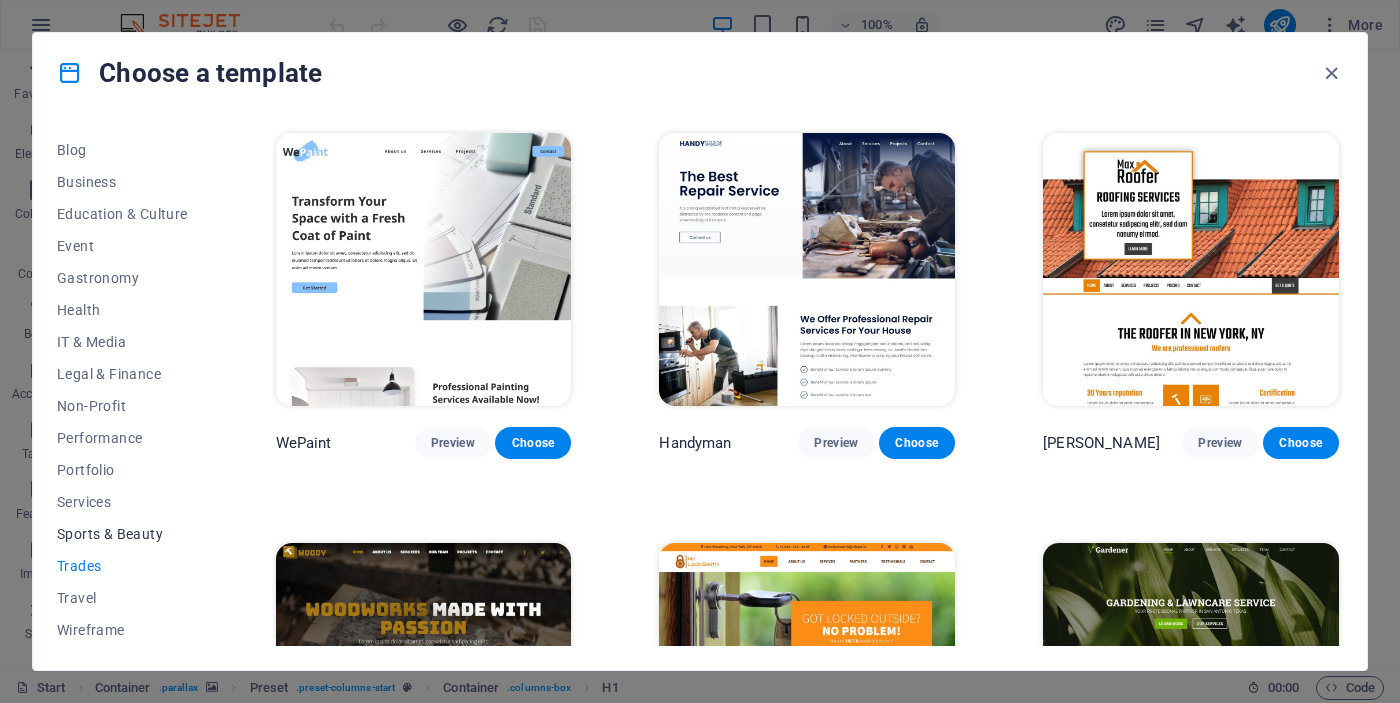 click on "Sports & Beauty" at bounding box center (122, 534) 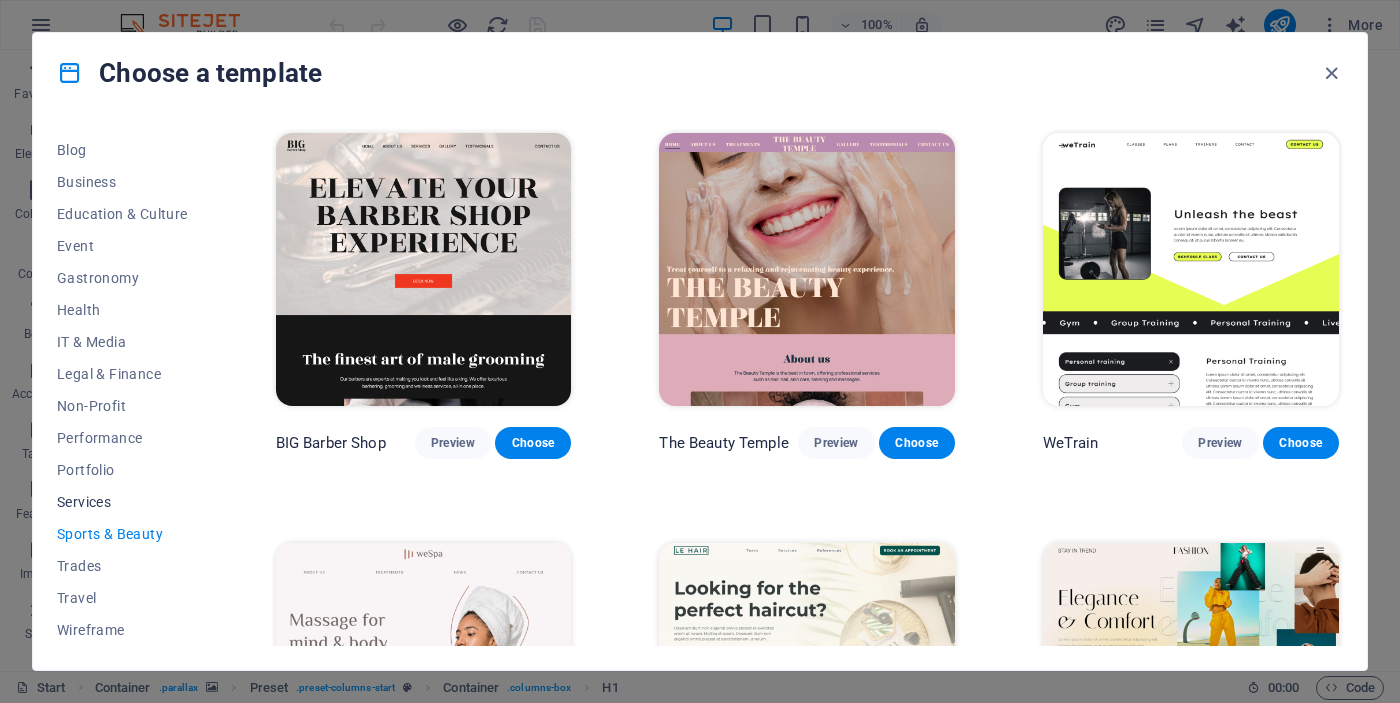click on "Services" at bounding box center [122, 502] 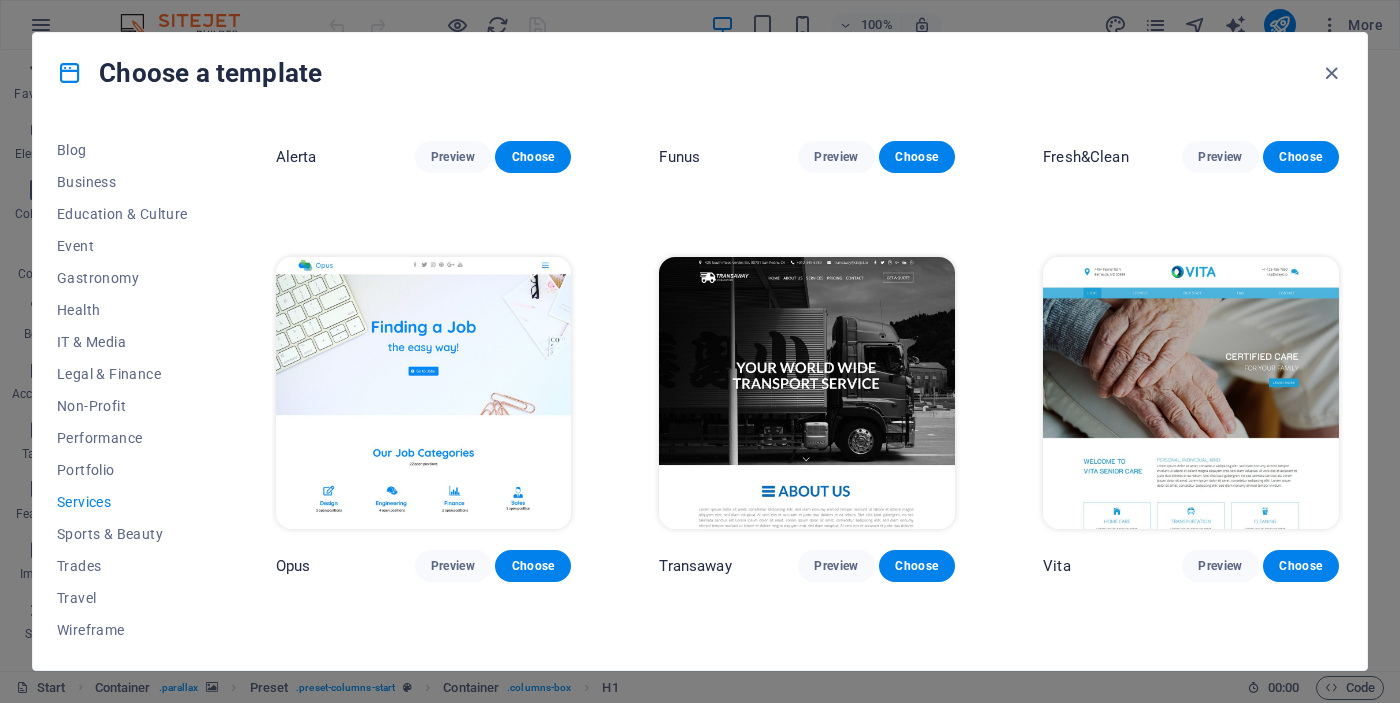 scroll, scrollTop: 1916, scrollLeft: 0, axis: vertical 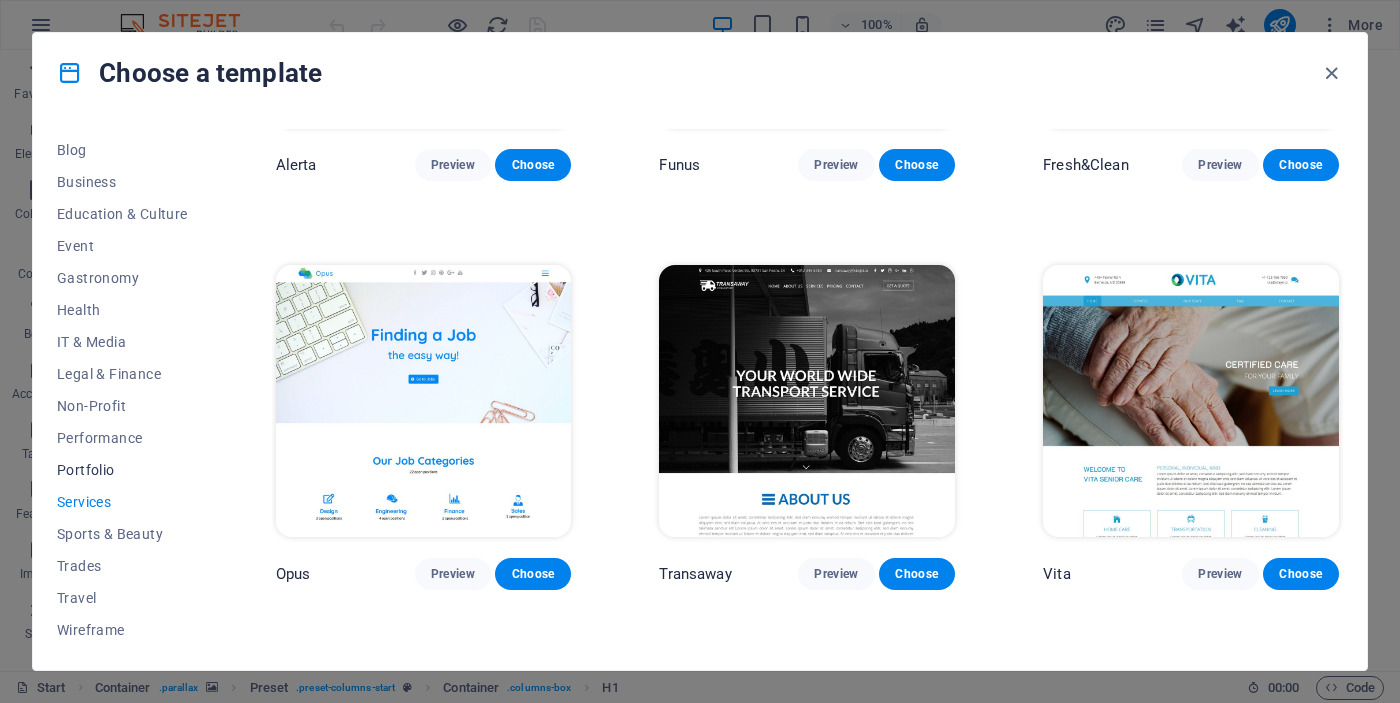 click on "Portfolio" at bounding box center (122, 470) 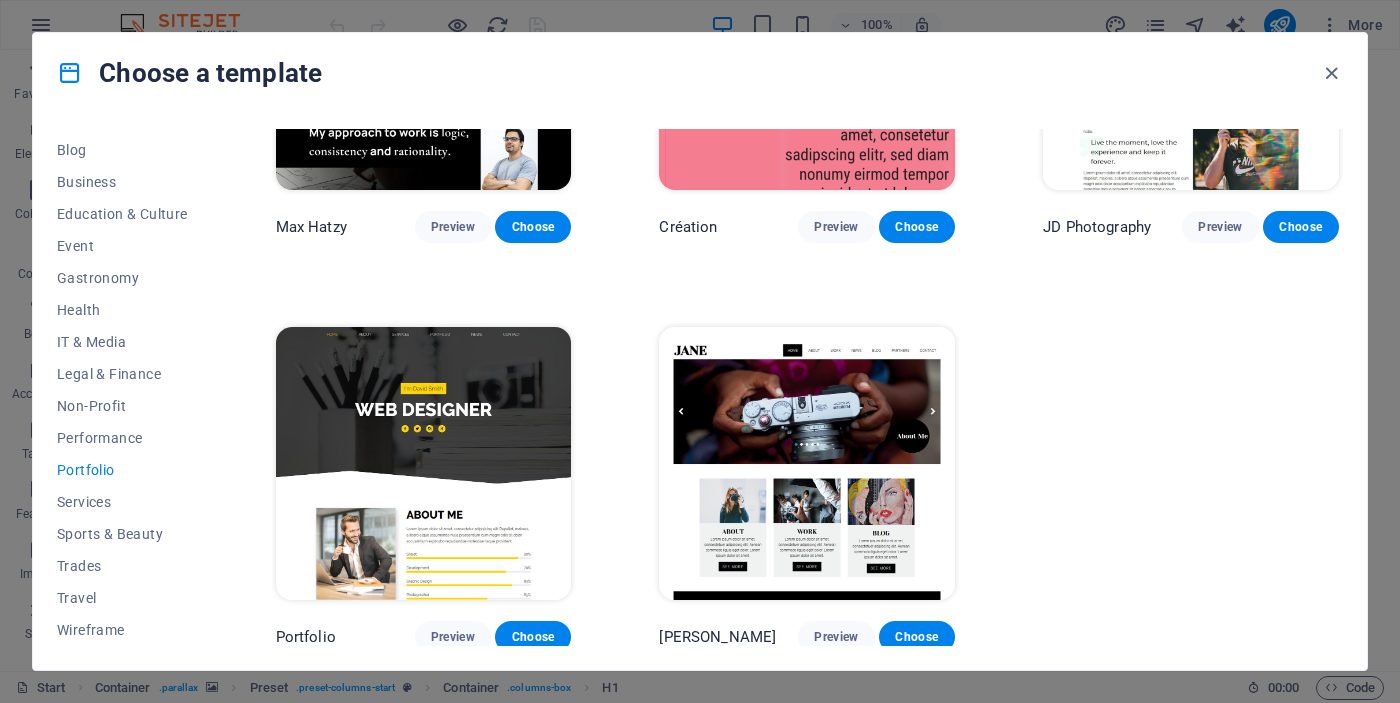scroll, scrollTop: 624, scrollLeft: 0, axis: vertical 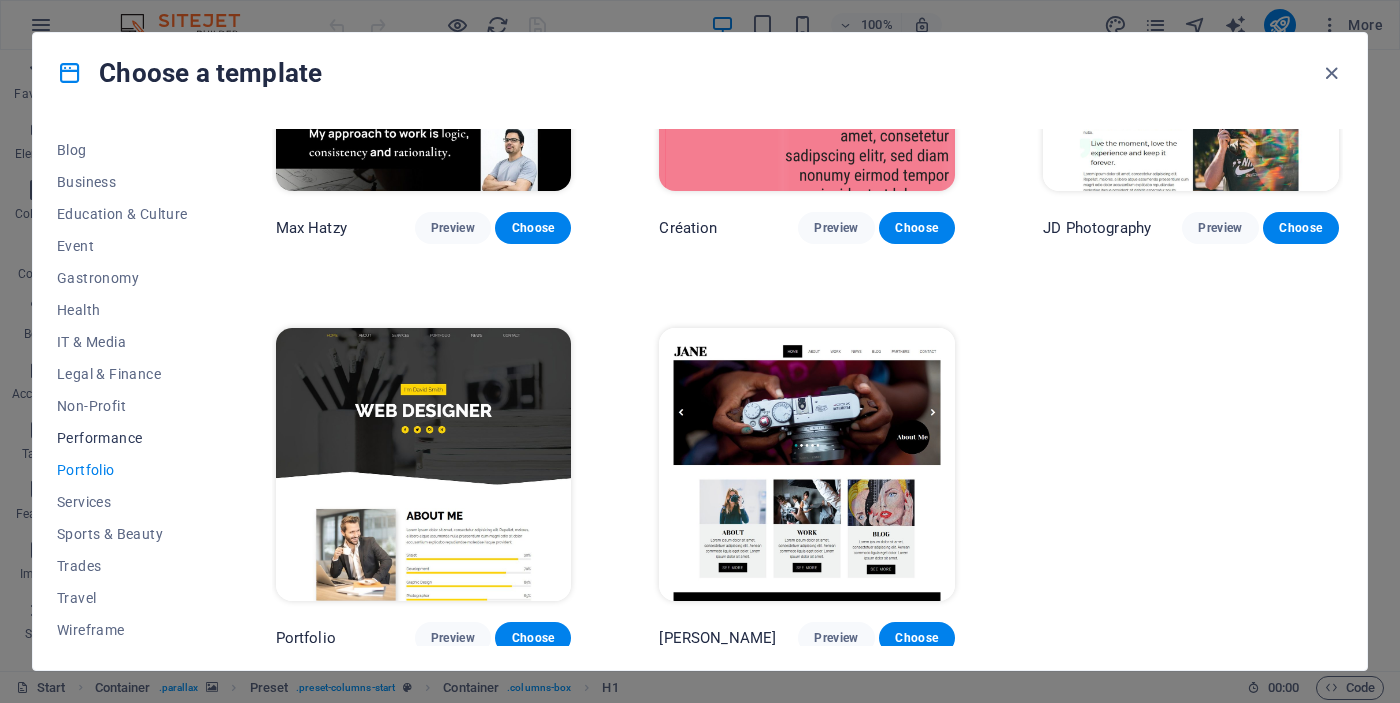 click on "Performance" at bounding box center (122, 438) 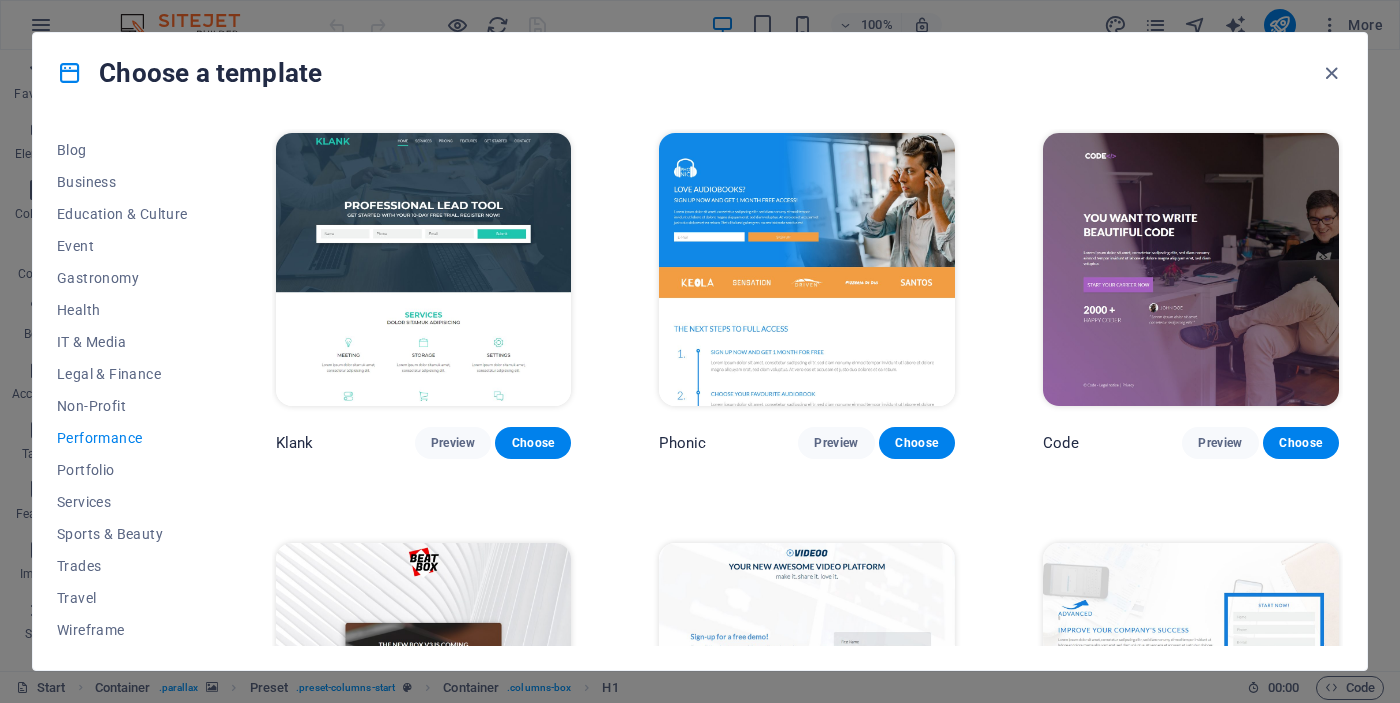 scroll, scrollTop: 0, scrollLeft: 0, axis: both 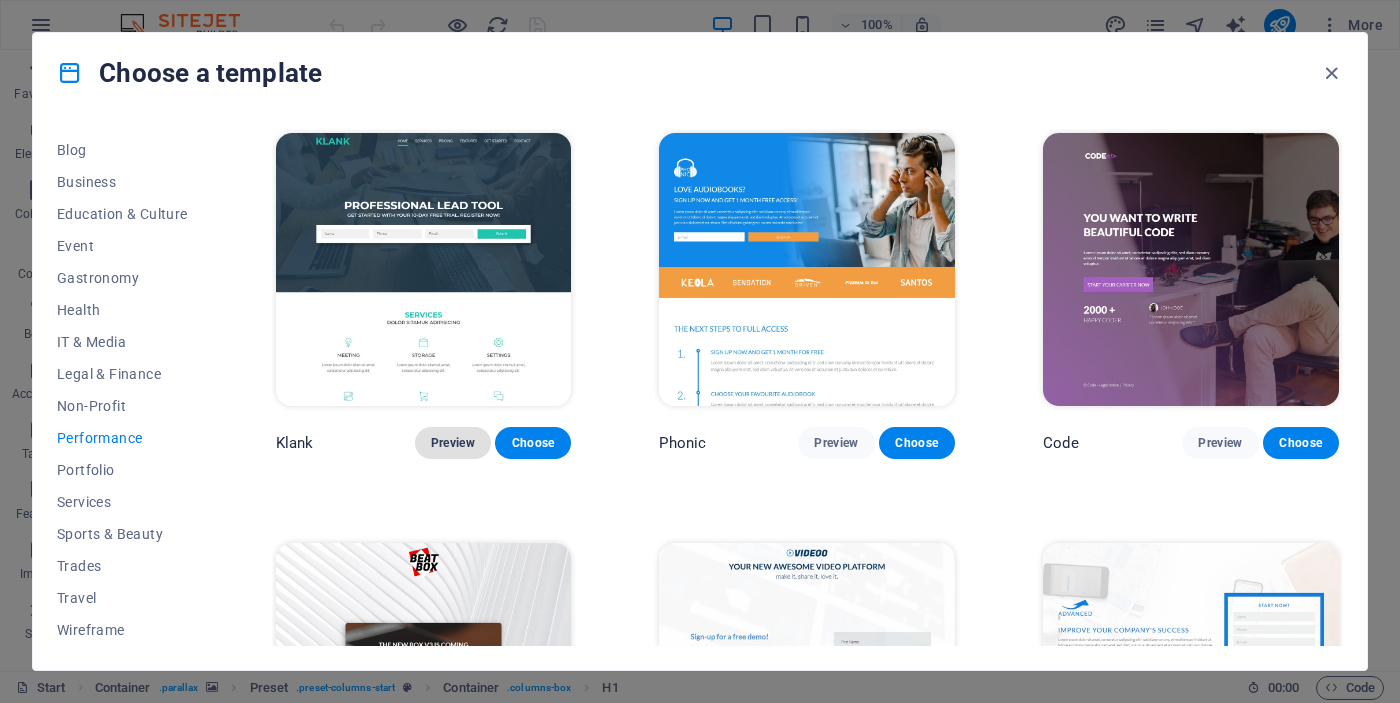 click on "Preview" at bounding box center (453, 443) 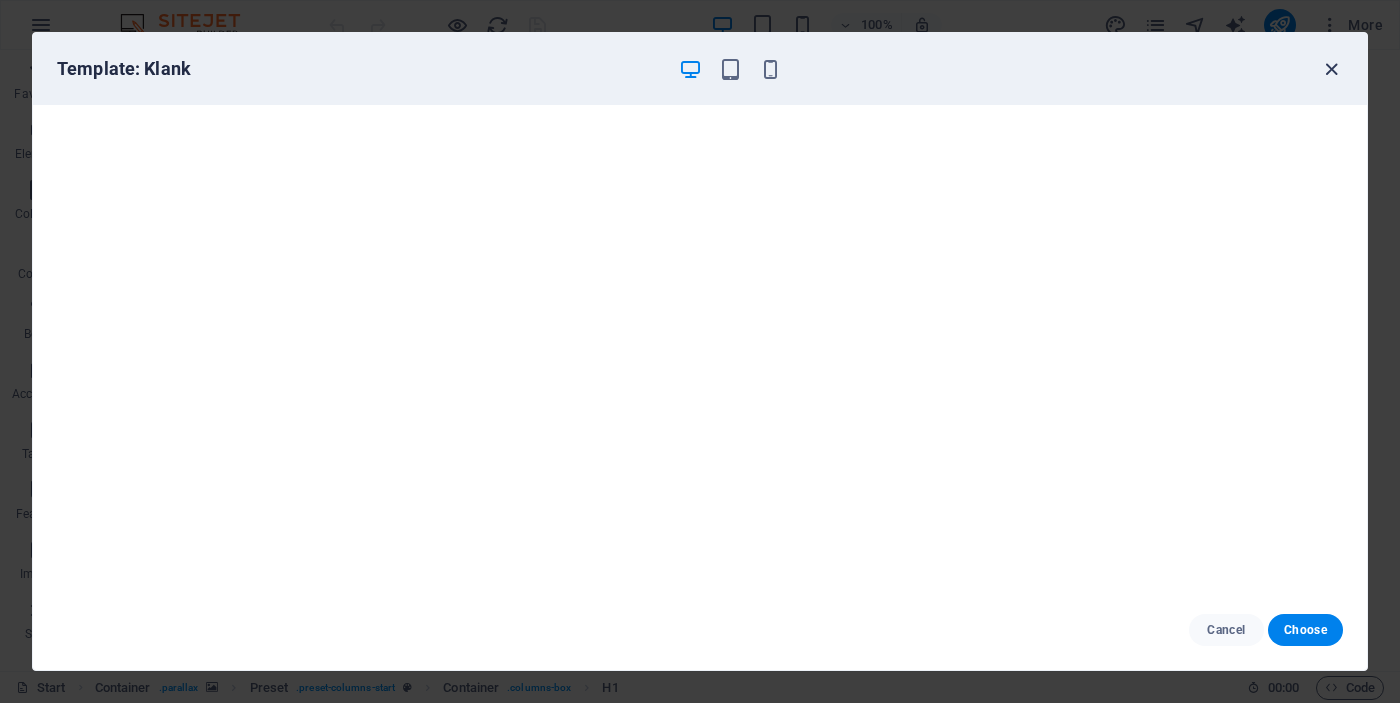 click at bounding box center (1331, 69) 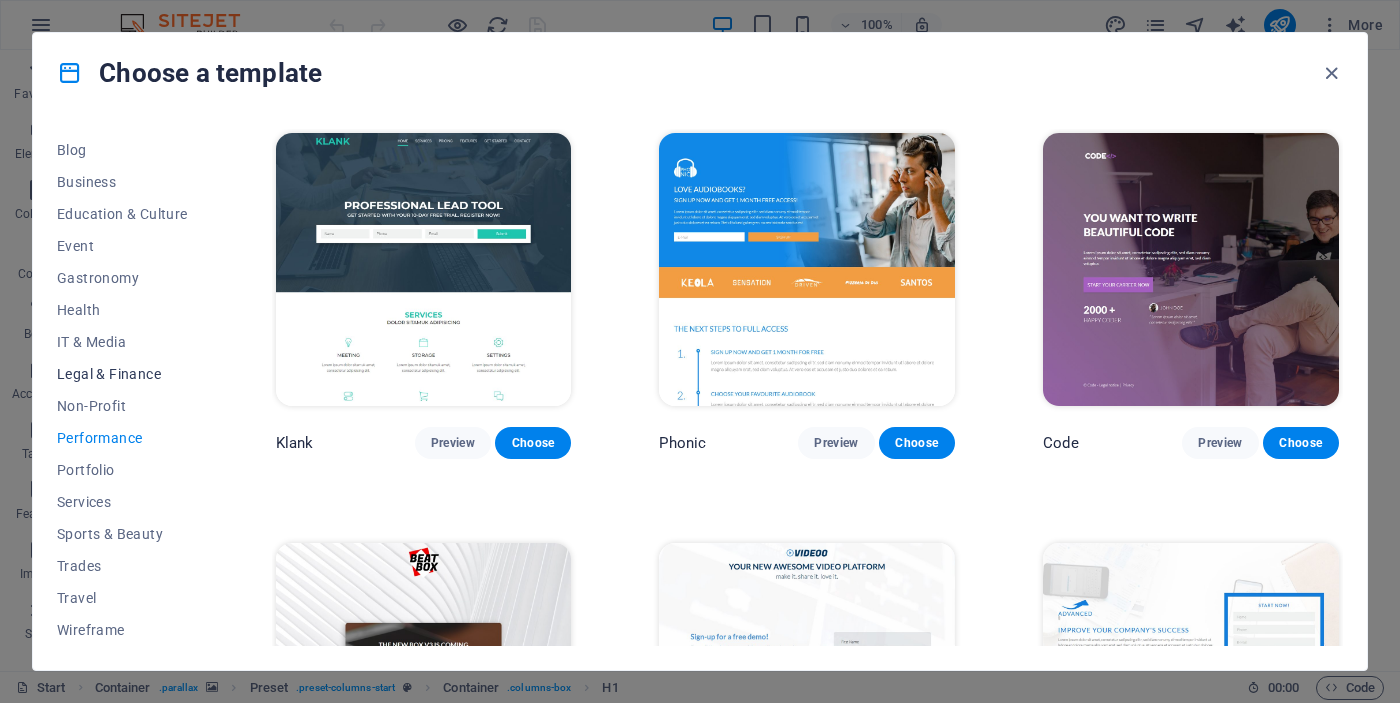 click on "Legal & Finance" at bounding box center (122, 374) 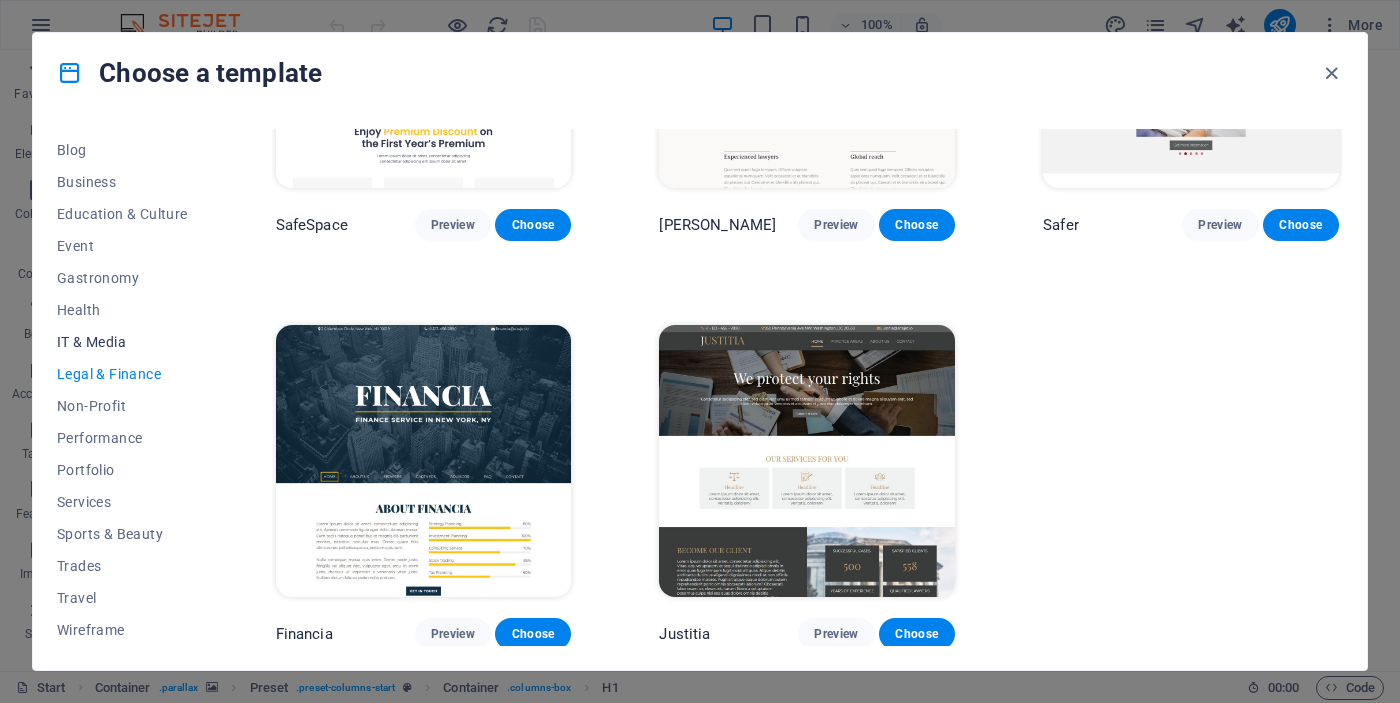 scroll, scrollTop: 217, scrollLeft: 0, axis: vertical 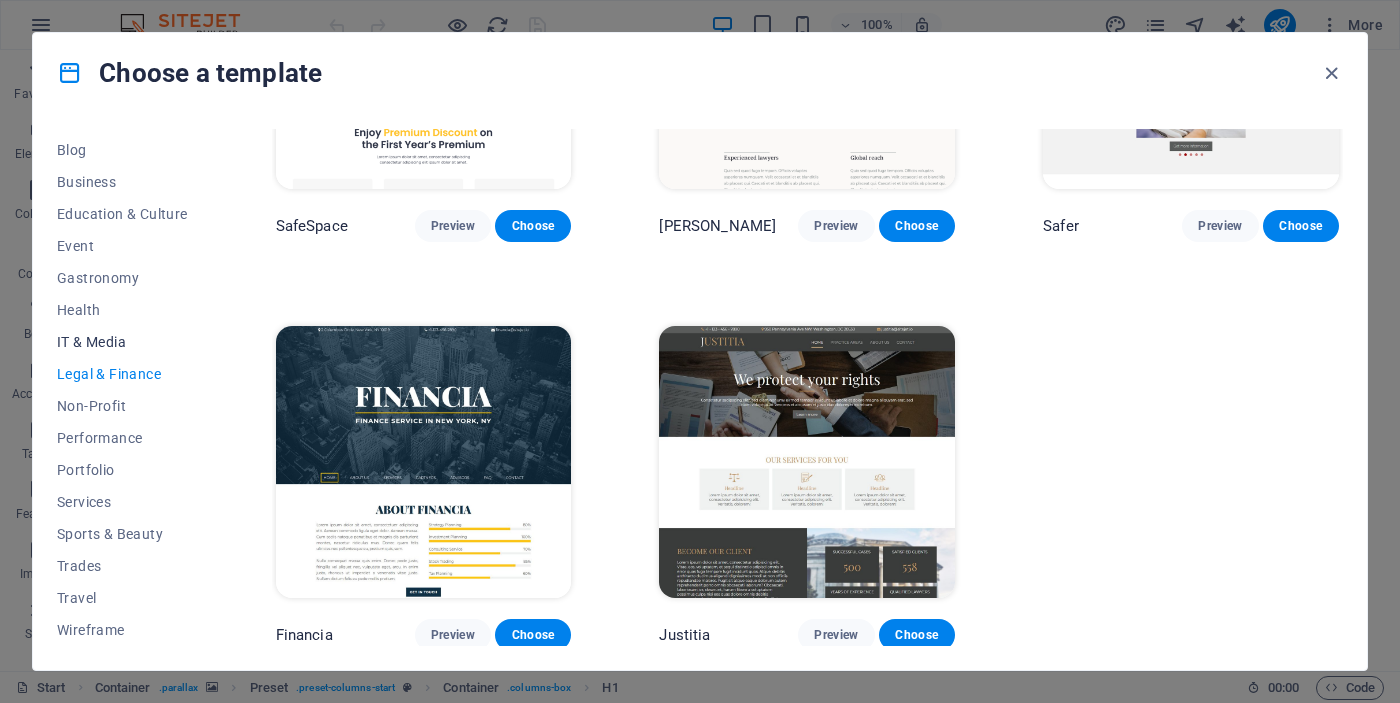 click on "IT & Media" at bounding box center [122, 342] 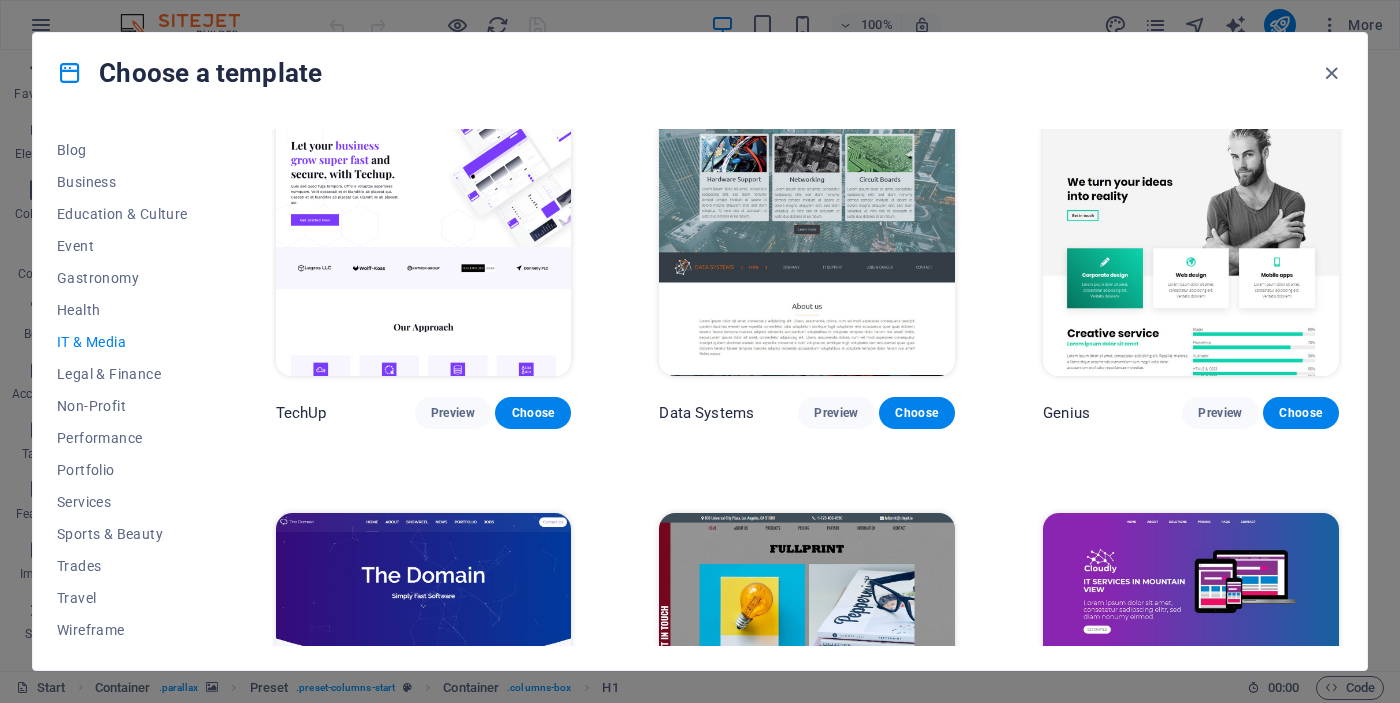 scroll, scrollTop: 417, scrollLeft: 0, axis: vertical 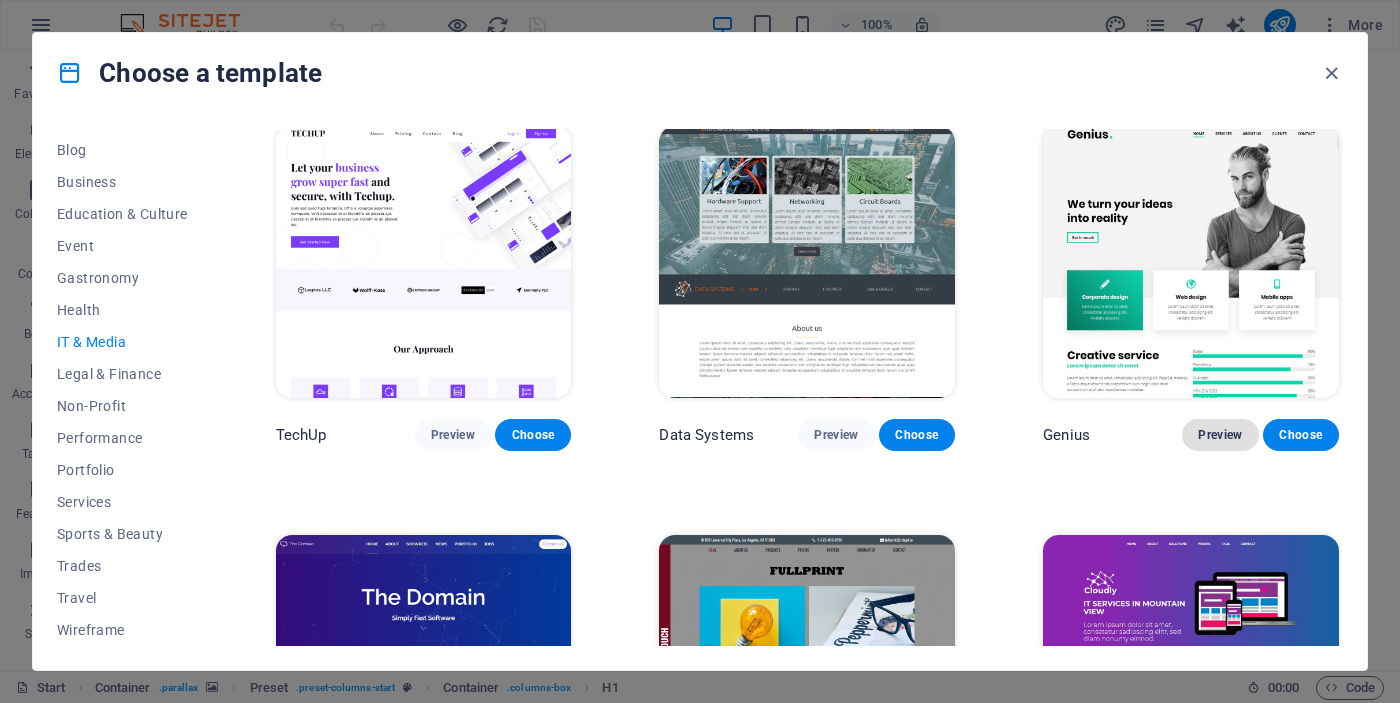 click on "Preview" at bounding box center [1220, 435] 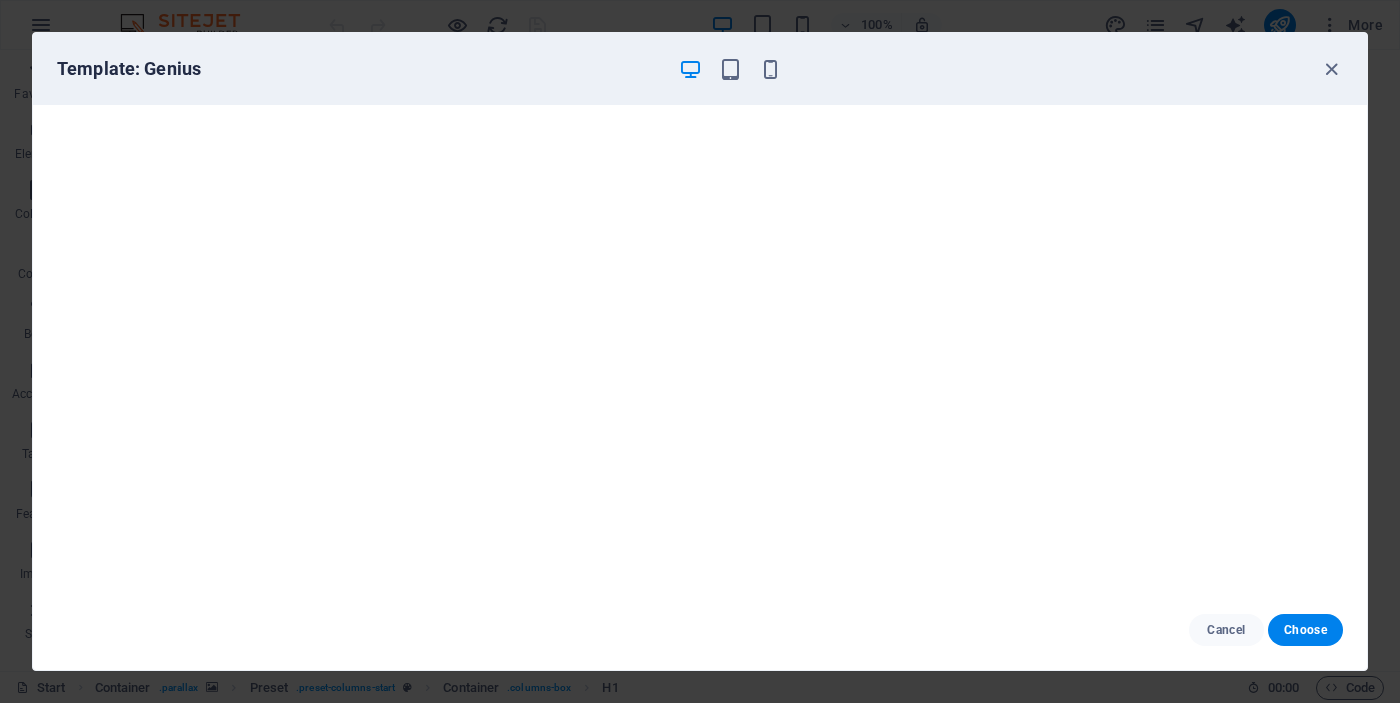click on "Template: Genius" at bounding box center [700, 69] 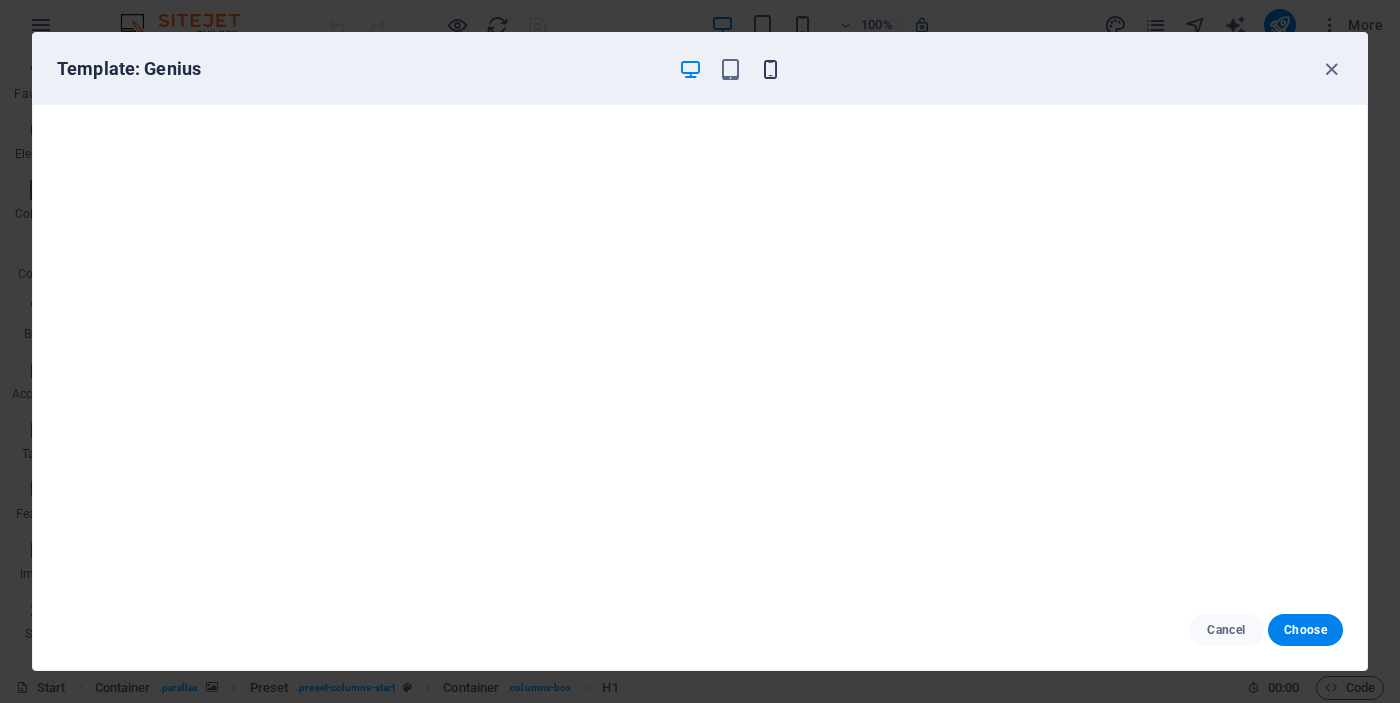click at bounding box center [770, 69] 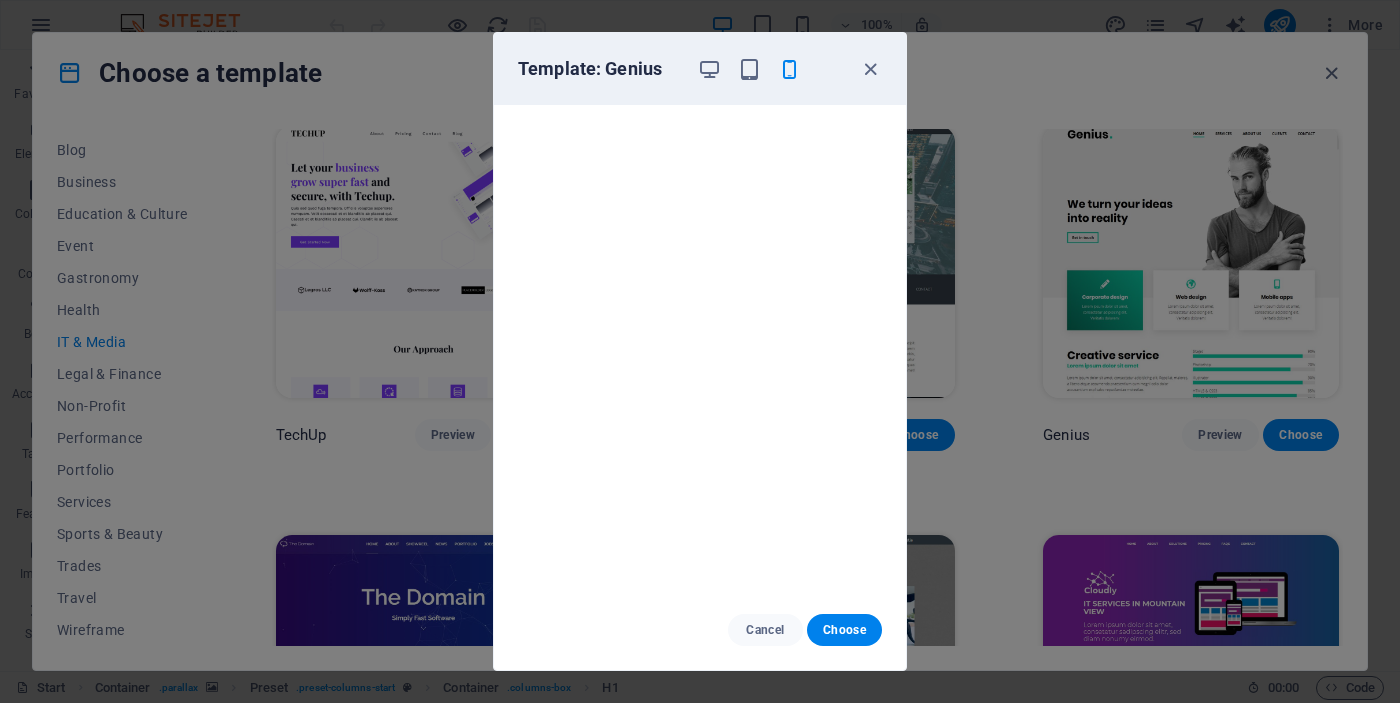 scroll, scrollTop: 5, scrollLeft: 0, axis: vertical 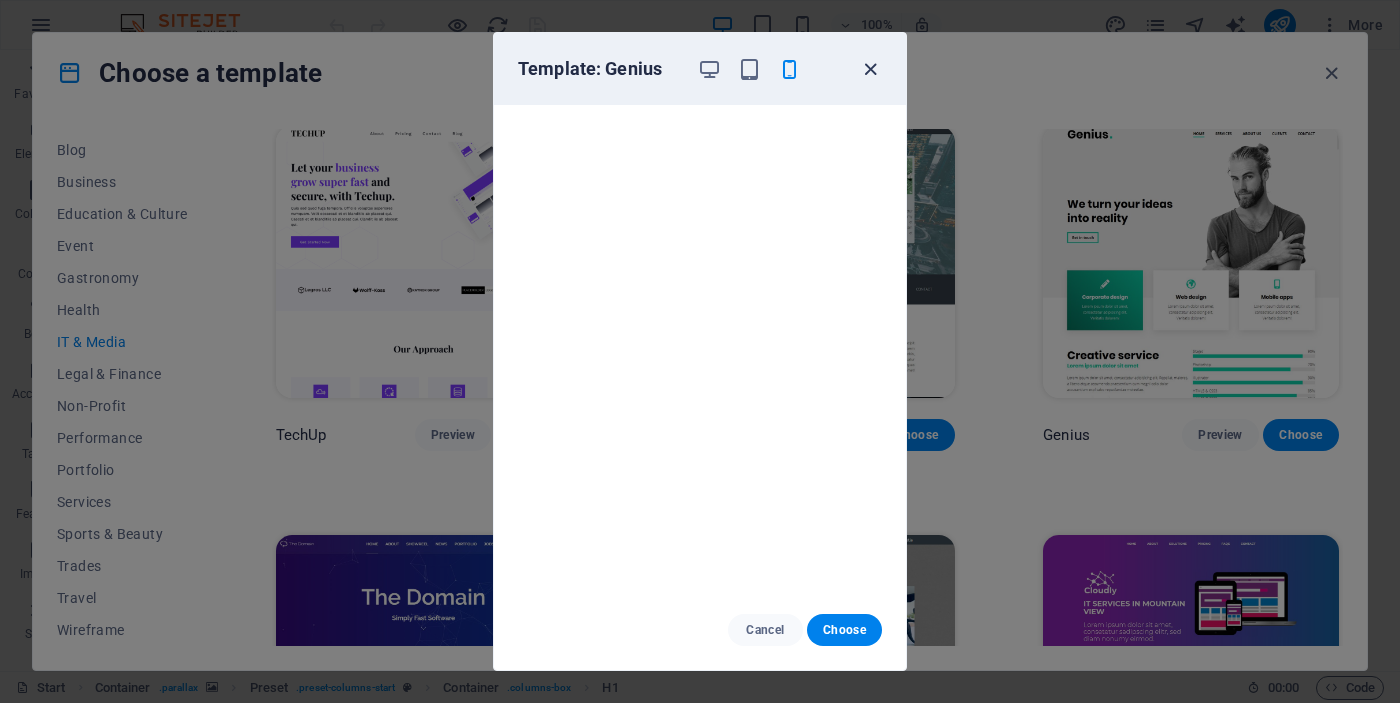 click at bounding box center [870, 69] 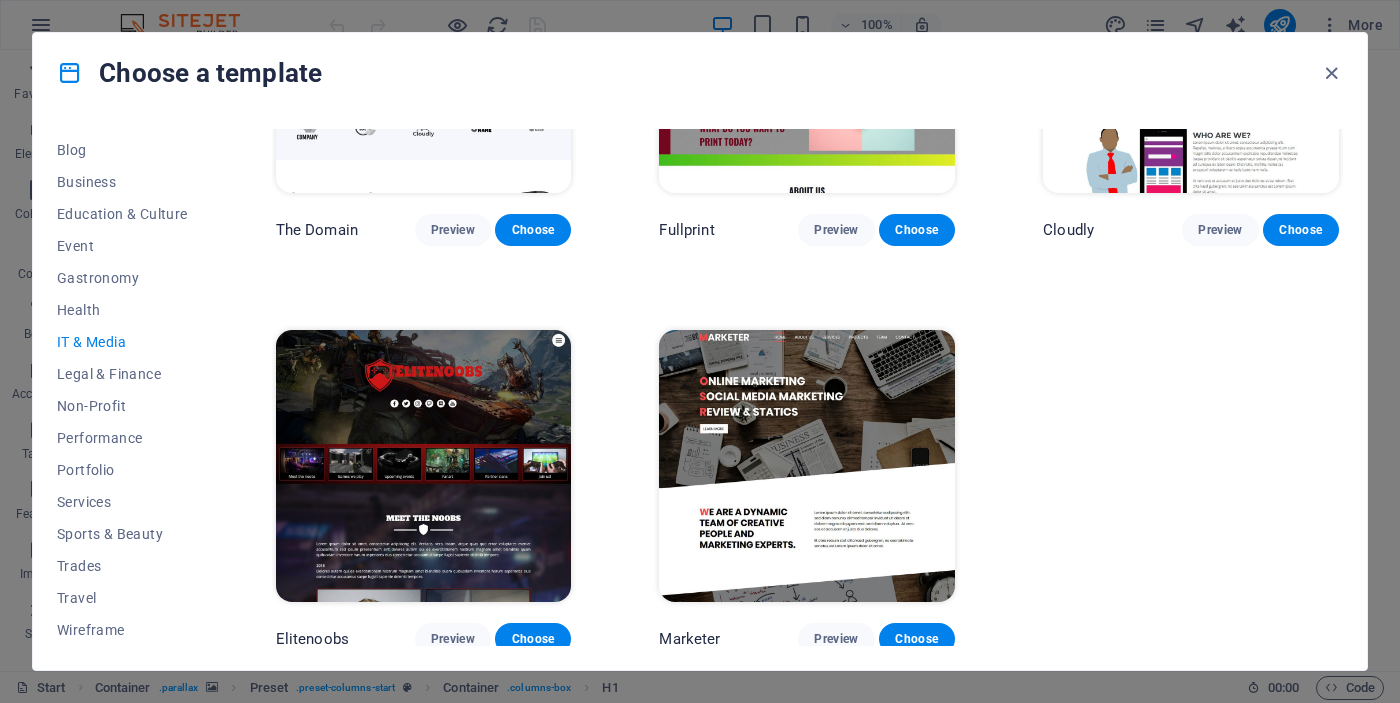 scroll, scrollTop: 1031, scrollLeft: 0, axis: vertical 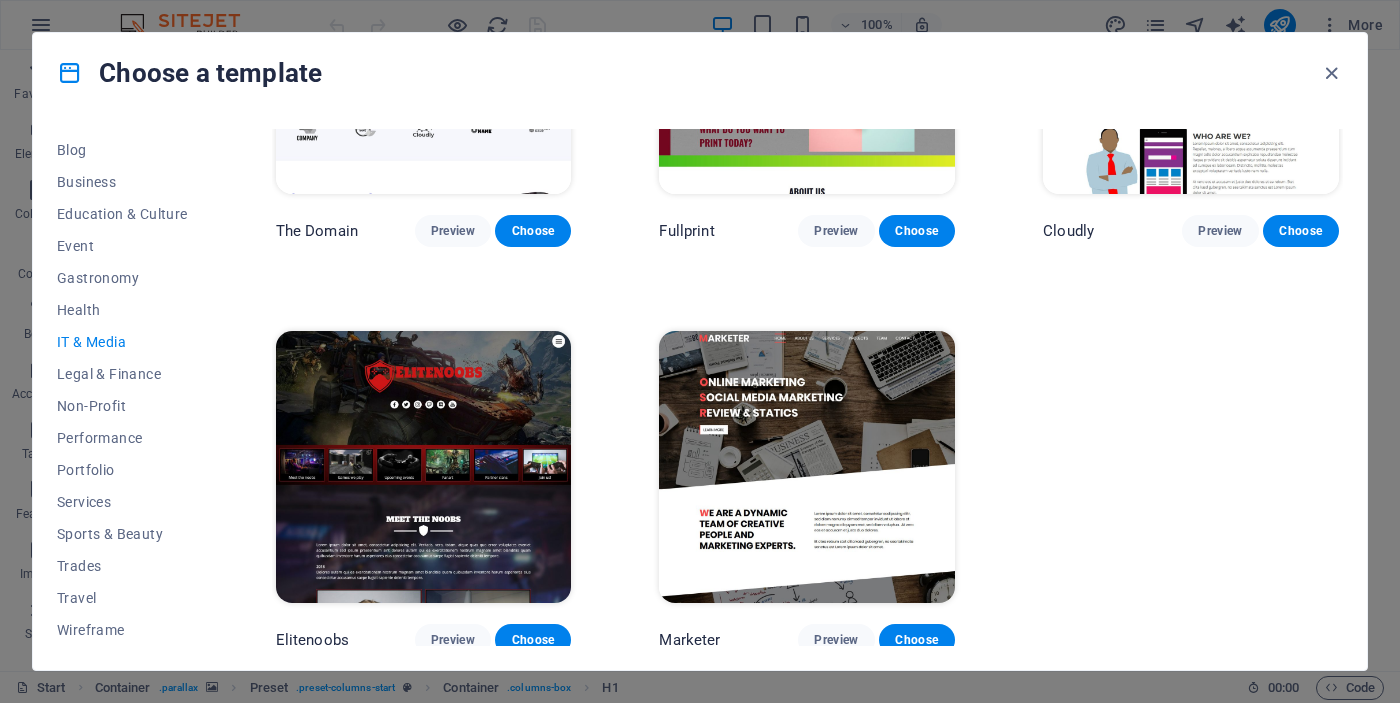 click at bounding box center [807, 467] 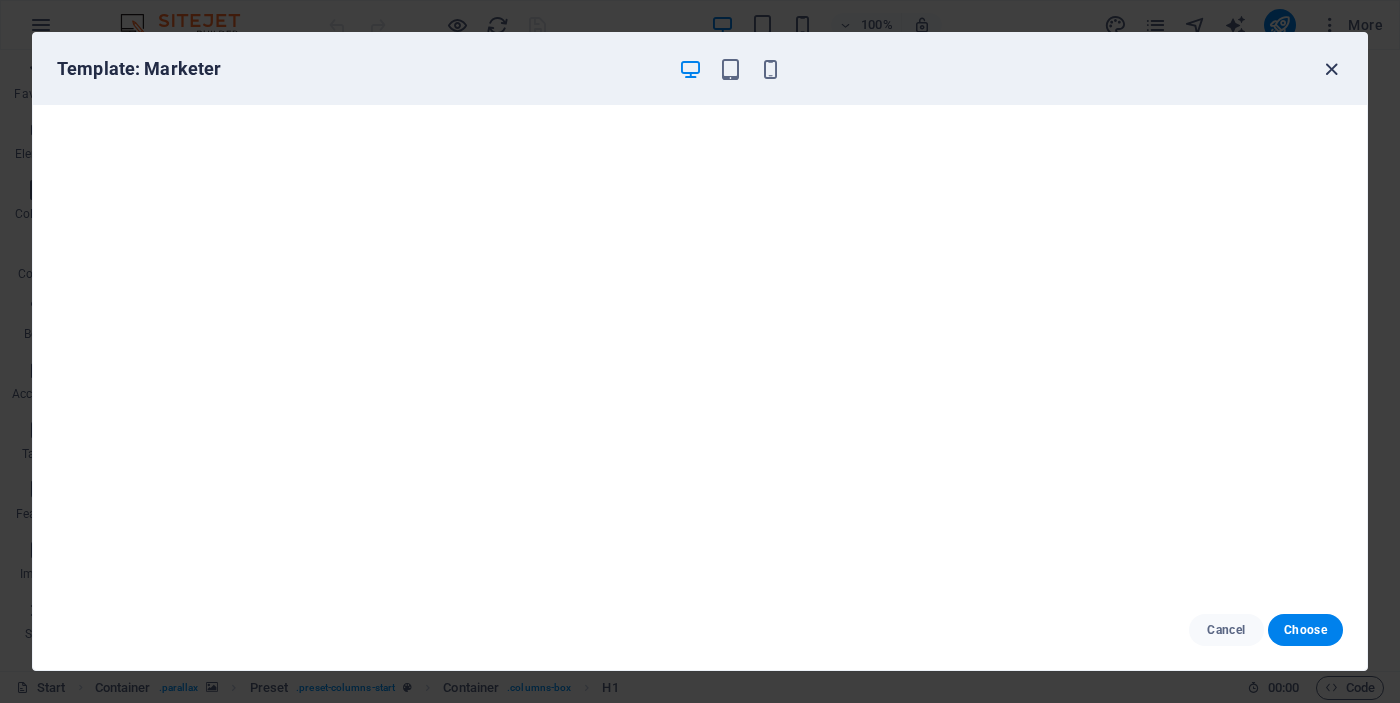 click at bounding box center (1331, 69) 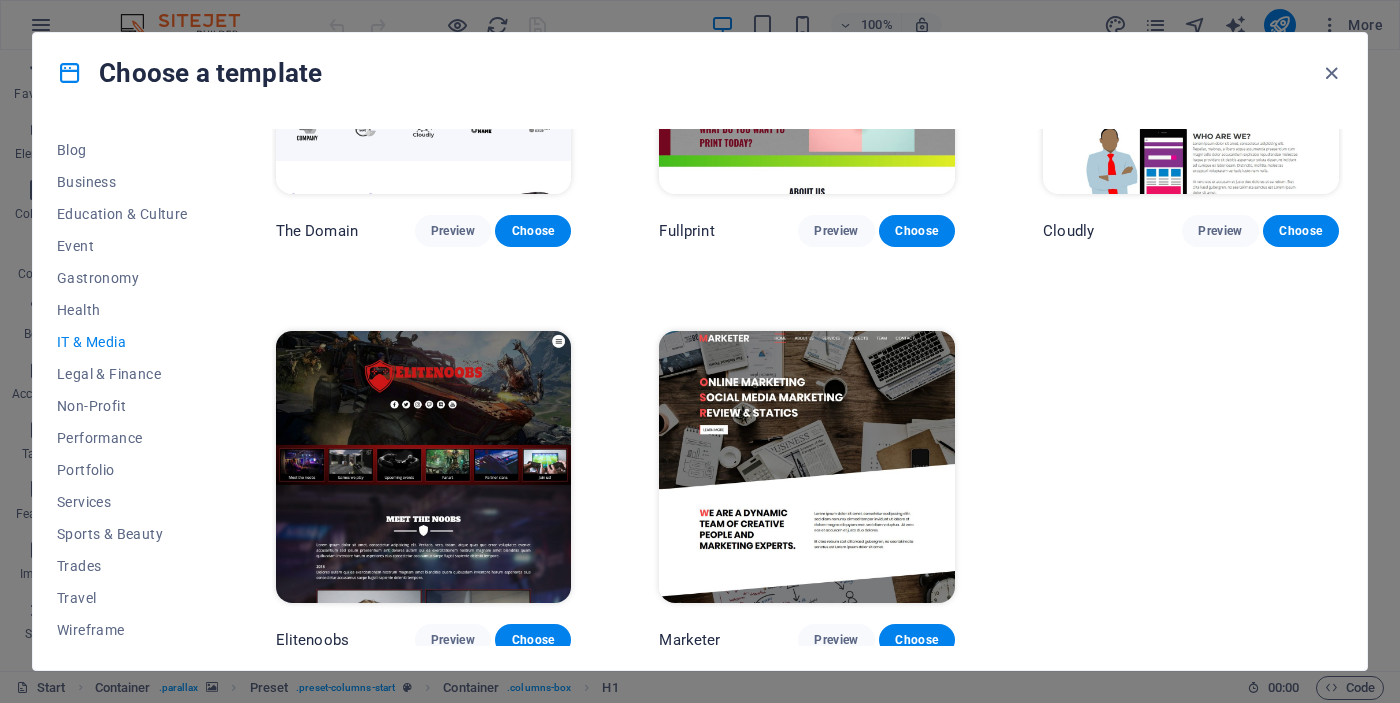scroll, scrollTop: 985, scrollLeft: 0, axis: vertical 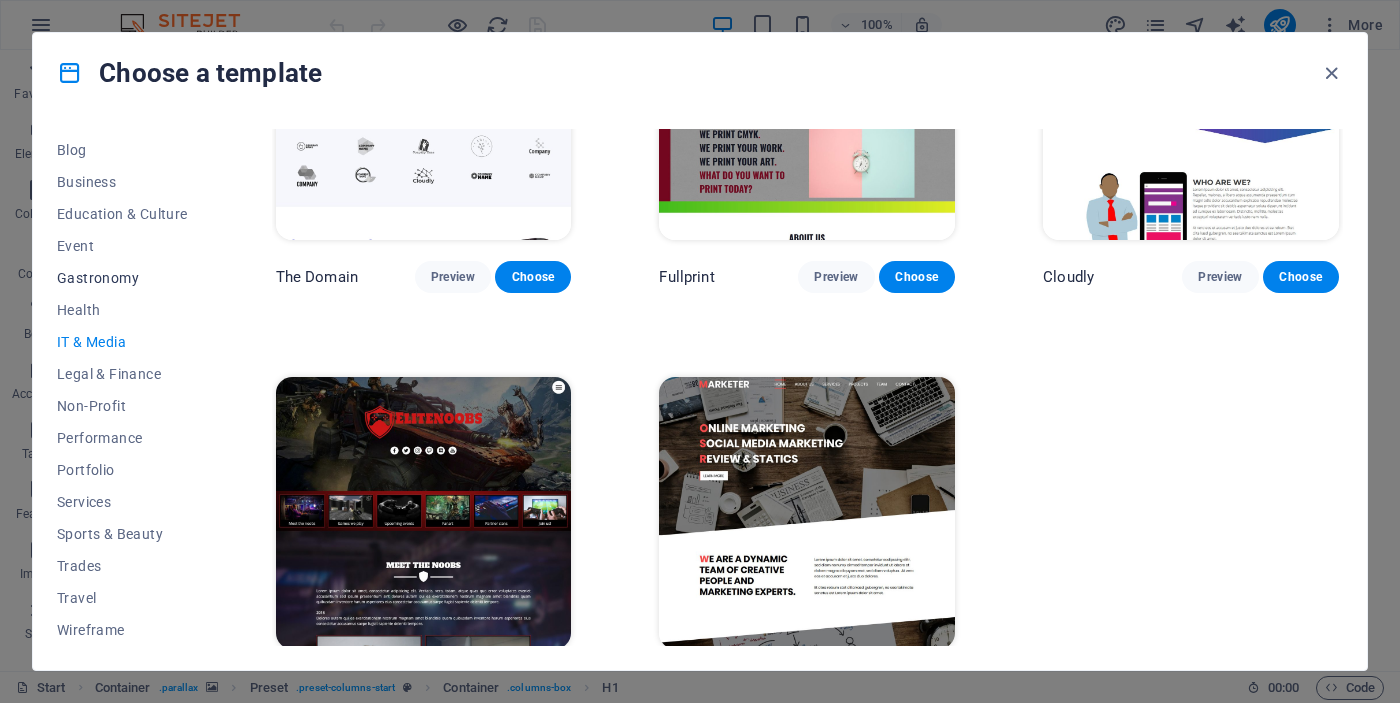click on "Gastronomy" at bounding box center [122, 278] 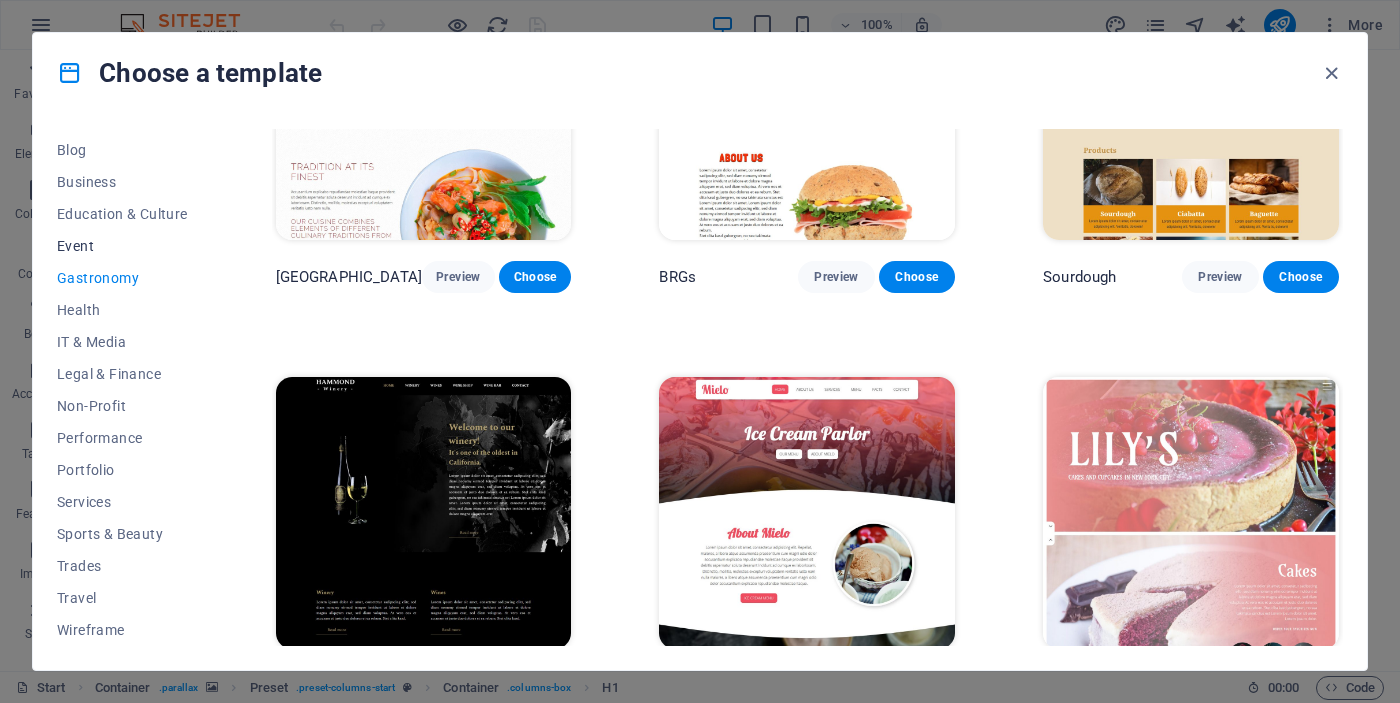 click on "Event" at bounding box center (122, 246) 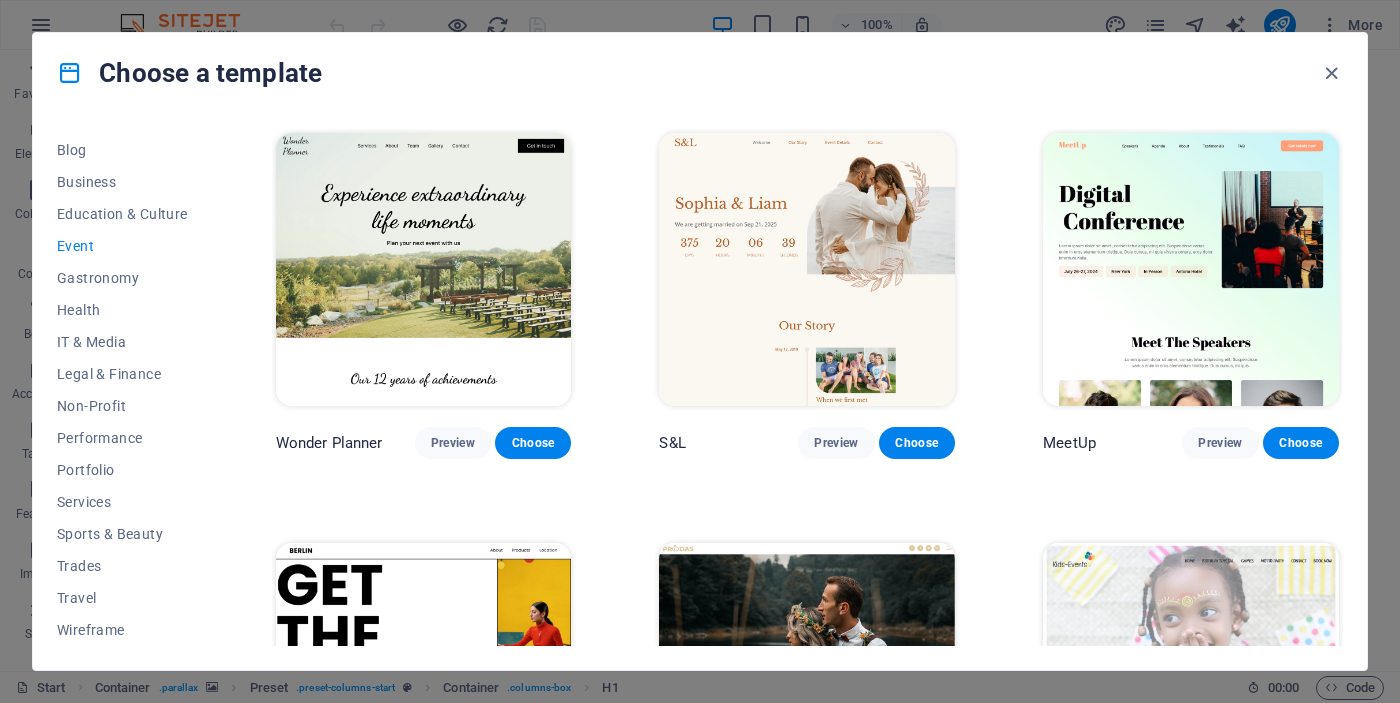 scroll, scrollTop: 0, scrollLeft: 0, axis: both 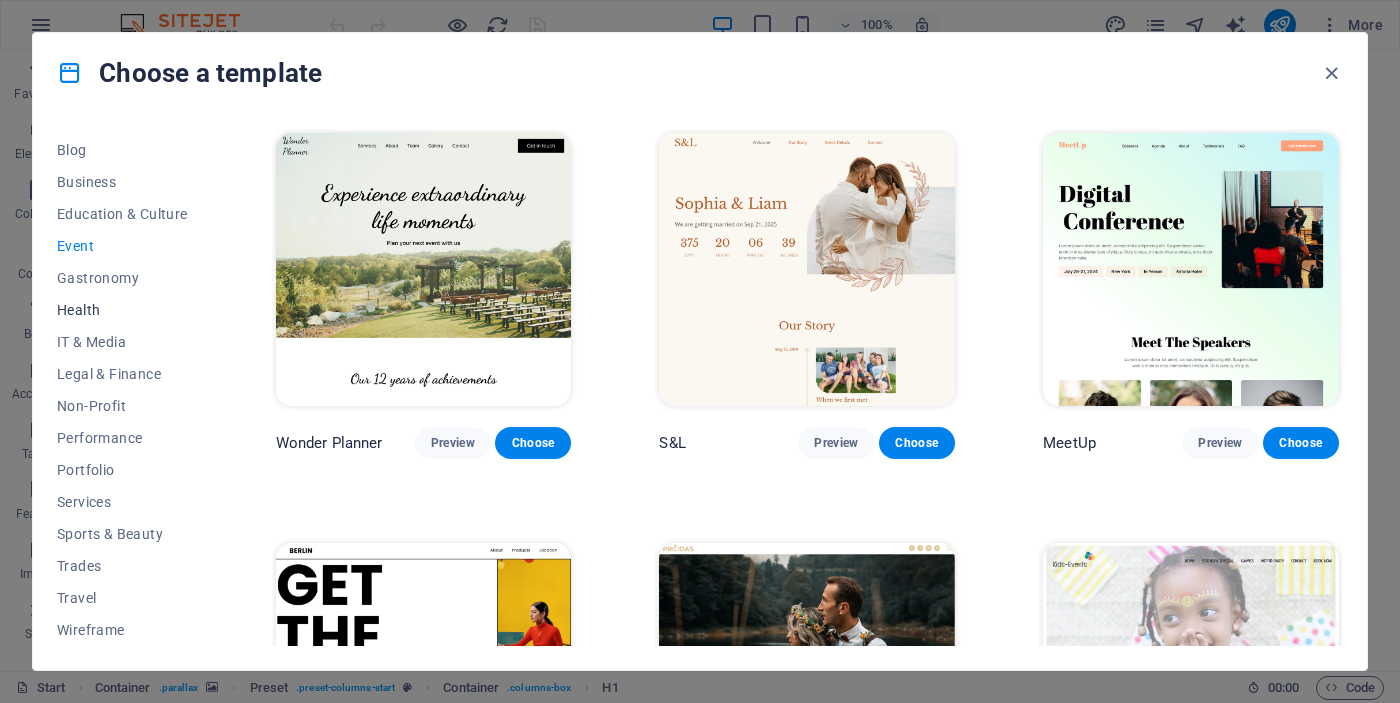 click on "Health" at bounding box center [122, 310] 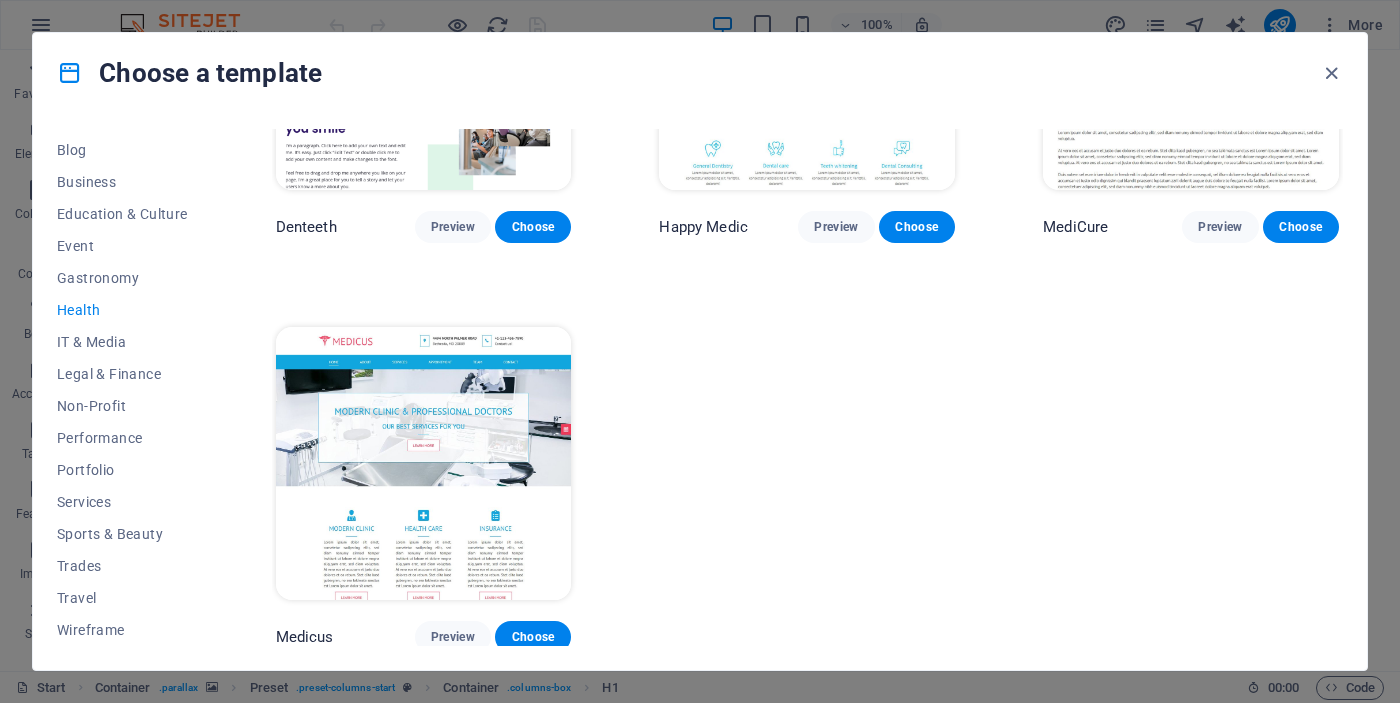 scroll, scrollTop: 624, scrollLeft: 0, axis: vertical 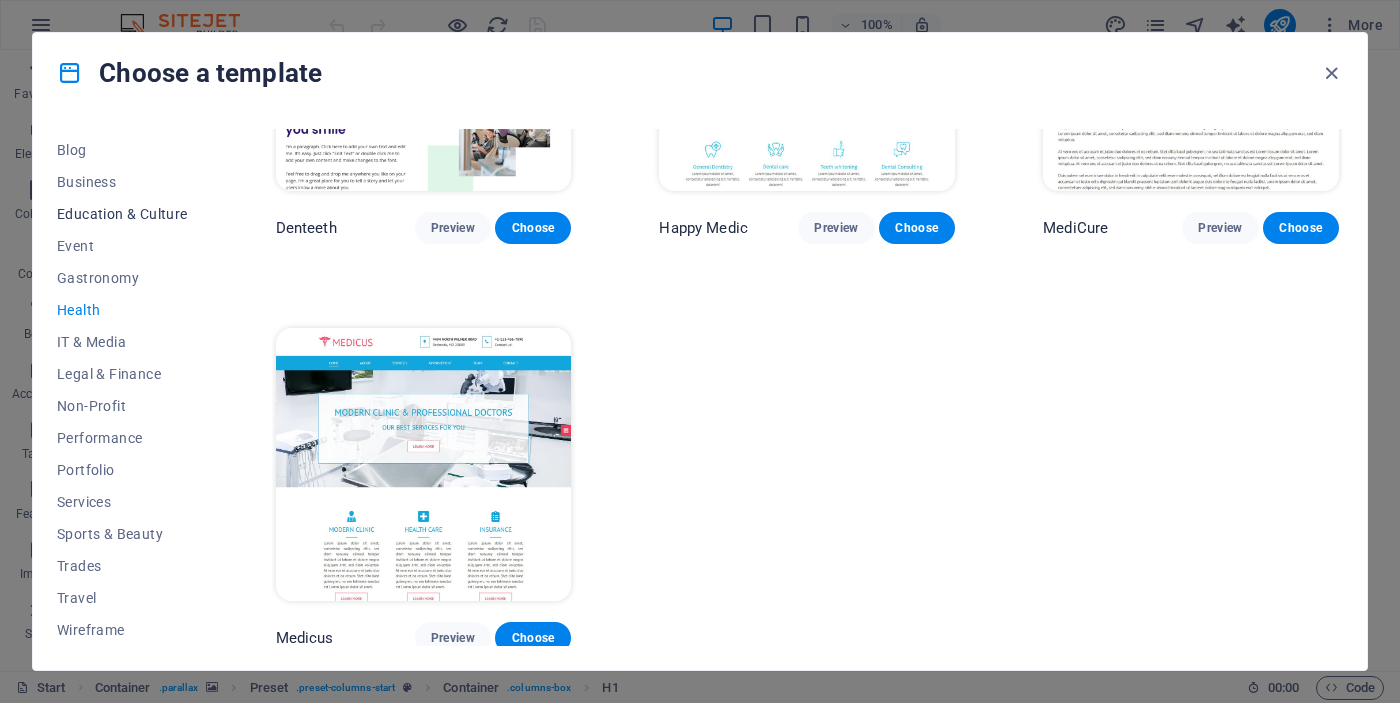 click on "Education & Culture" at bounding box center (122, 214) 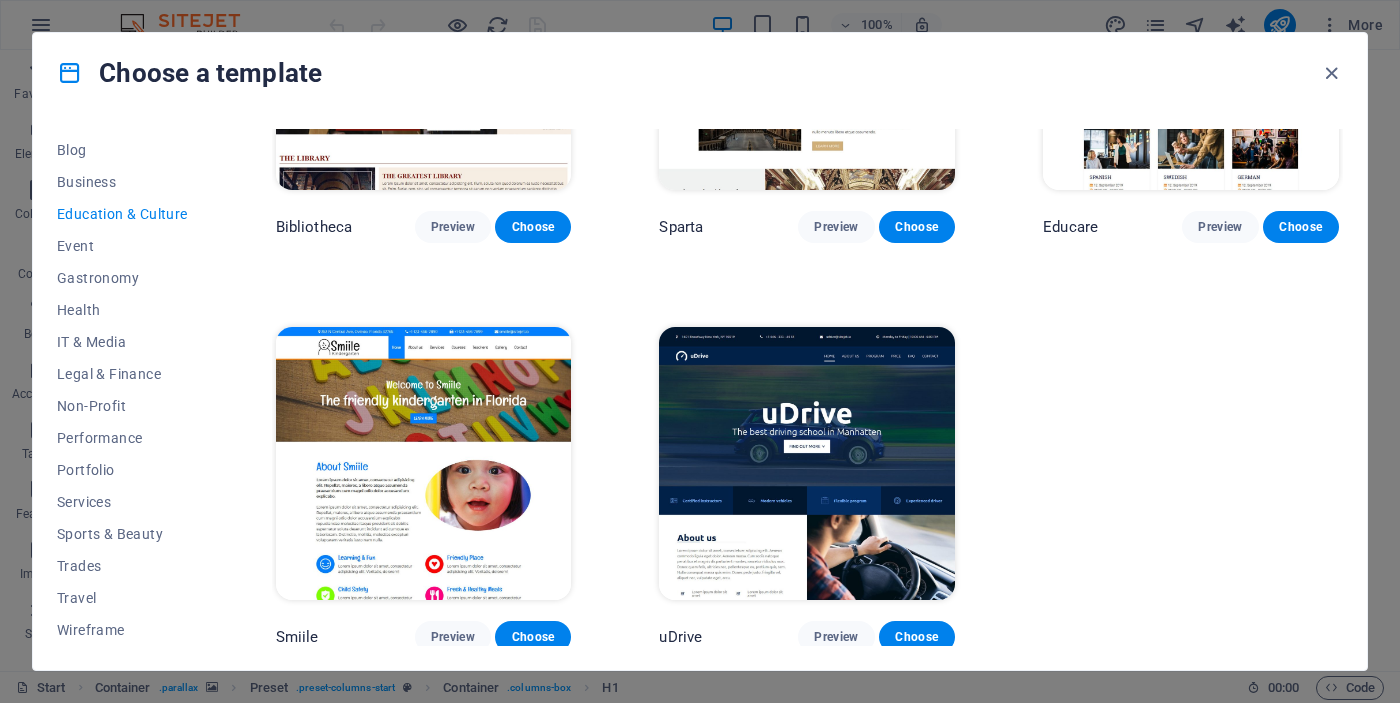 scroll, scrollTop: 624, scrollLeft: 0, axis: vertical 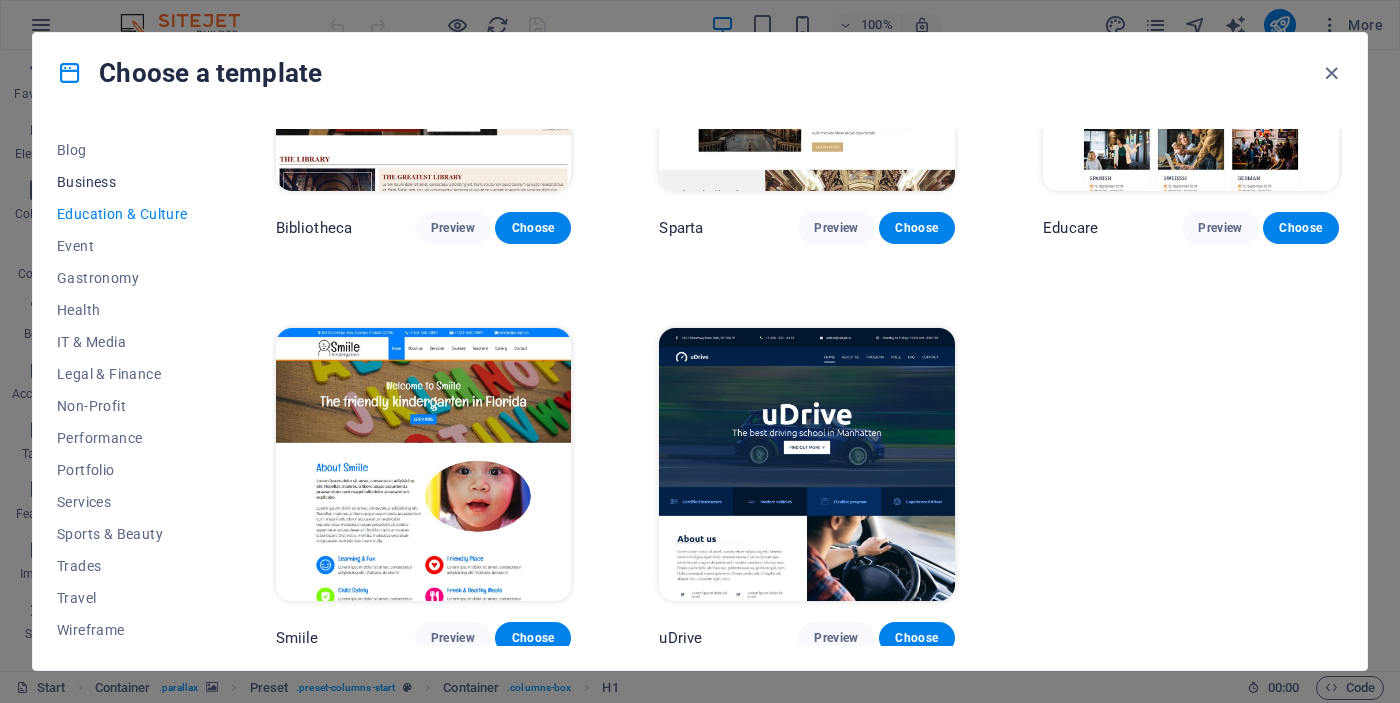 click on "Business" at bounding box center [122, 182] 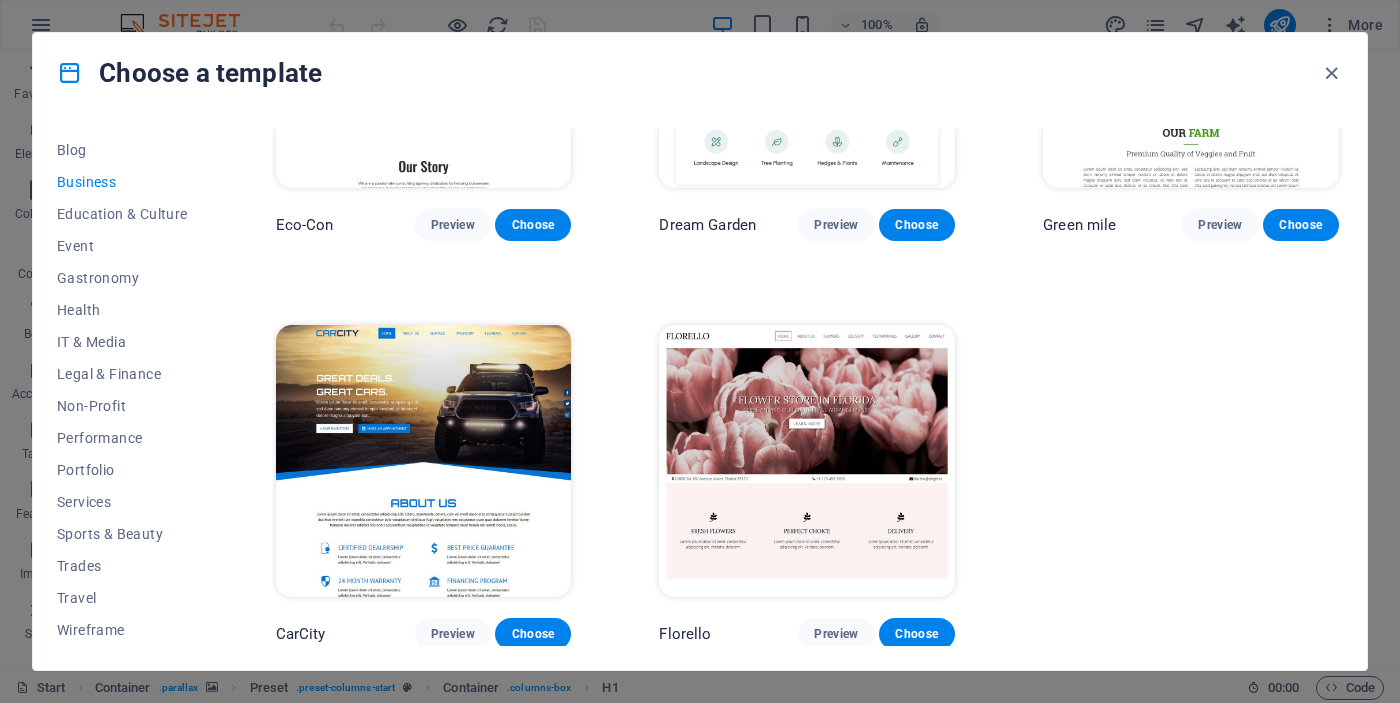 scroll, scrollTop: 217, scrollLeft: 0, axis: vertical 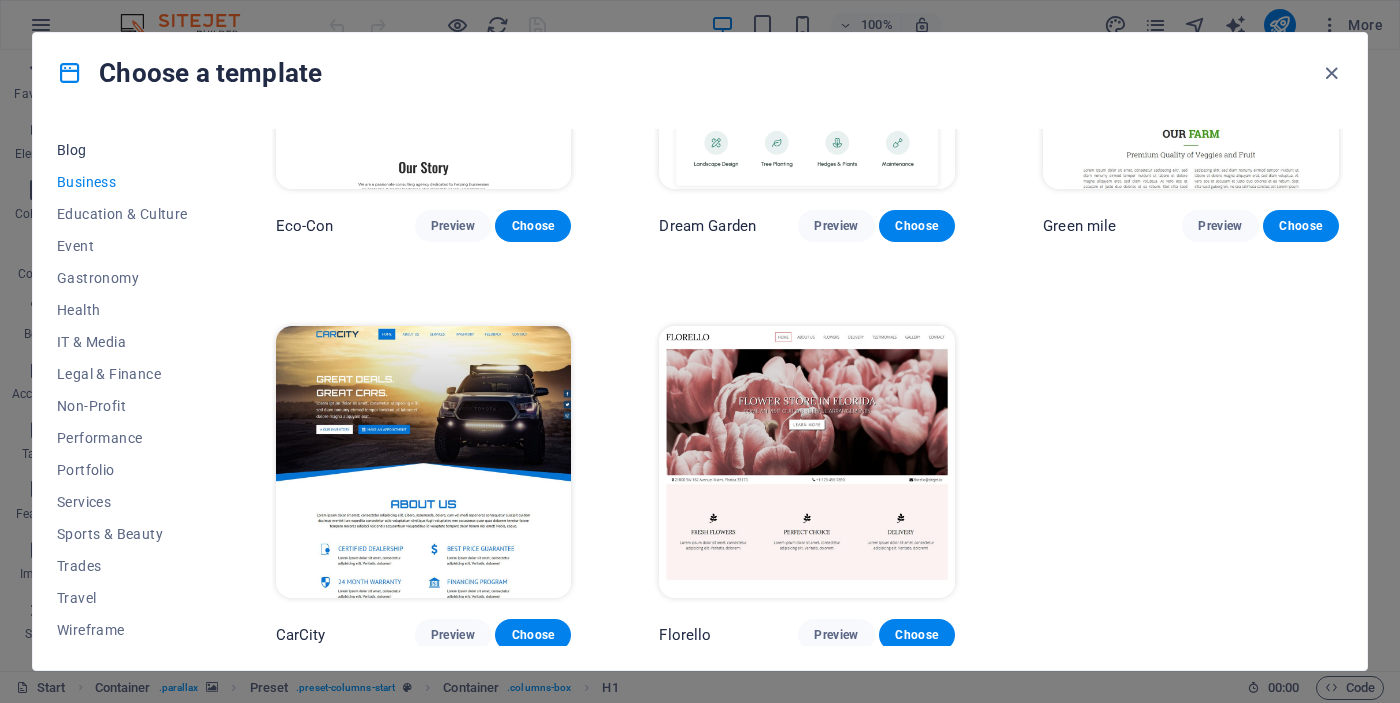 click on "Blog" at bounding box center (122, 150) 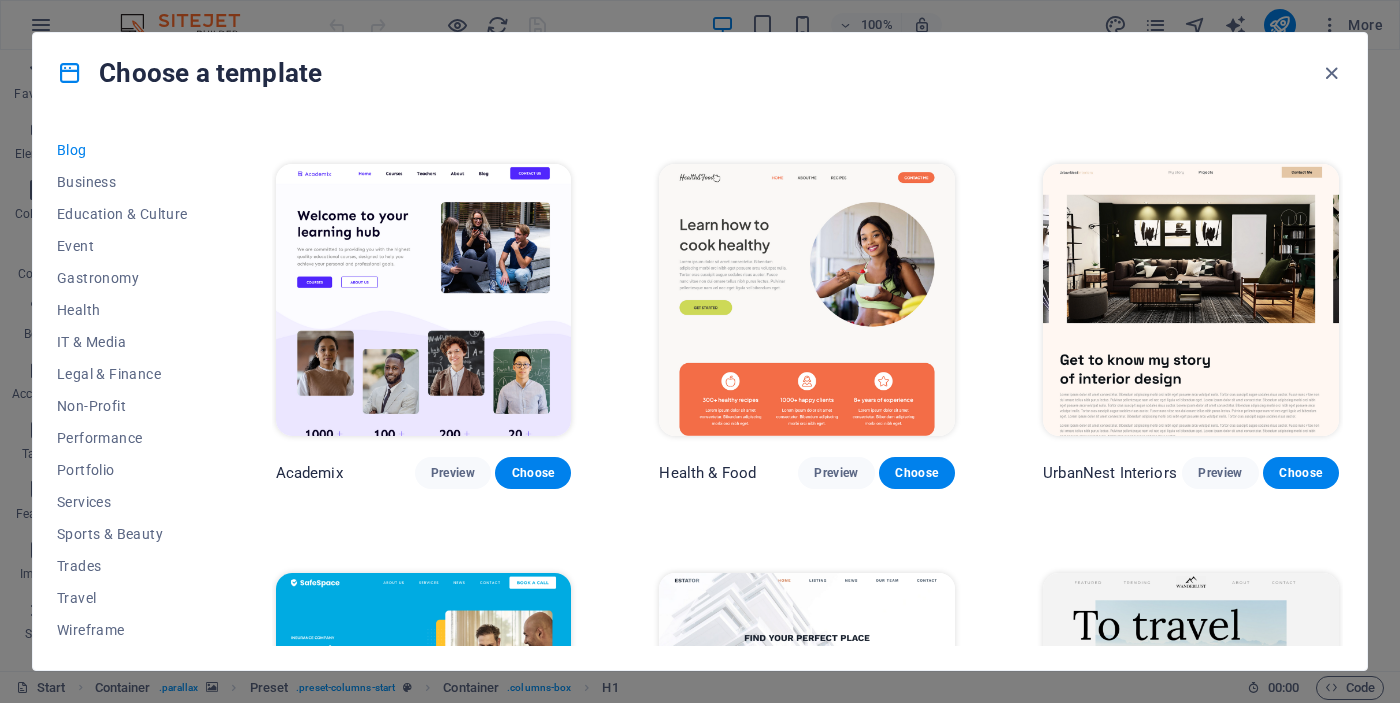 scroll, scrollTop: 380, scrollLeft: 0, axis: vertical 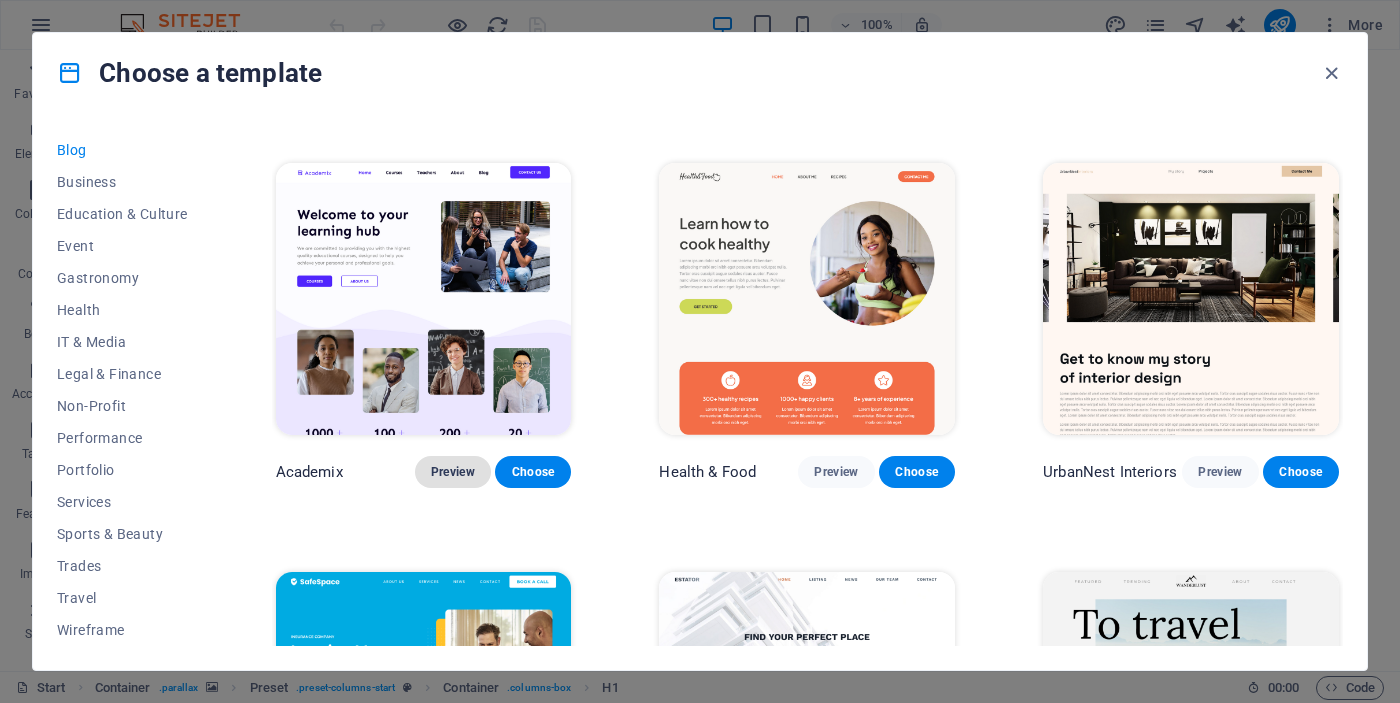 click on "Preview" at bounding box center [453, 472] 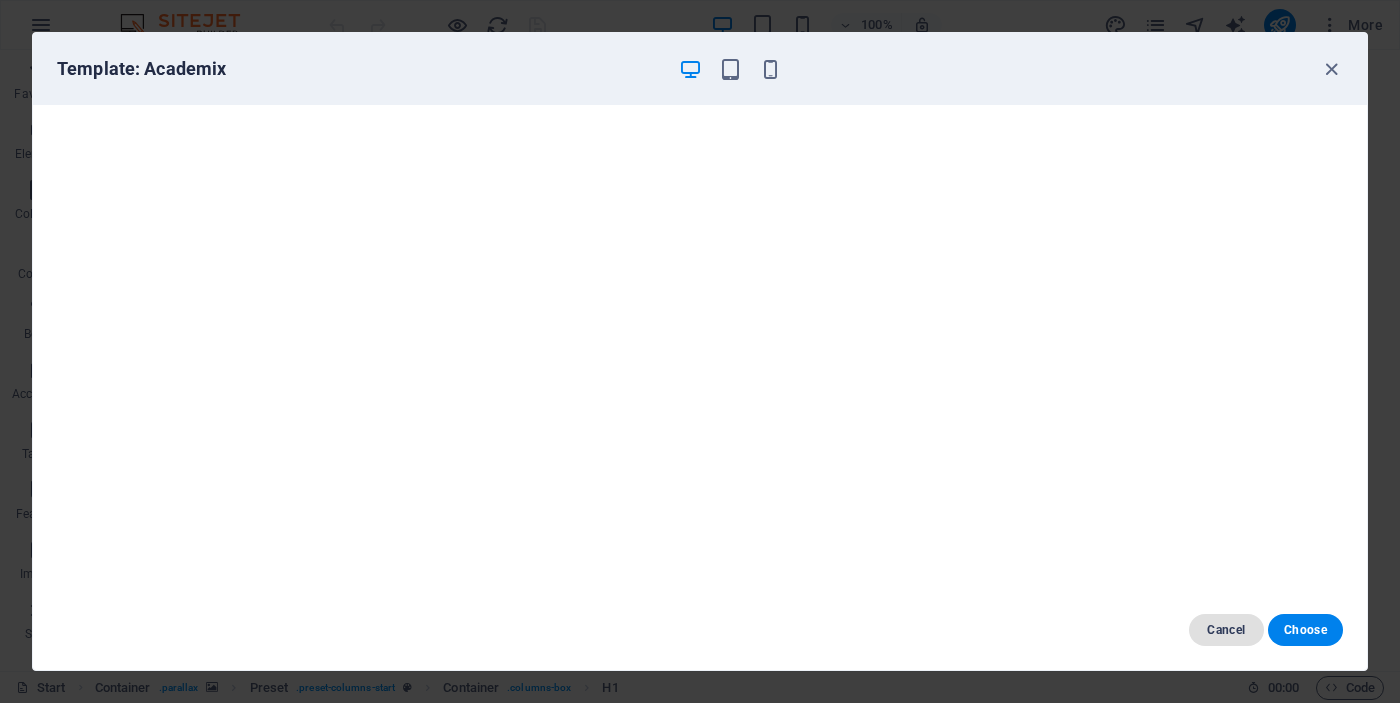 click on "Cancel" at bounding box center [1226, 630] 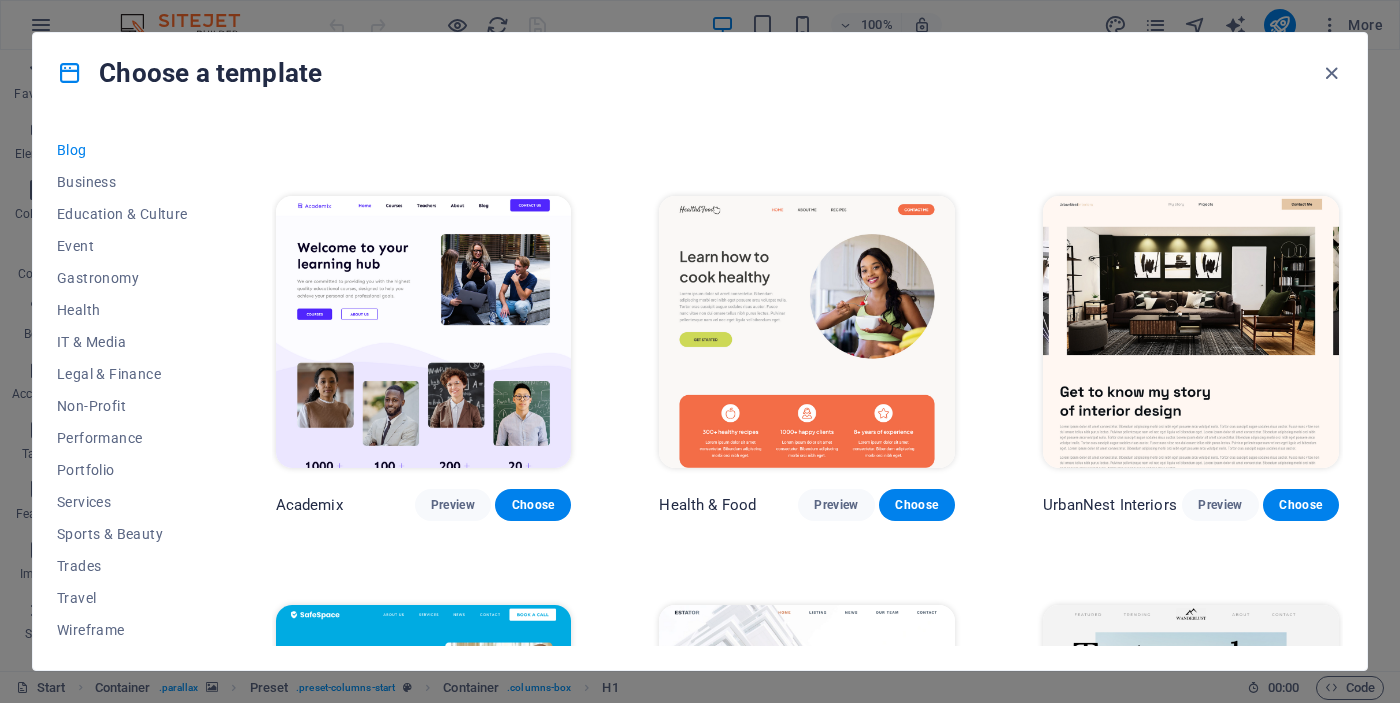 scroll, scrollTop: 353, scrollLeft: 0, axis: vertical 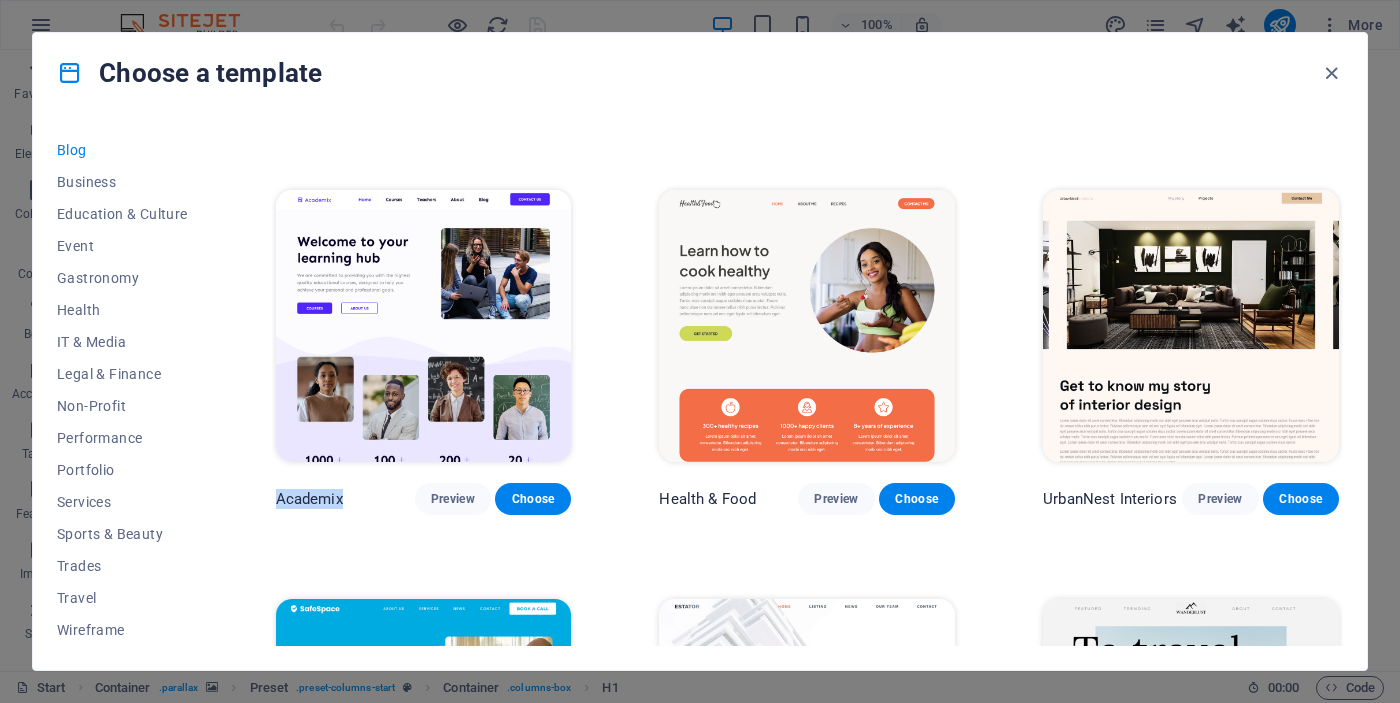 drag, startPoint x: 354, startPoint y: 491, endPoint x: 278, endPoint y: 490, distance: 76.00658 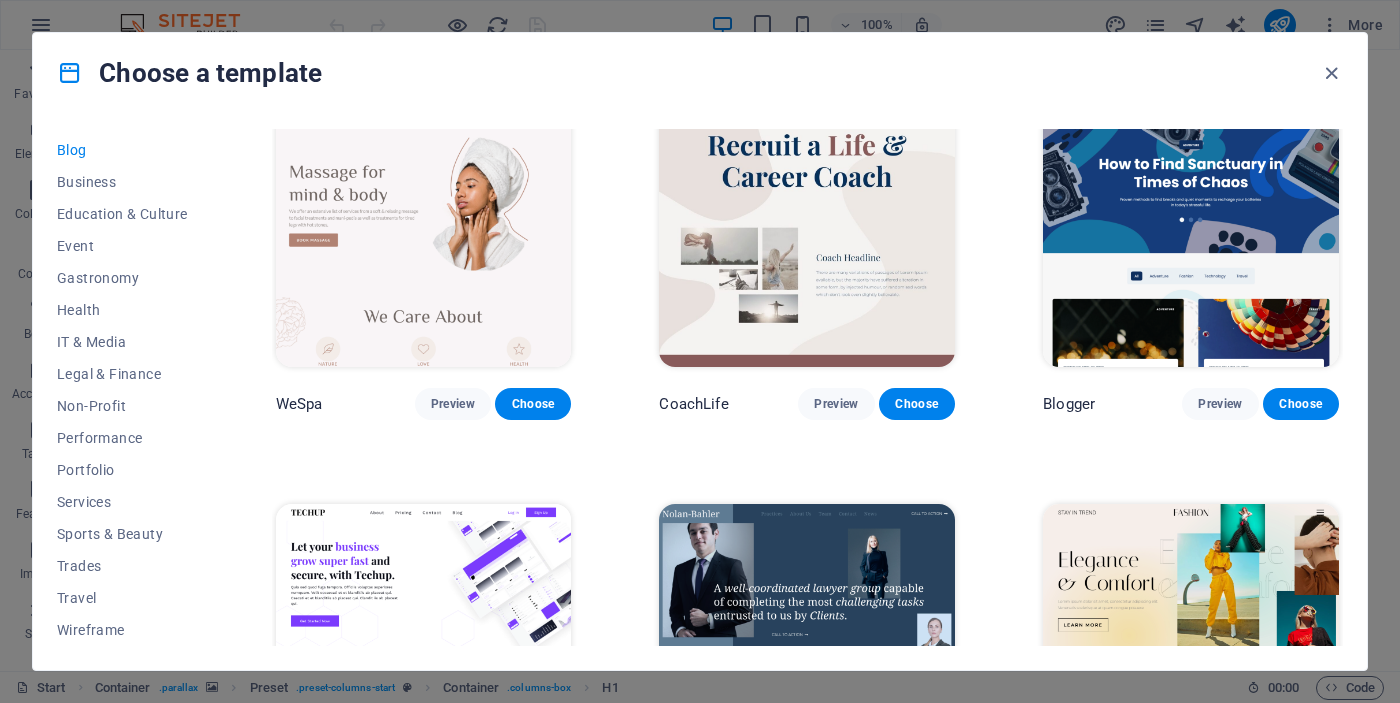 scroll, scrollTop: 1268, scrollLeft: 0, axis: vertical 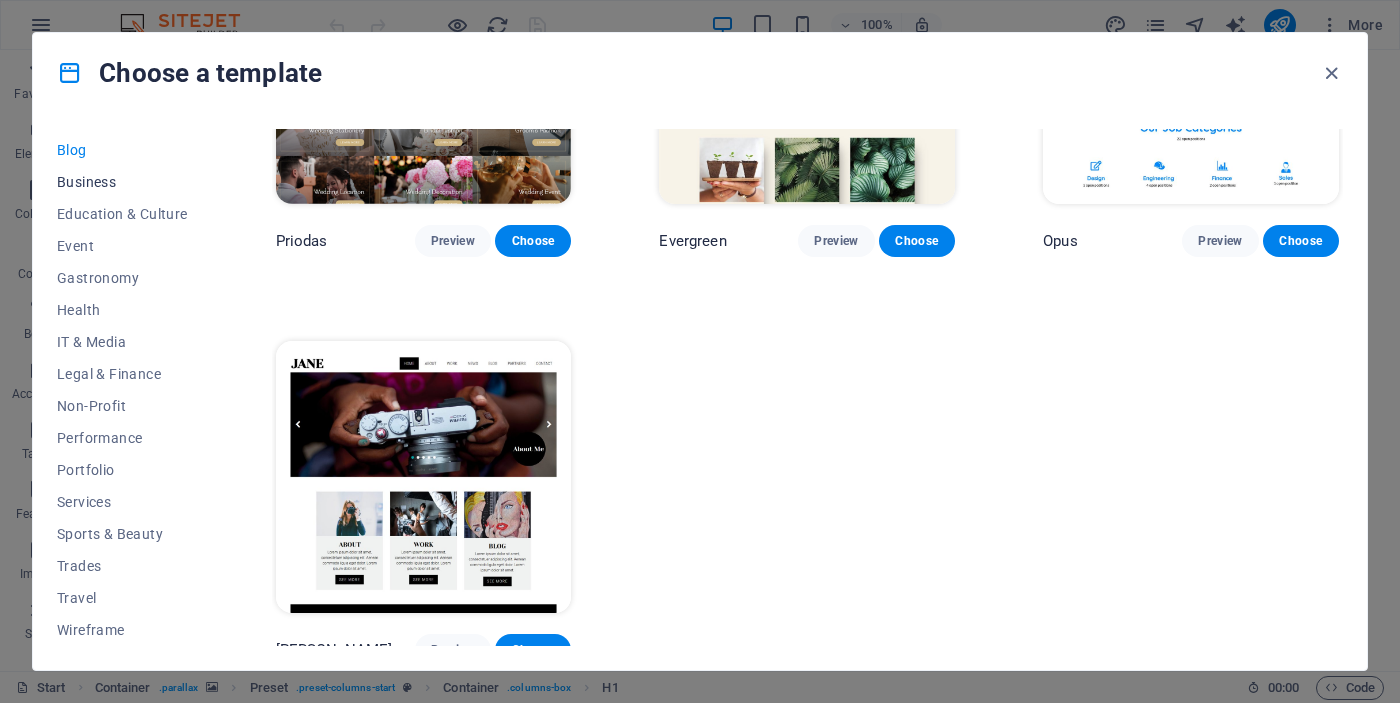 click on "Business" at bounding box center [122, 182] 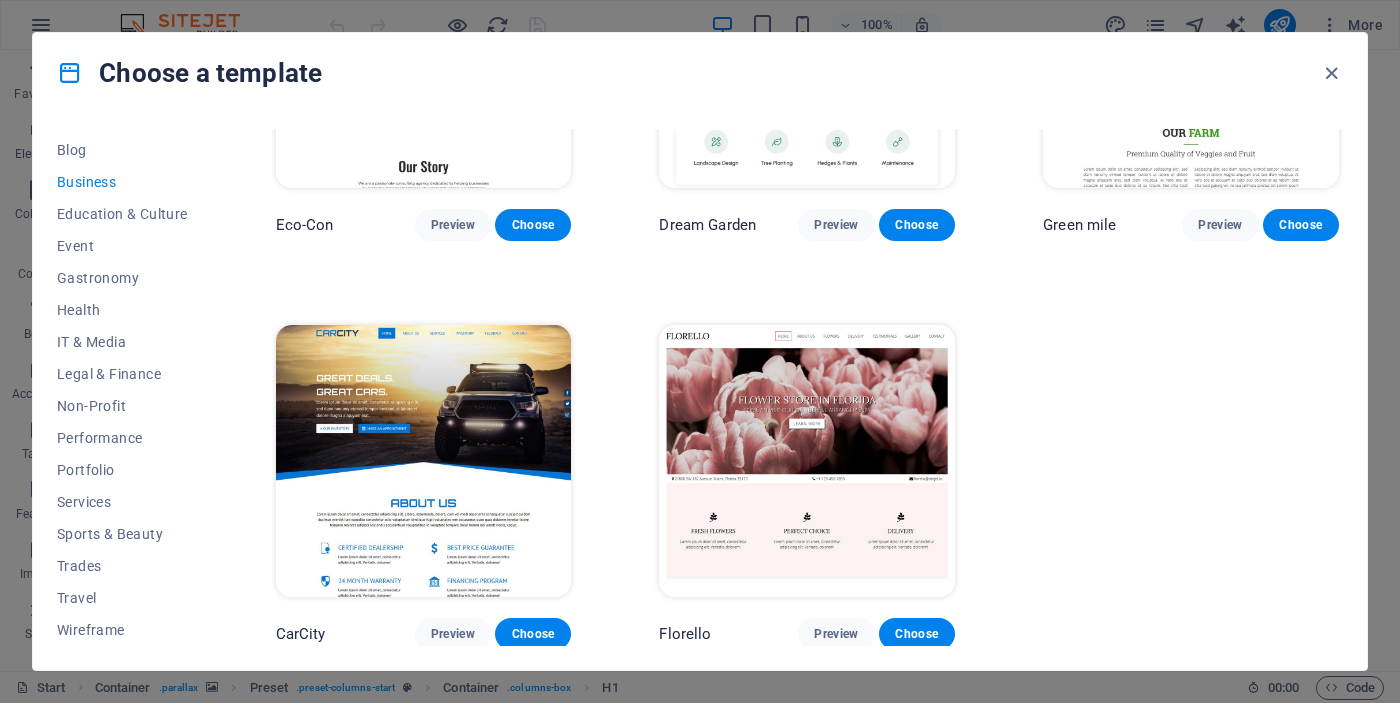 scroll, scrollTop: 217, scrollLeft: 0, axis: vertical 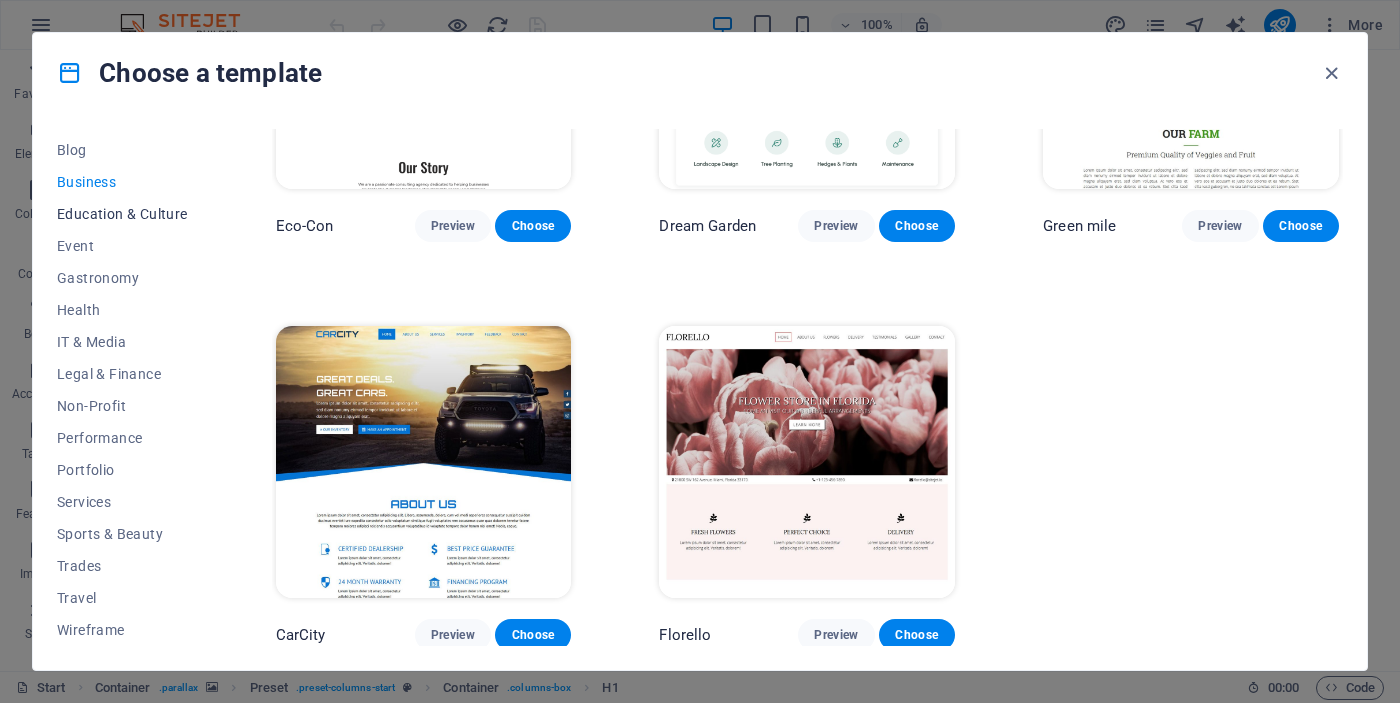click on "Education & Culture" at bounding box center (122, 214) 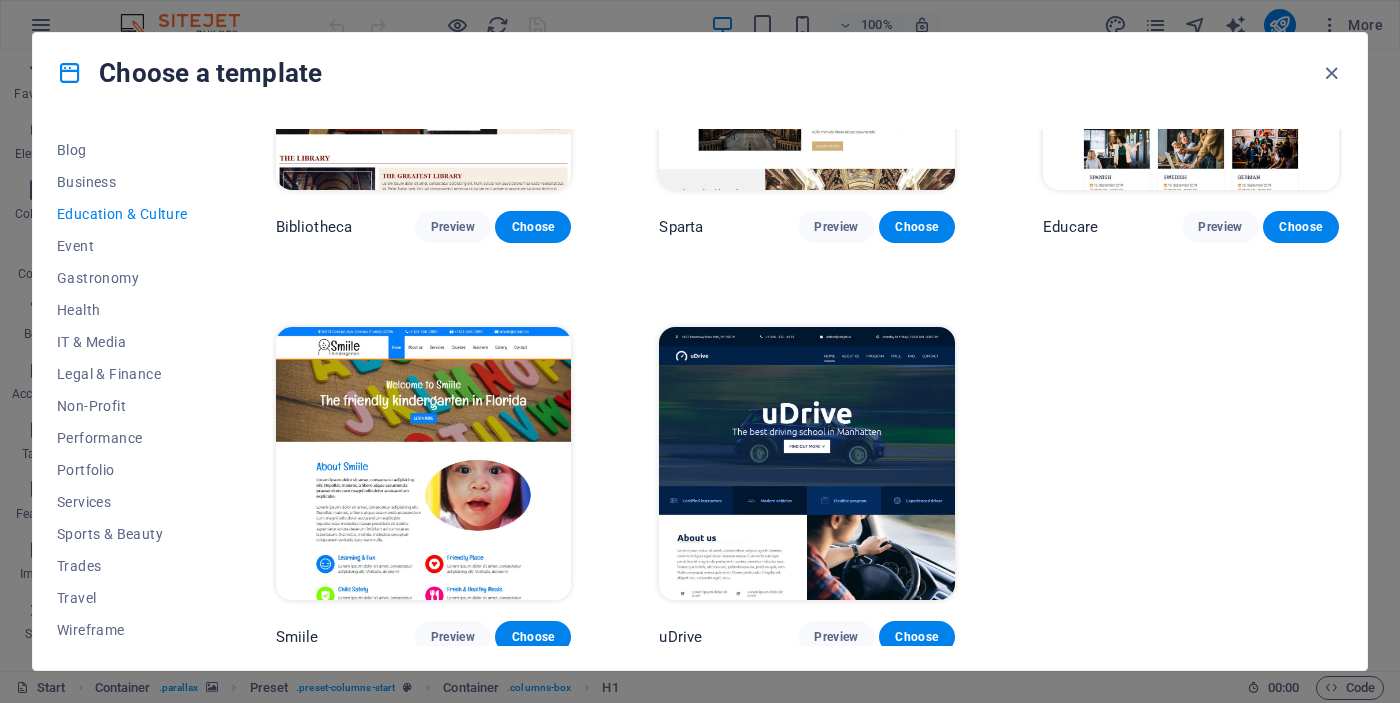 scroll, scrollTop: 624, scrollLeft: 0, axis: vertical 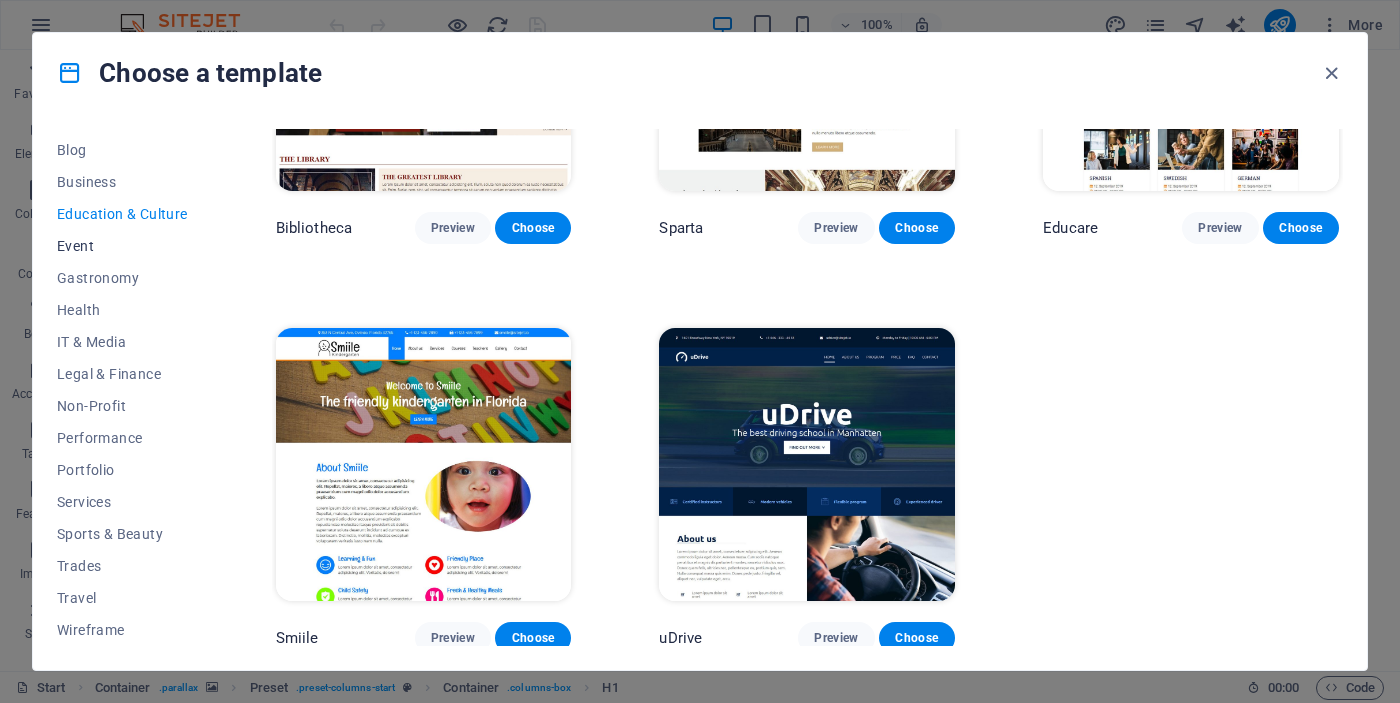 click on "Event" at bounding box center [122, 246] 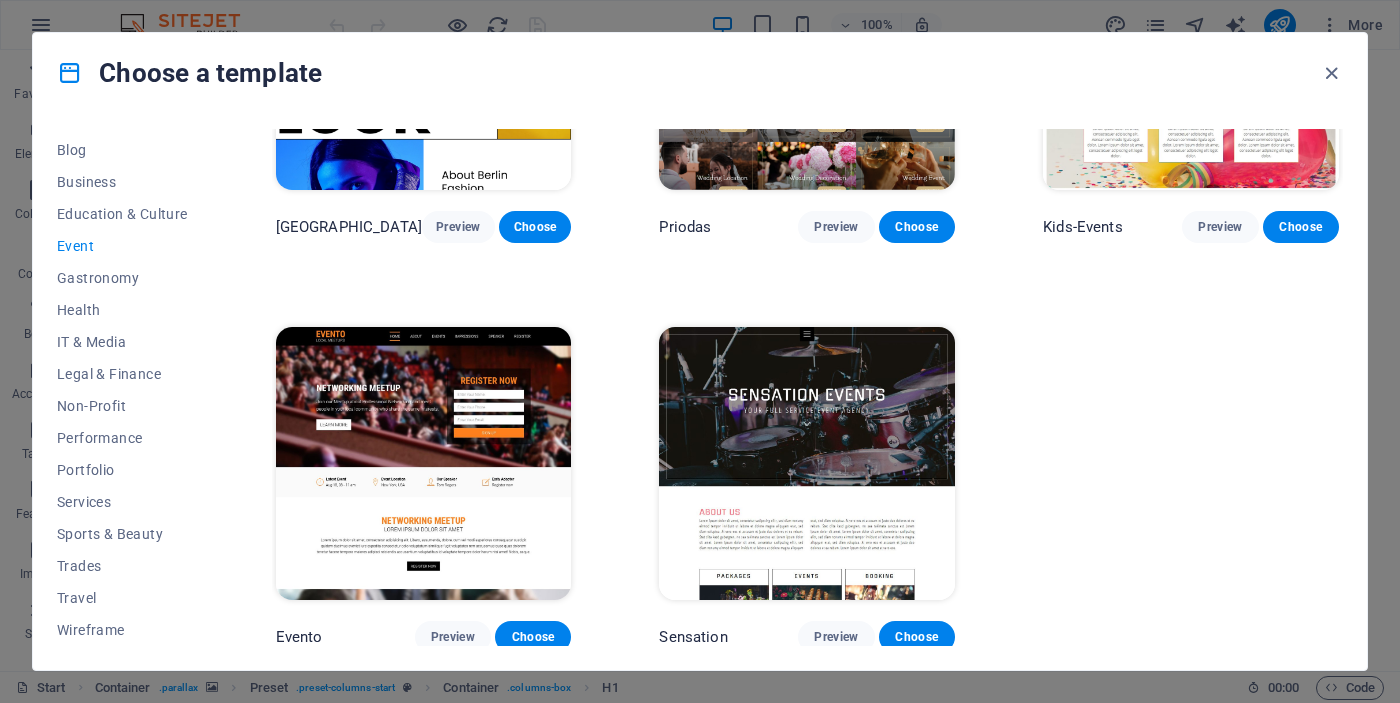 scroll, scrollTop: 624, scrollLeft: 0, axis: vertical 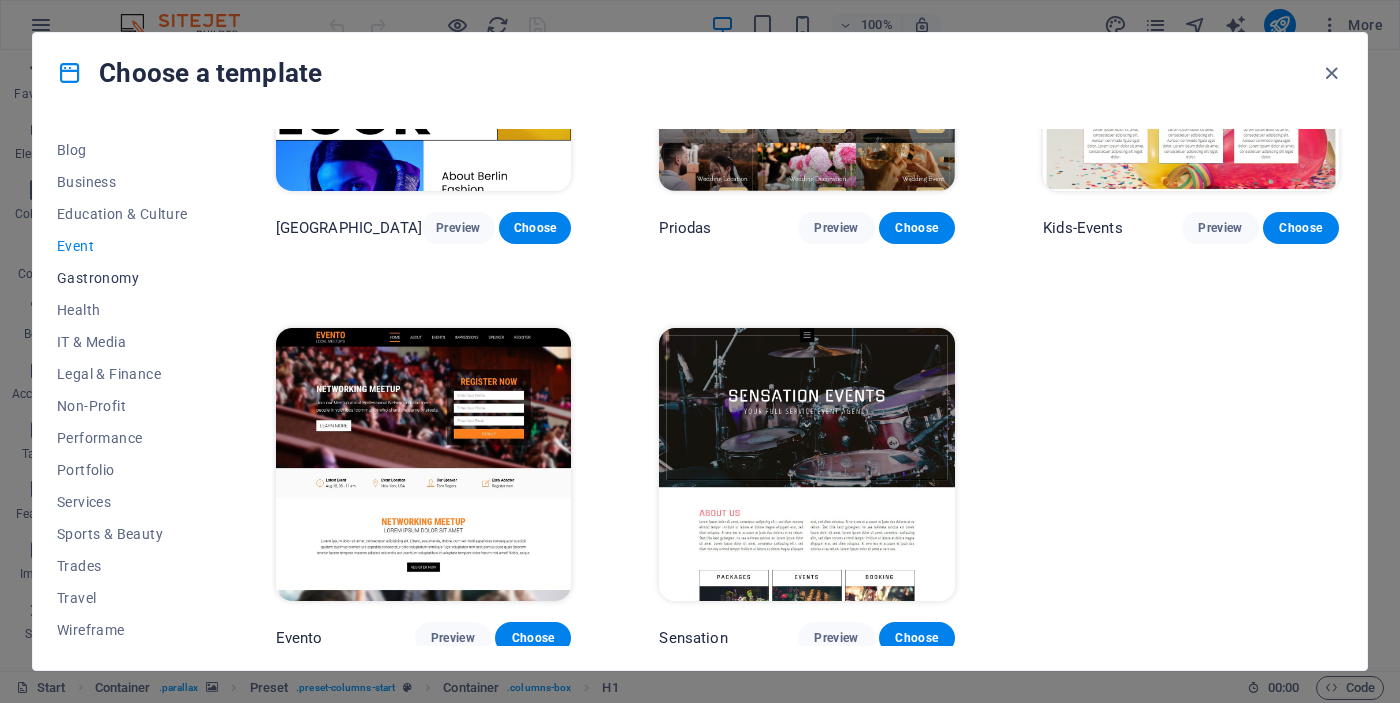 click on "Gastronomy" at bounding box center [122, 278] 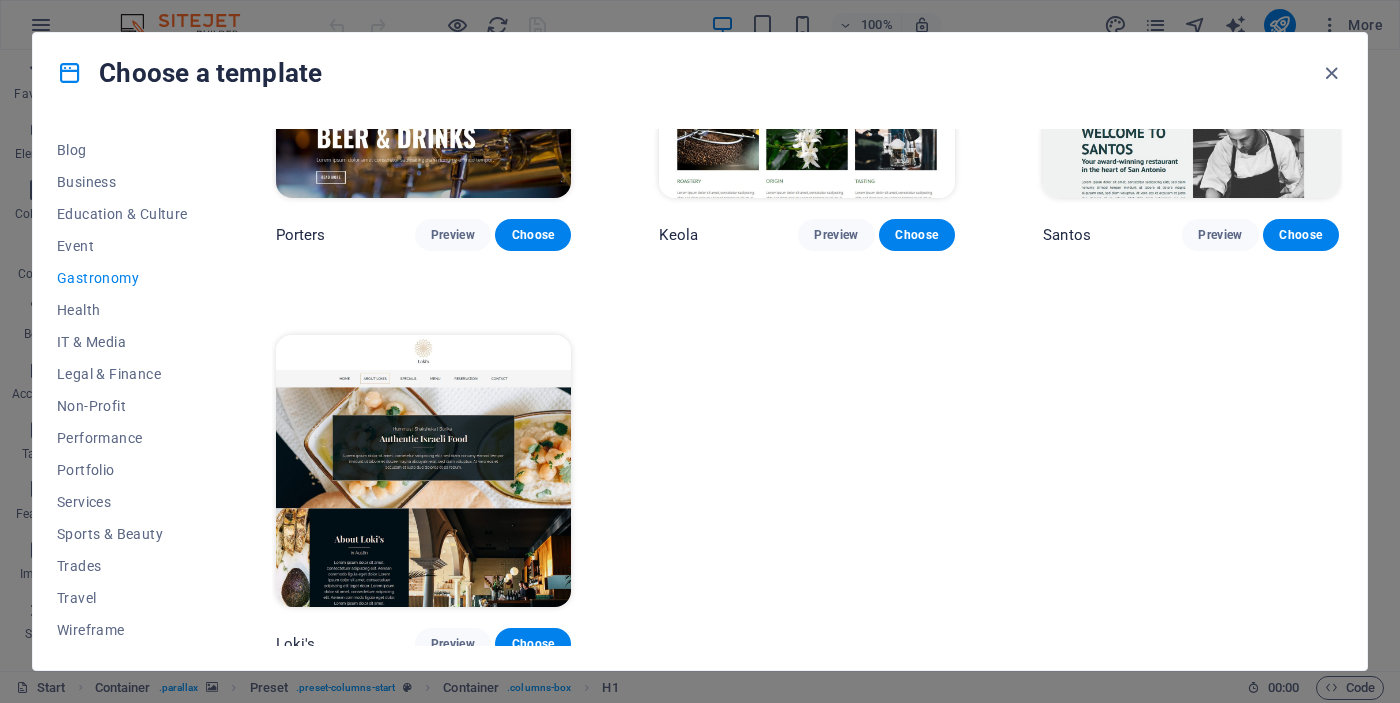 scroll, scrollTop: 1845, scrollLeft: 0, axis: vertical 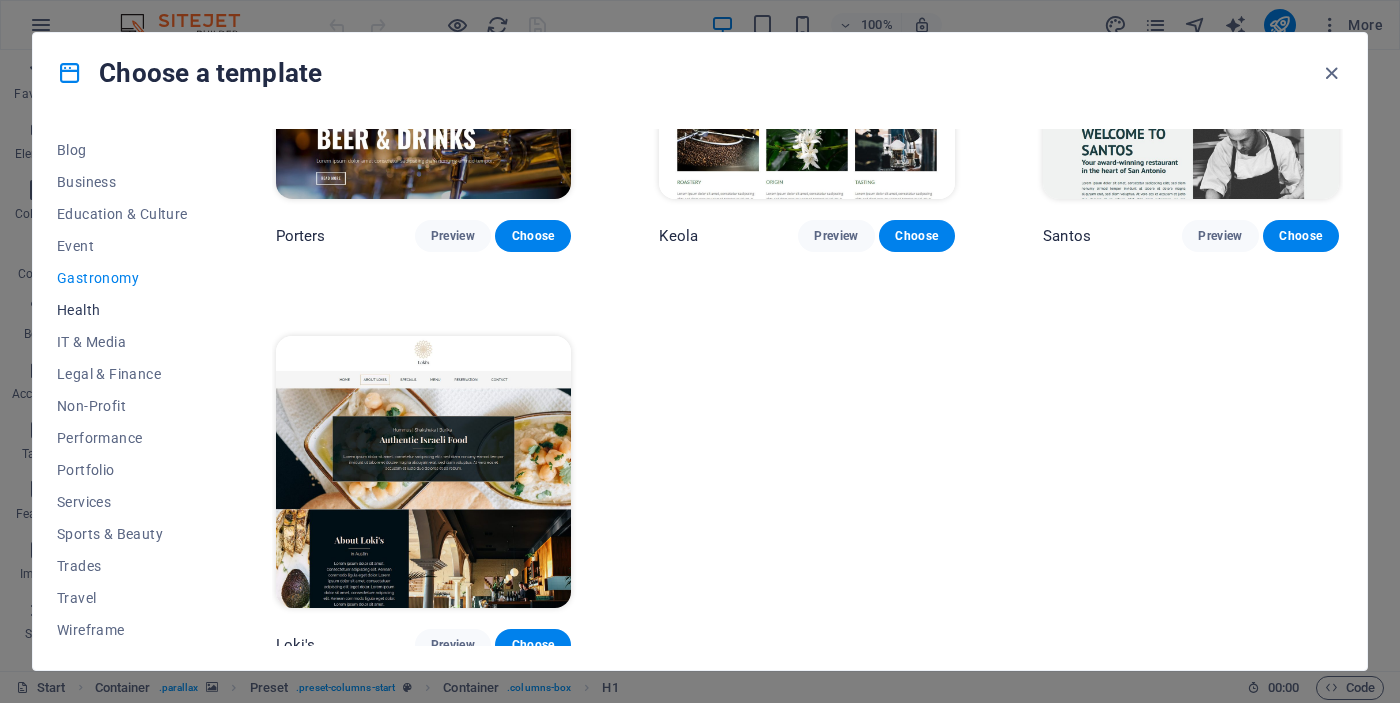 click on "Health" at bounding box center [122, 310] 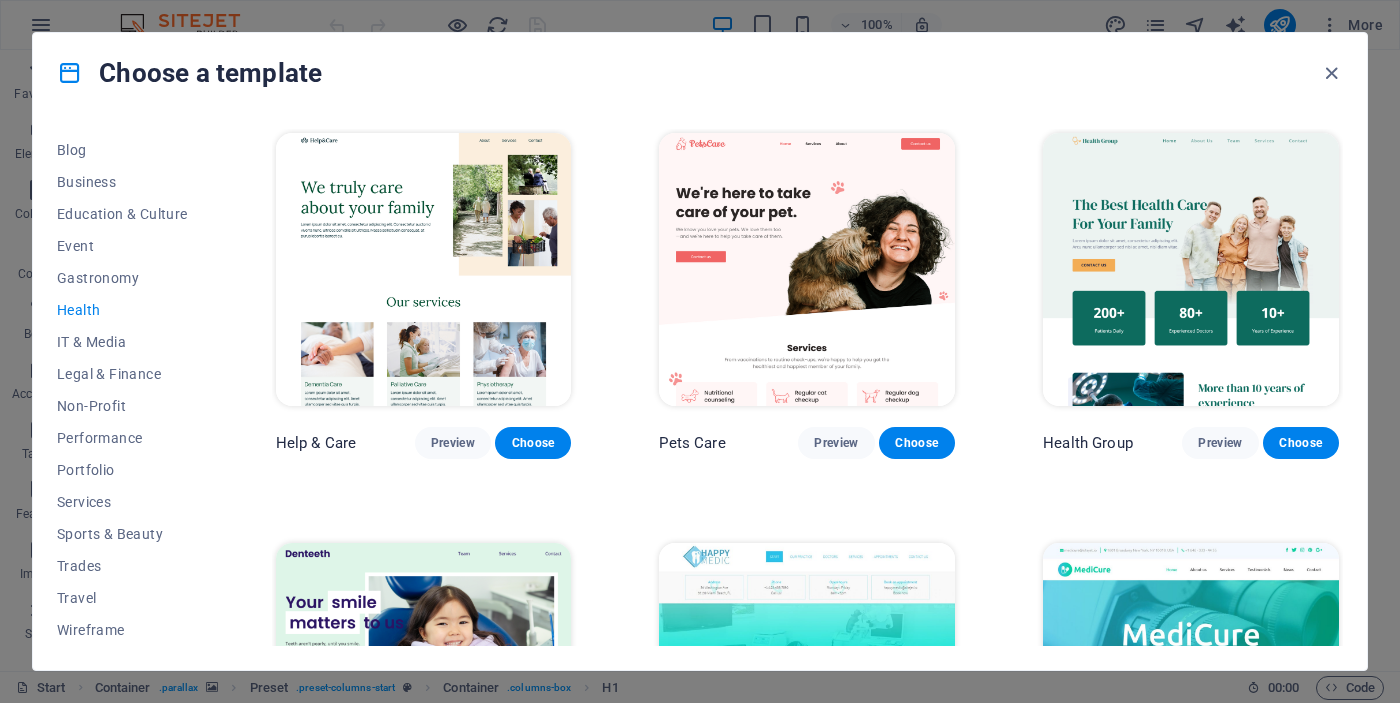 scroll, scrollTop: 0, scrollLeft: 0, axis: both 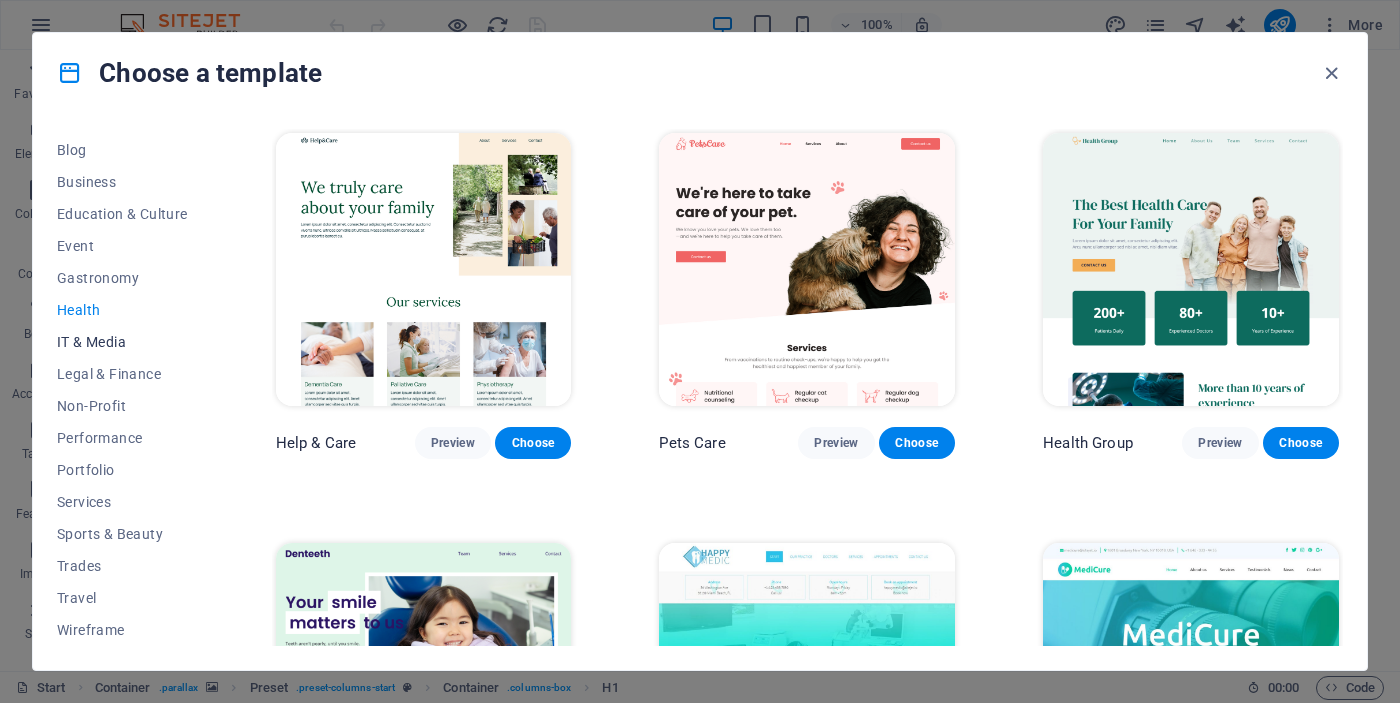 click on "IT & Media" at bounding box center (122, 342) 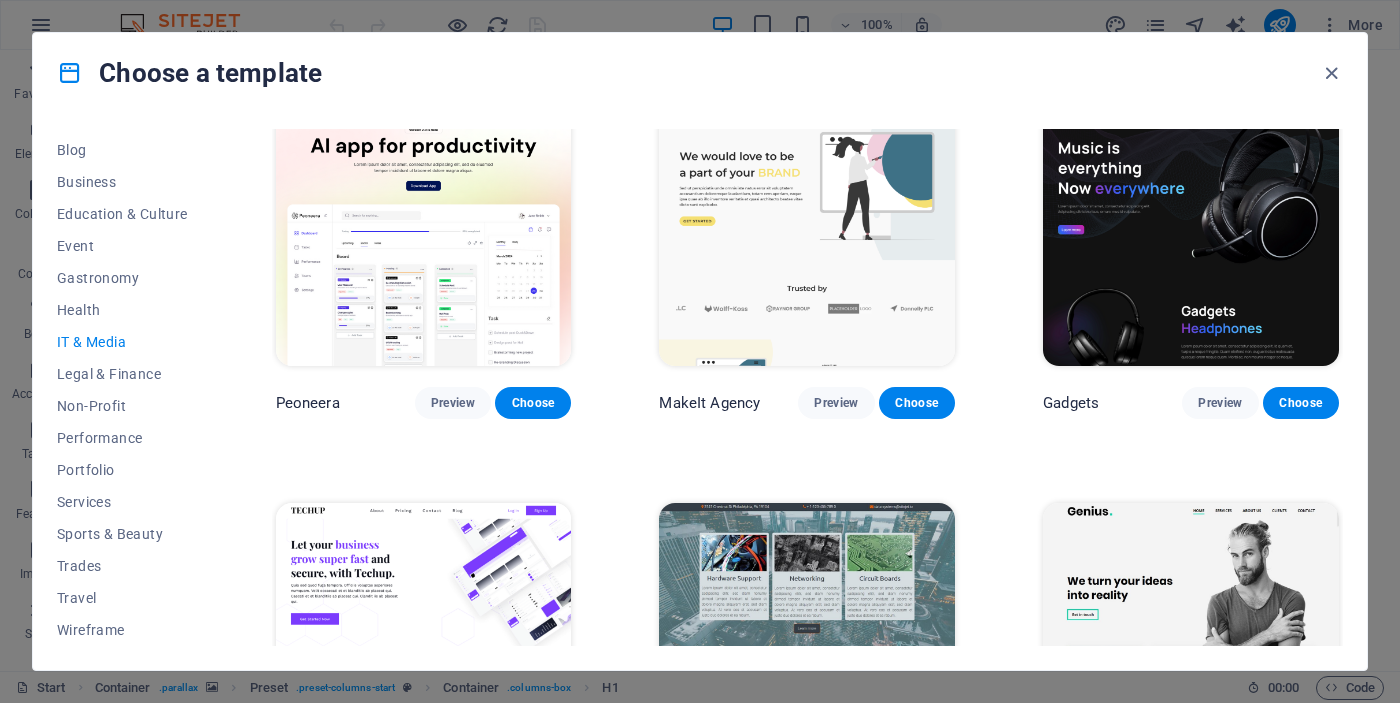 scroll, scrollTop: 30, scrollLeft: 0, axis: vertical 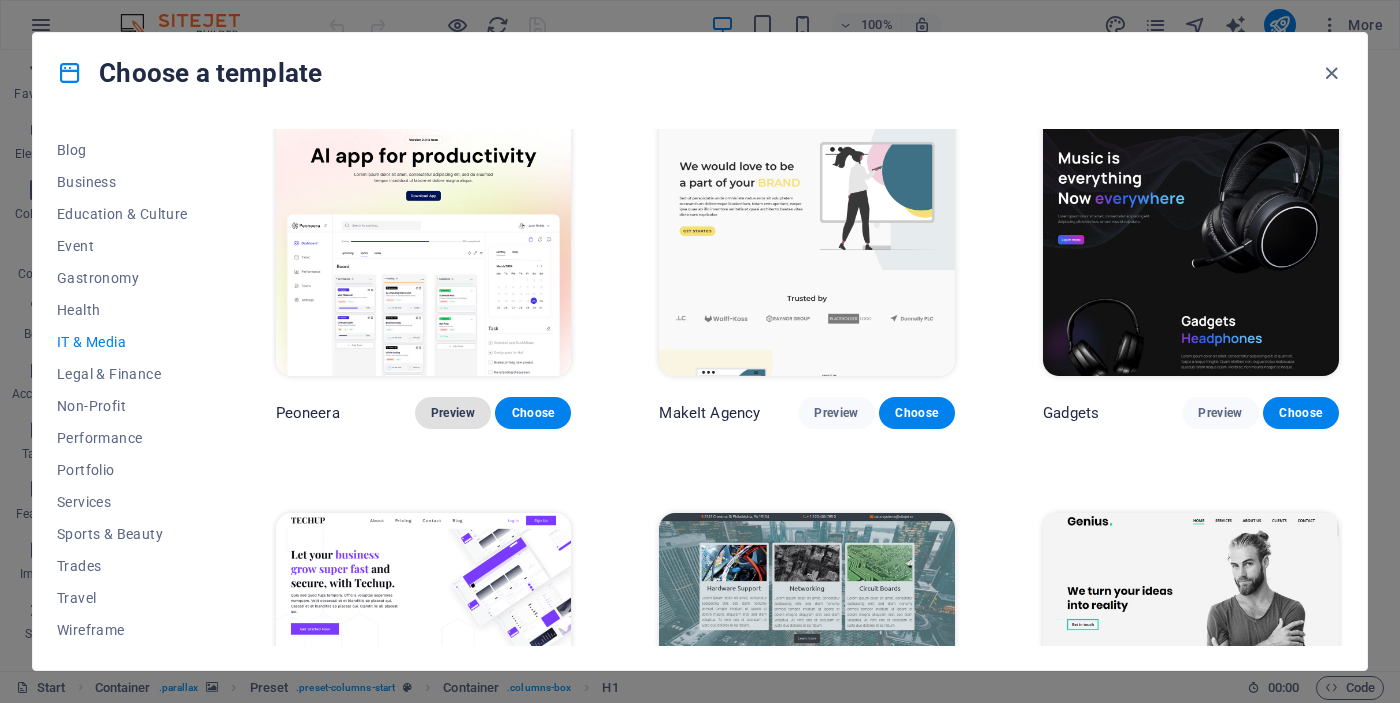click on "Preview" at bounding box center (453, 413) 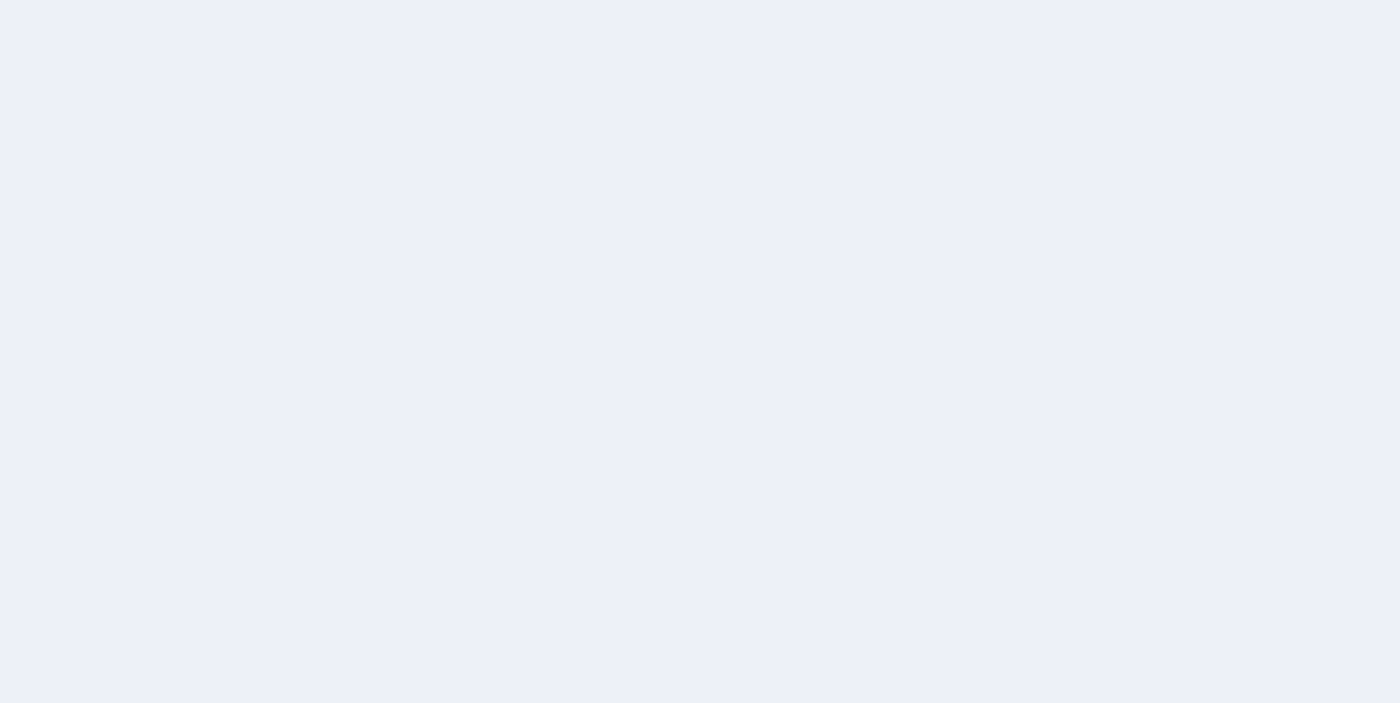 scroll, scrollTop: 0, scrollLeft: 0, axis: both 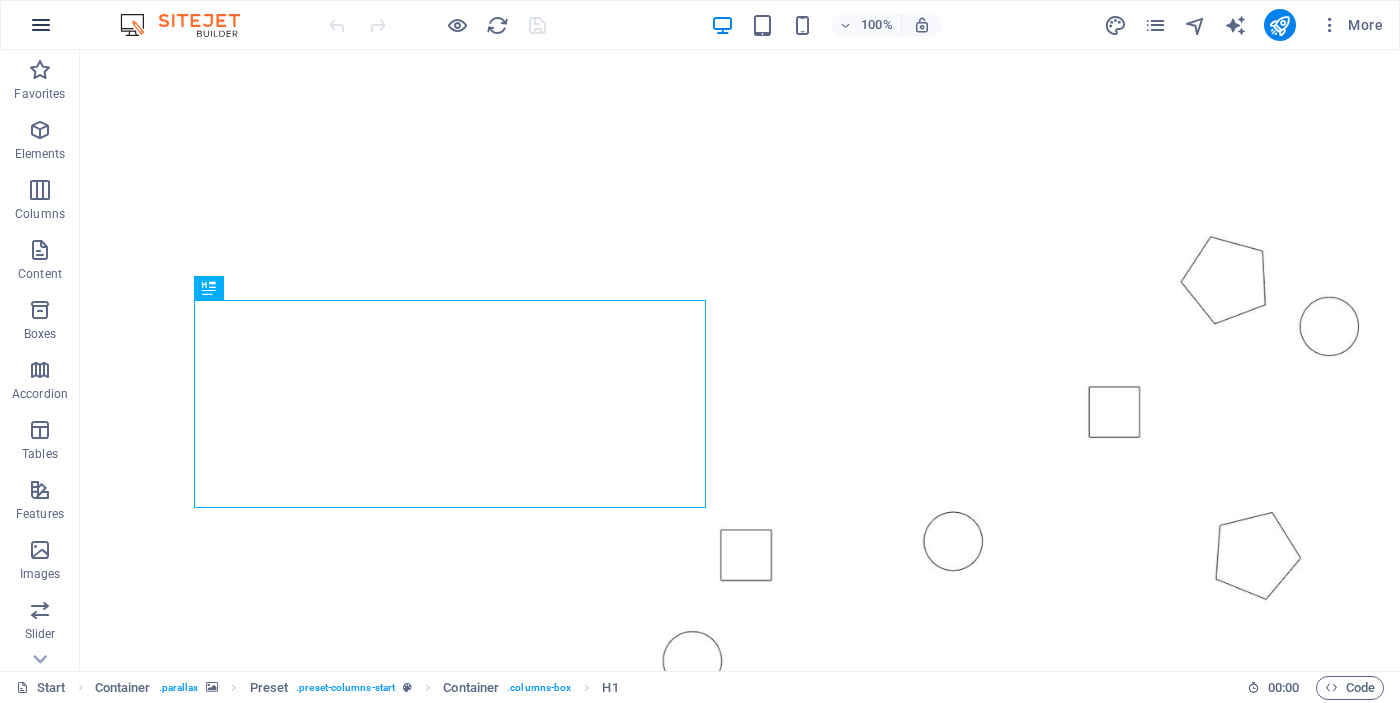 click at bounding box center [41, 25] 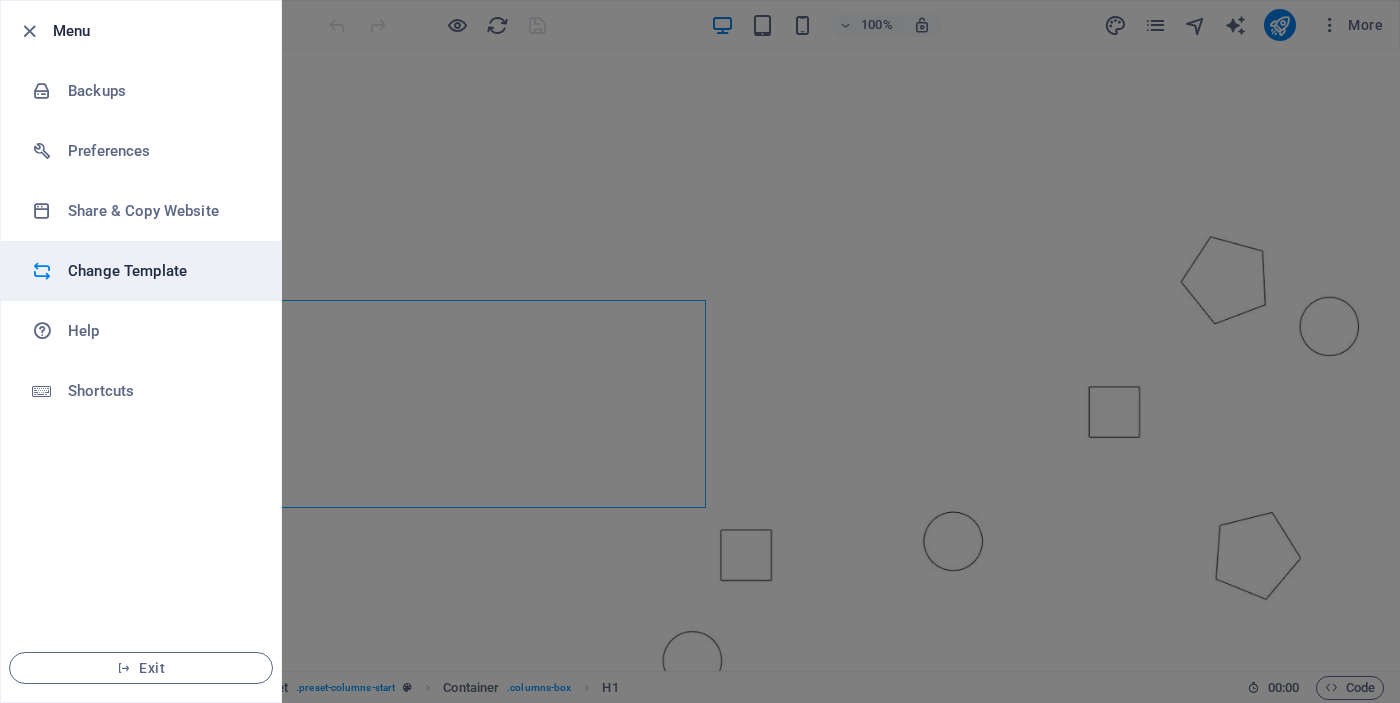 click on "Change Template" at bounding box center (160, 271) 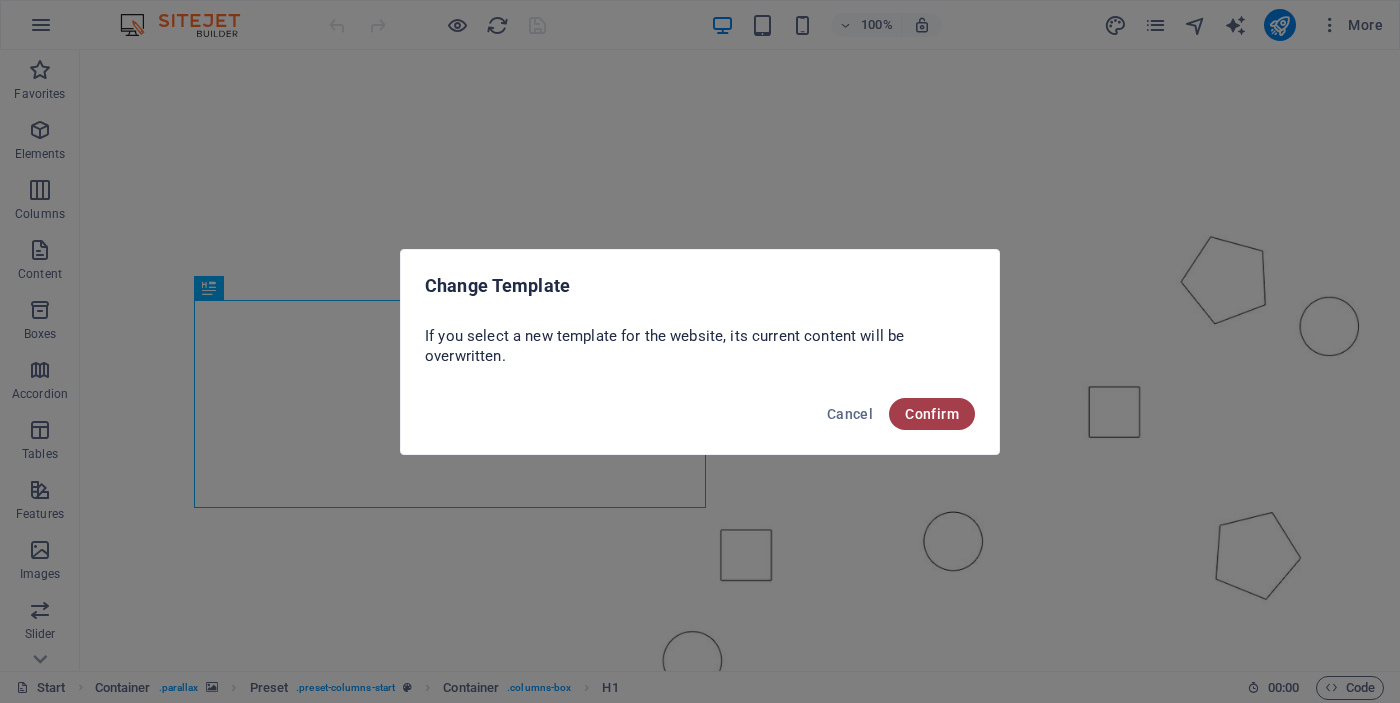 click on "Confirm" at bounding box center [932, 414] 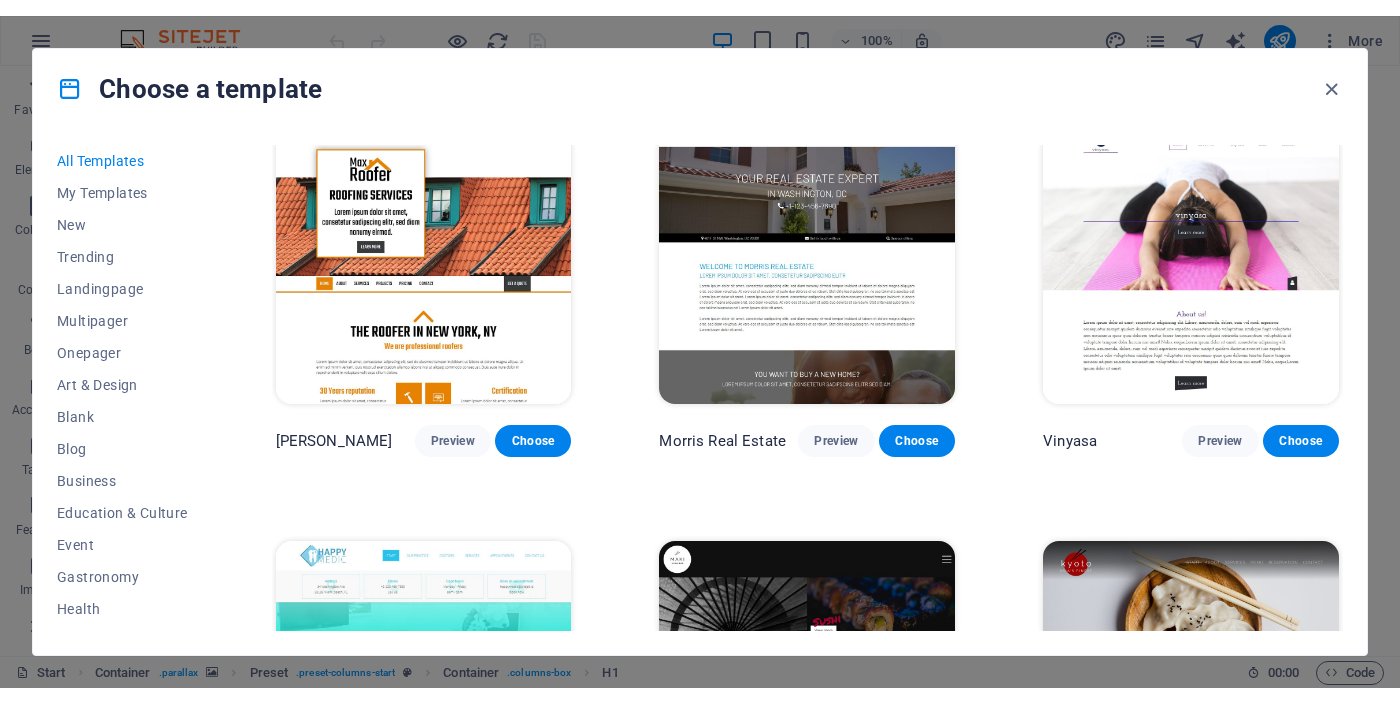 scroll, scrollTop: 15949, scrollLeft: 0, axis: vertical 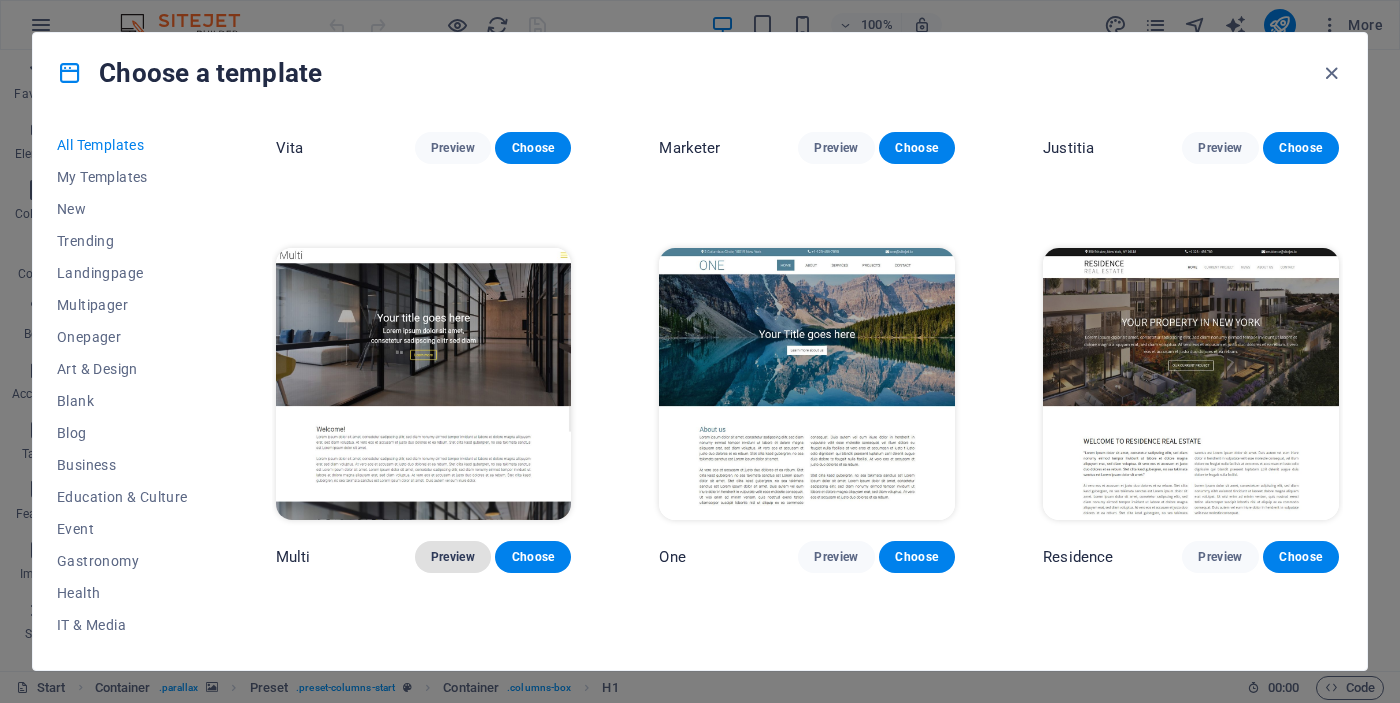 click on "Preview" at bounding box center (453, 557) 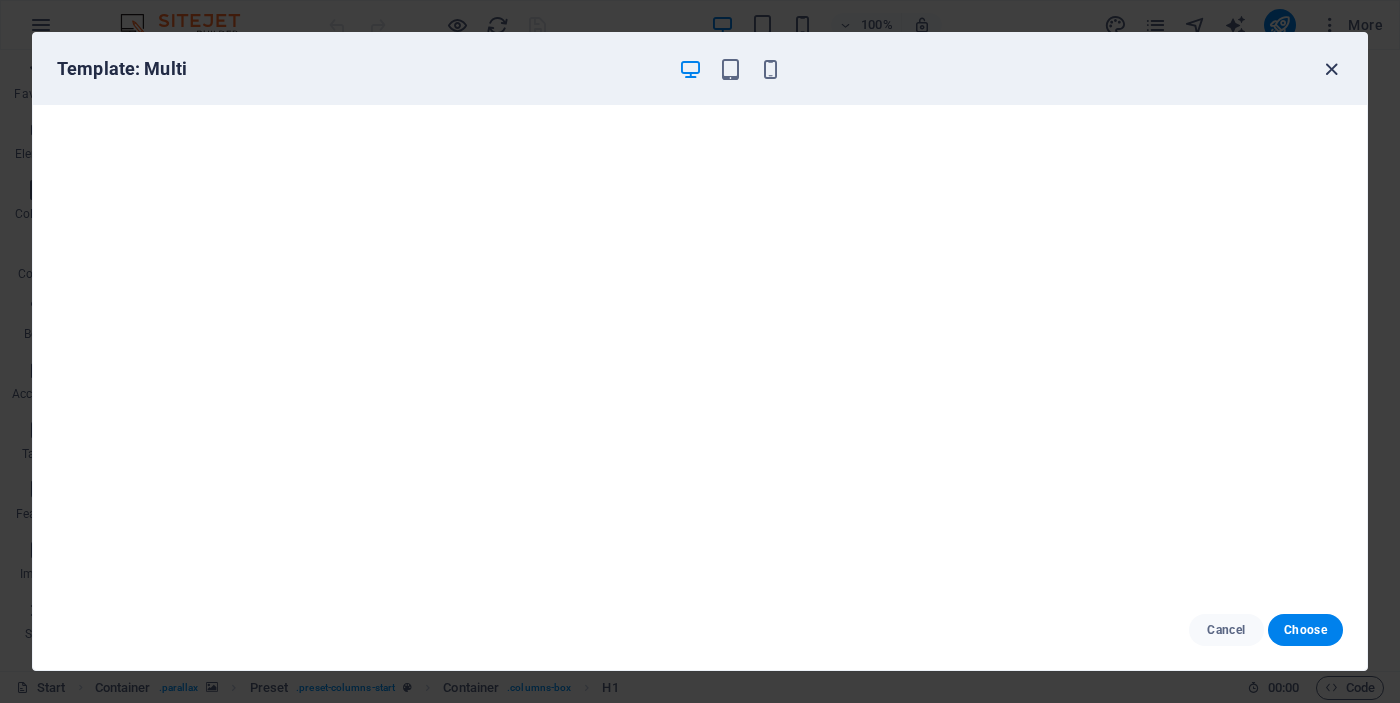 click at bounding box center (1331, 69) 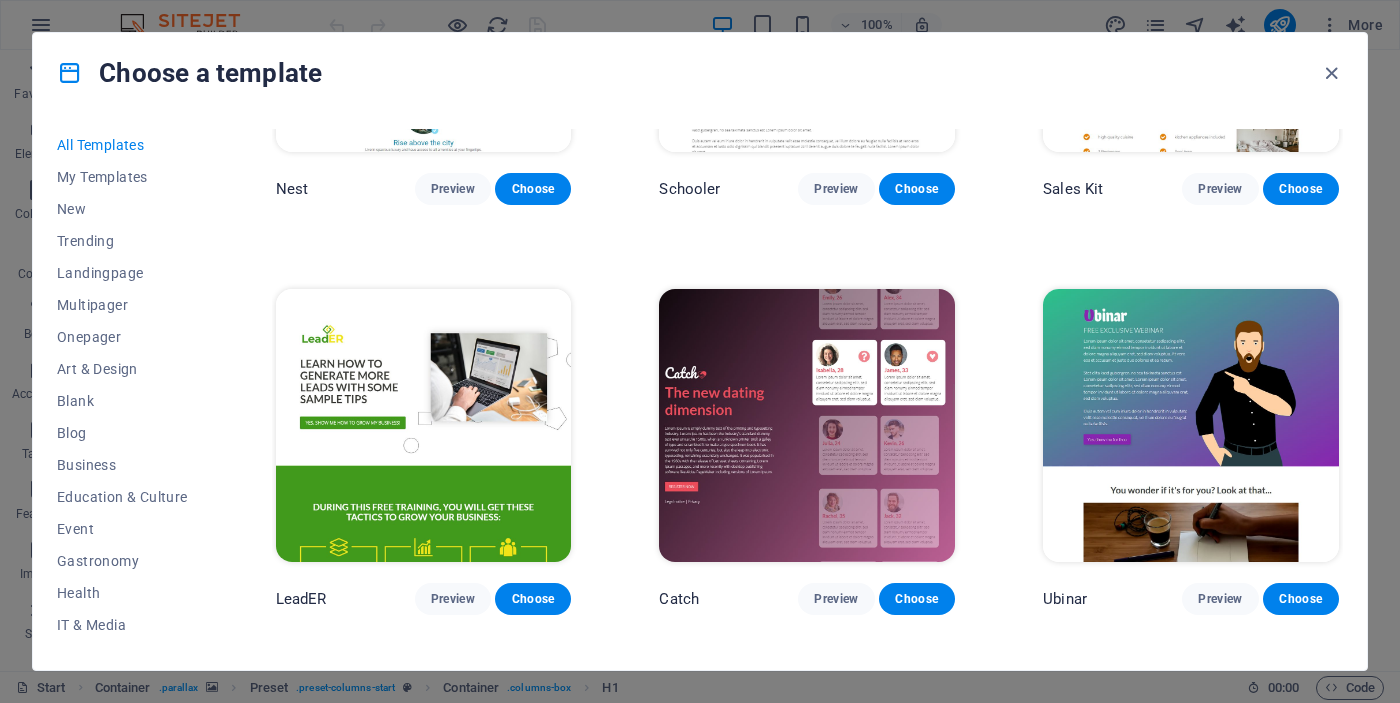 scroll, scrollTop: 20738, scrollLeft: 0, axis: vertical 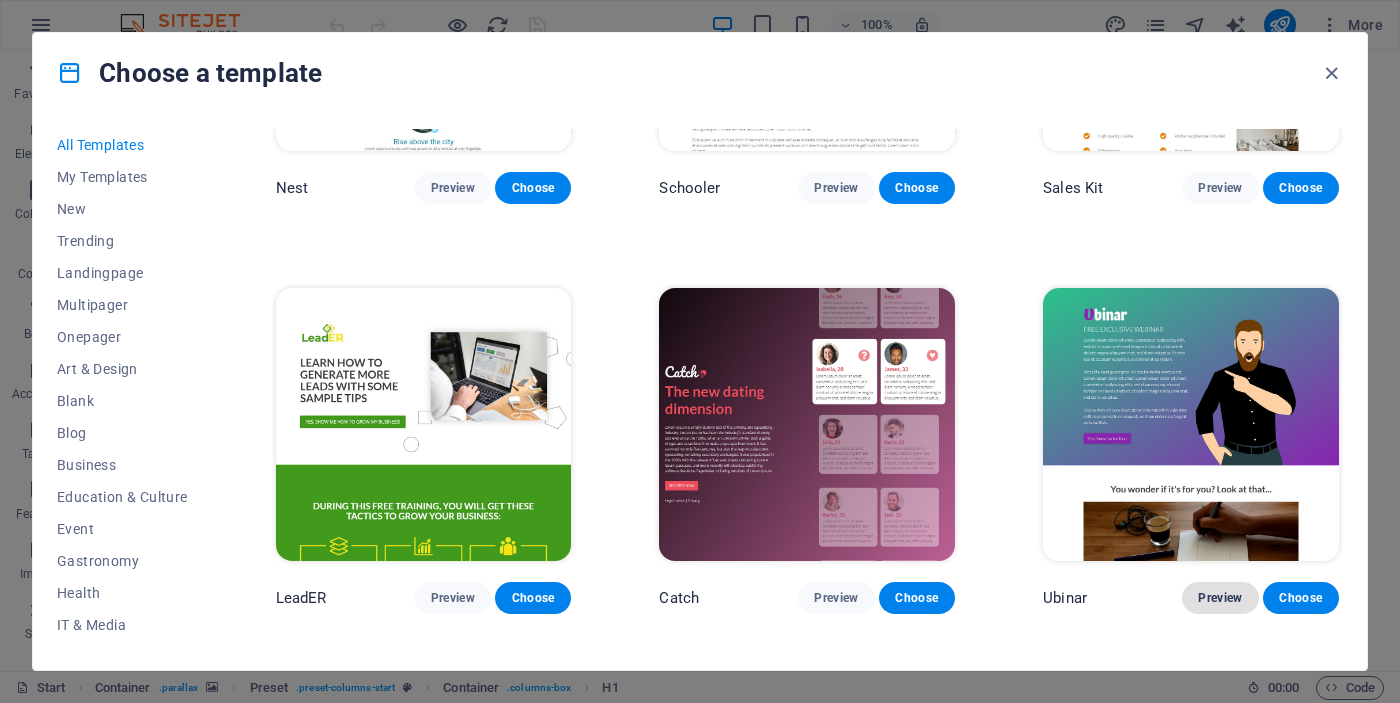 click on "Preview" at bounding box center (1220, 598) 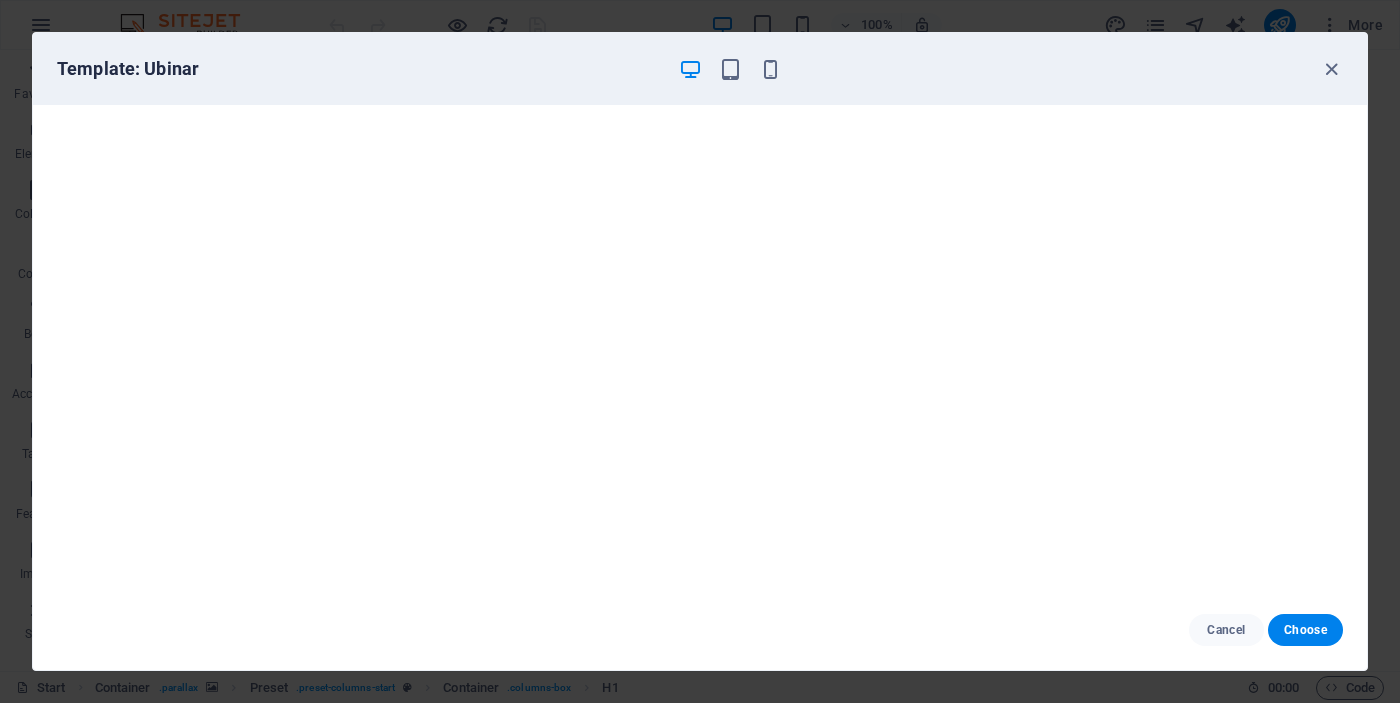 scroll, scrollTop: 5, scrollLeft: 0, axis: vertical 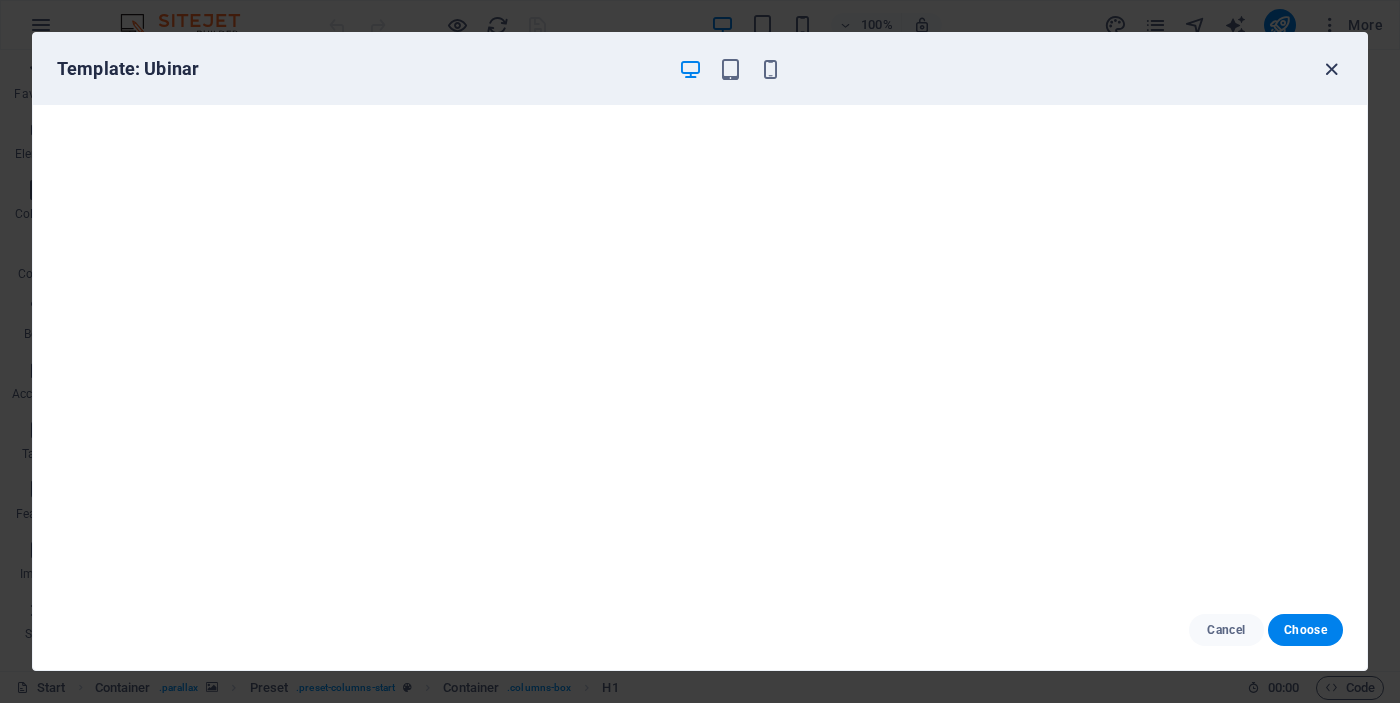 click at bounding box center [1331, 69] 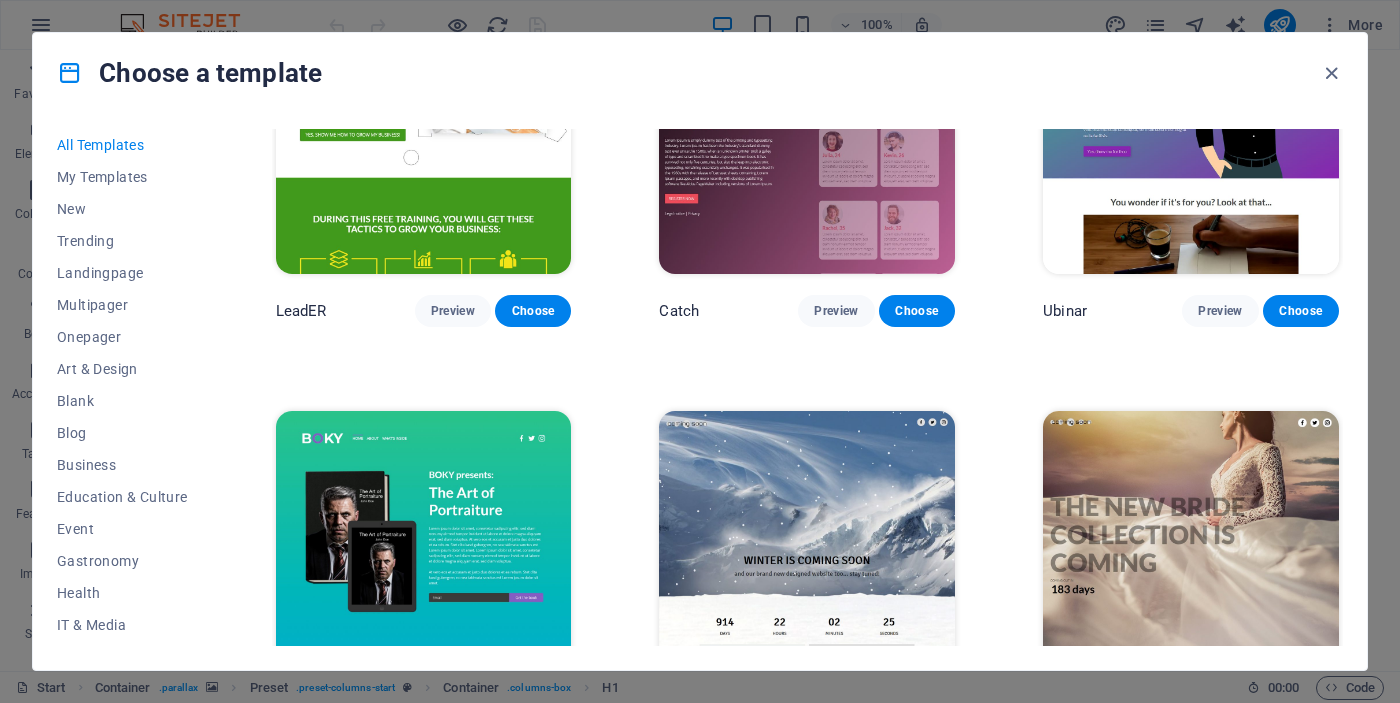 scroll, scrollTop: 21045, scrollLeft: 0, axis: vertical 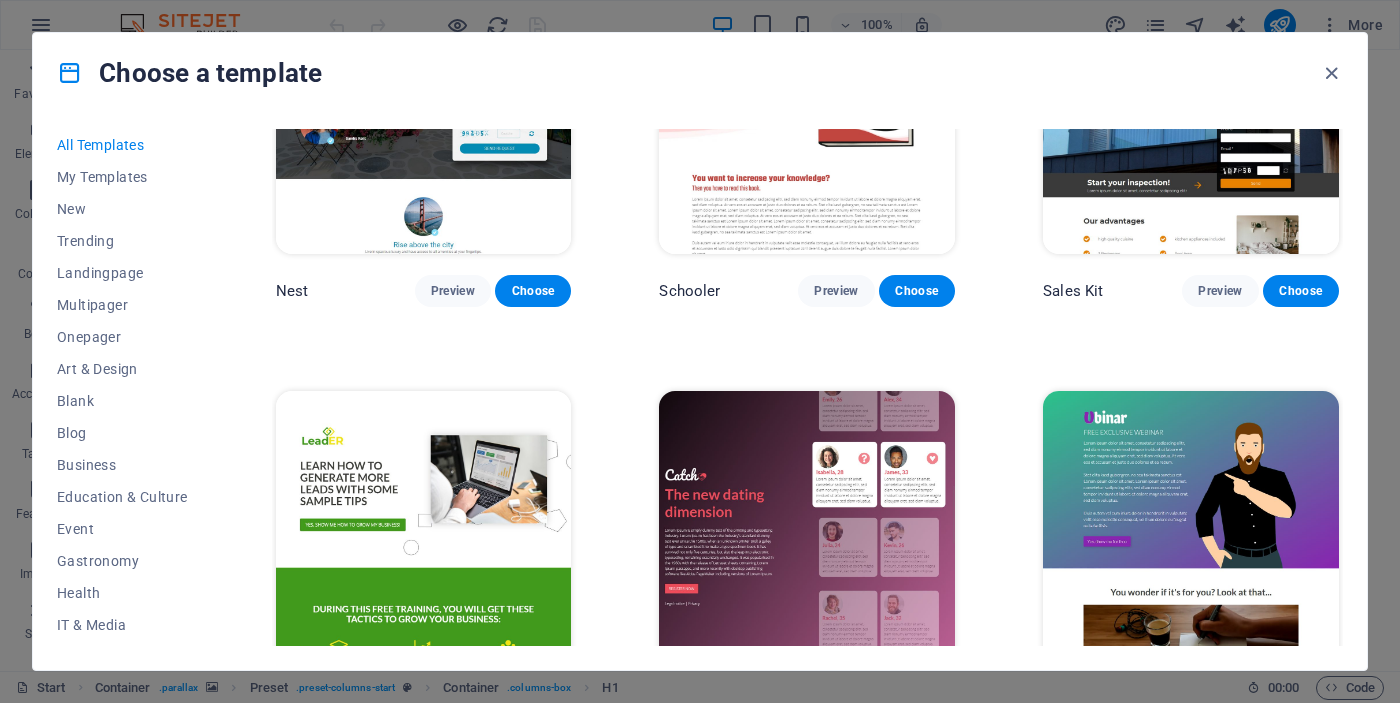 click at bounding box center [424, 527] 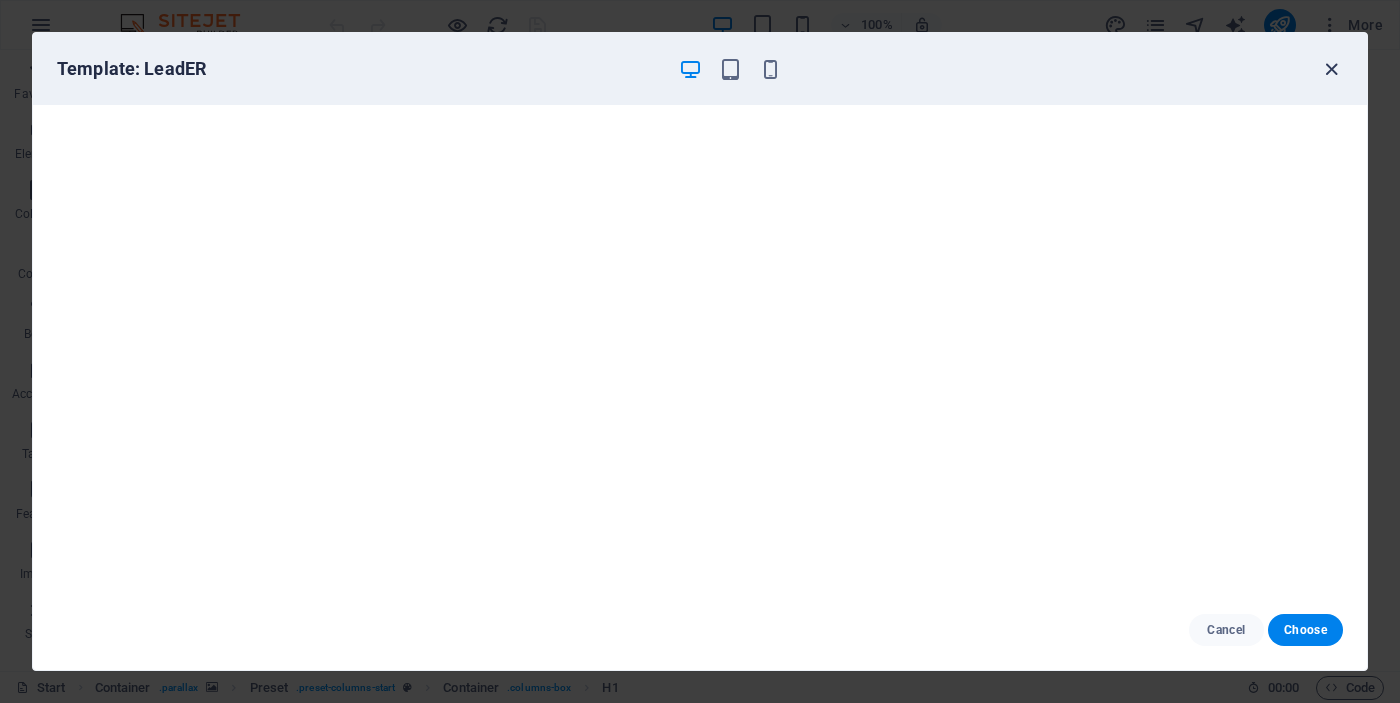 click at bounding box center (1331, 69) 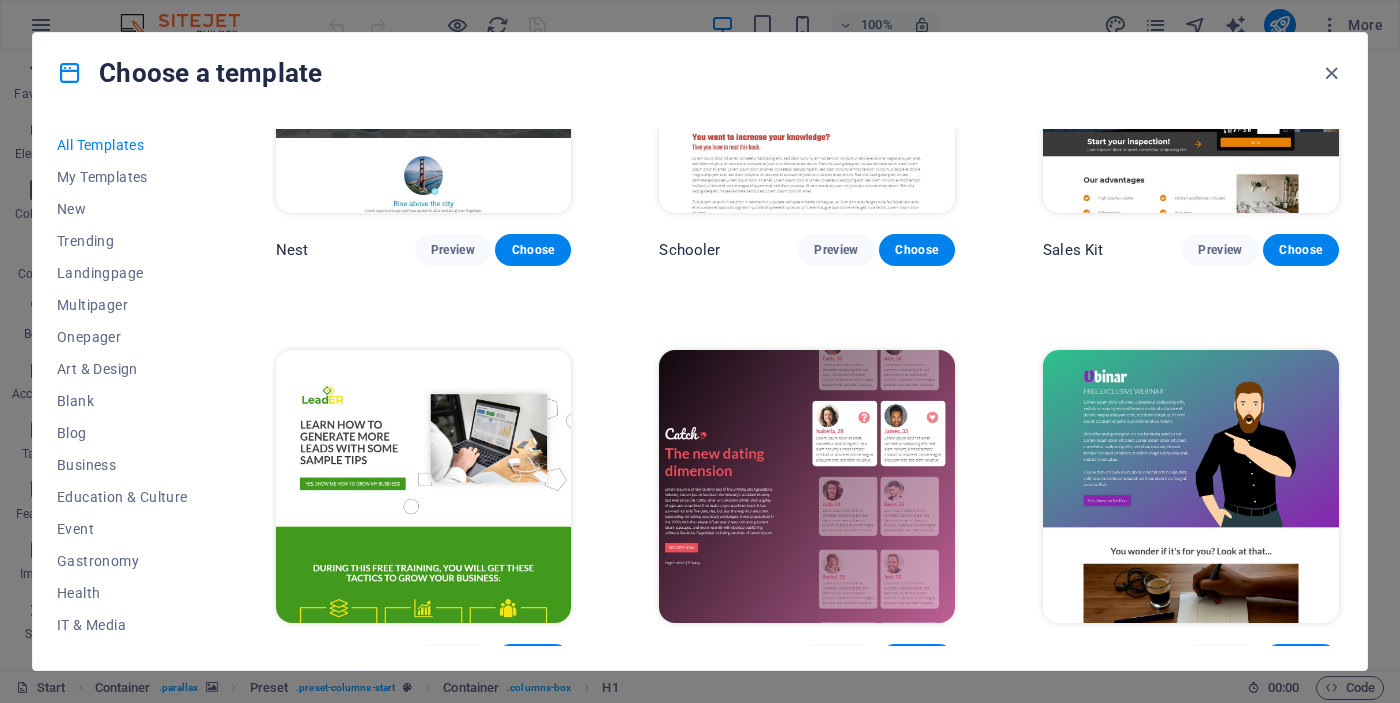 scroll, scrollTop: 20684, scrollLeft: 0, axis: vertical 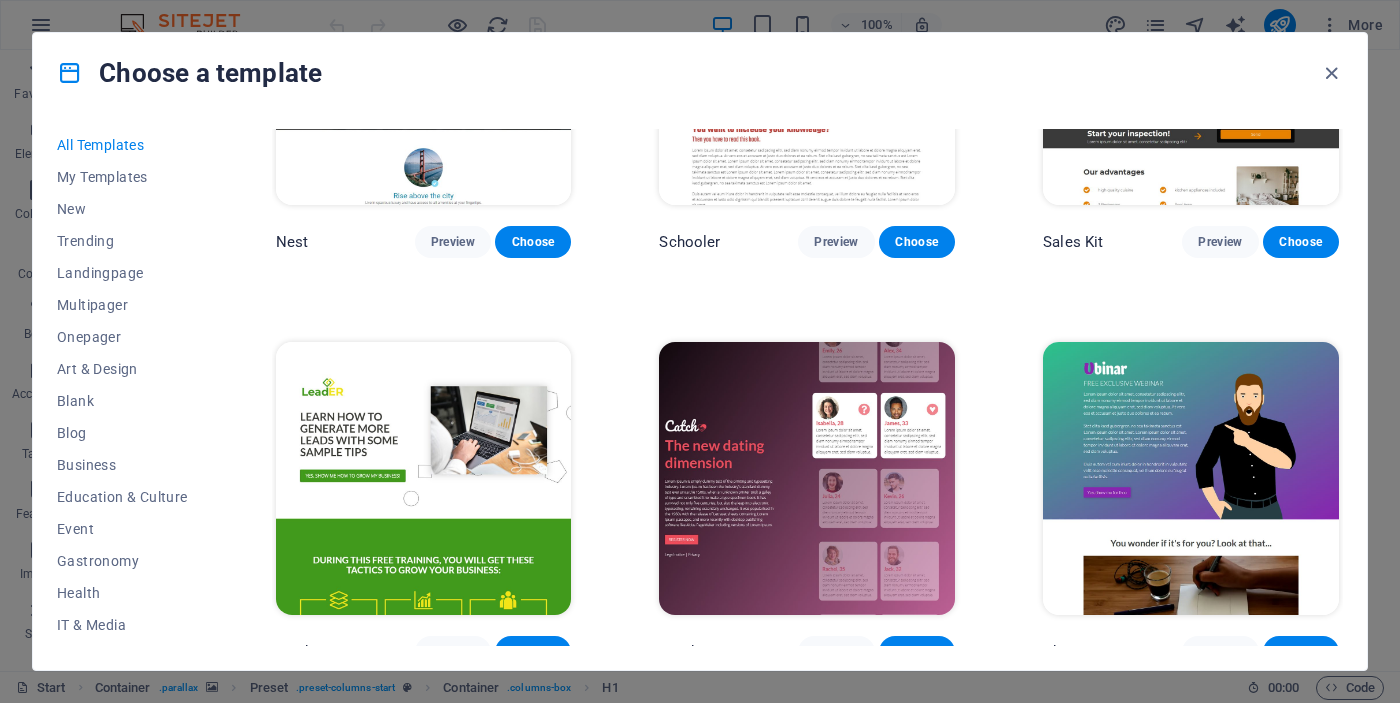 click at bounding box center [424, 478] 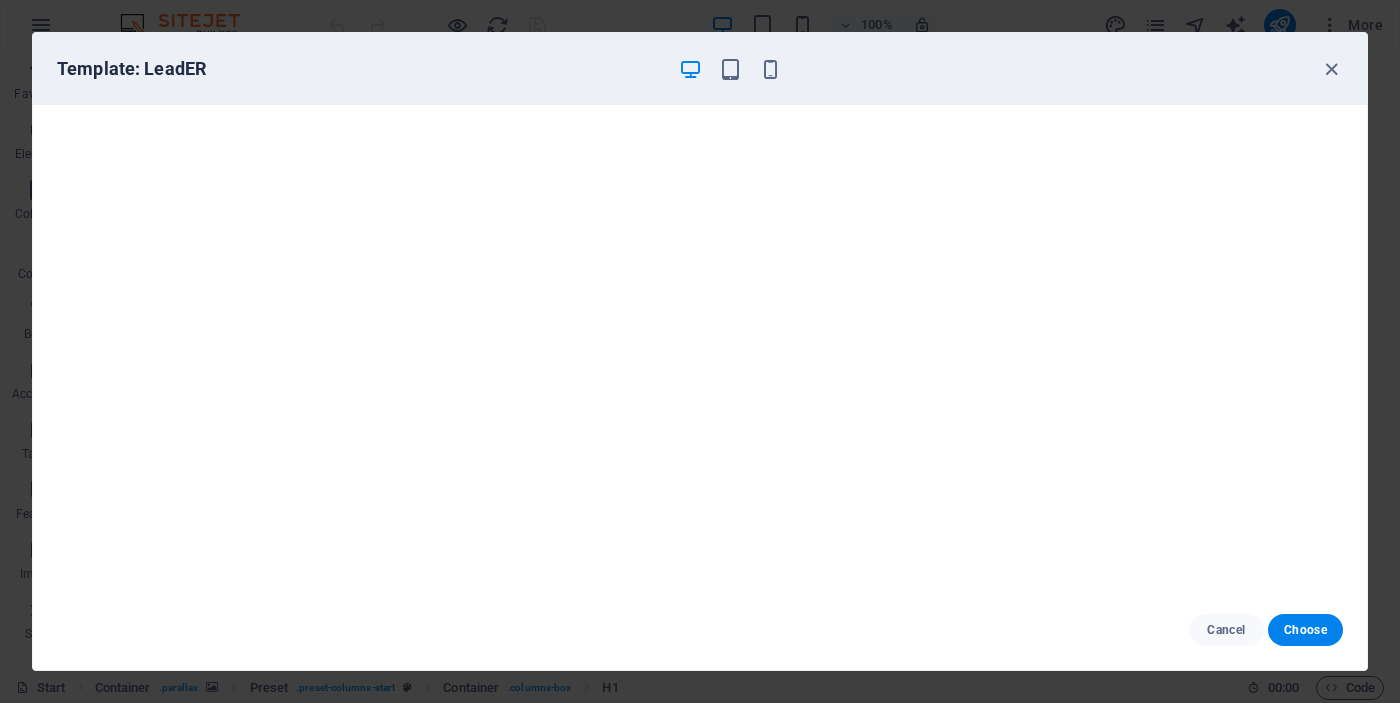 scroll, scrollTop: 0, scrollLeft: 0, axis: both 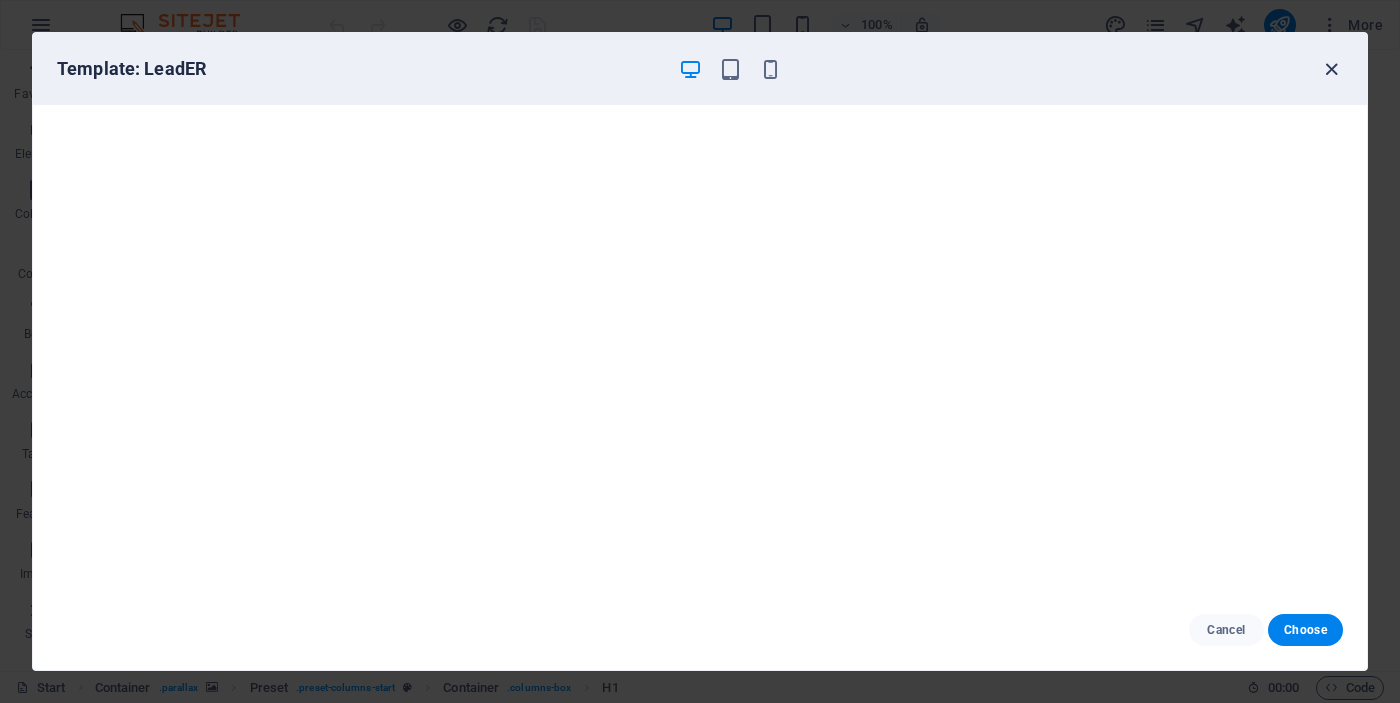 click at bounding box center [1331, 69] 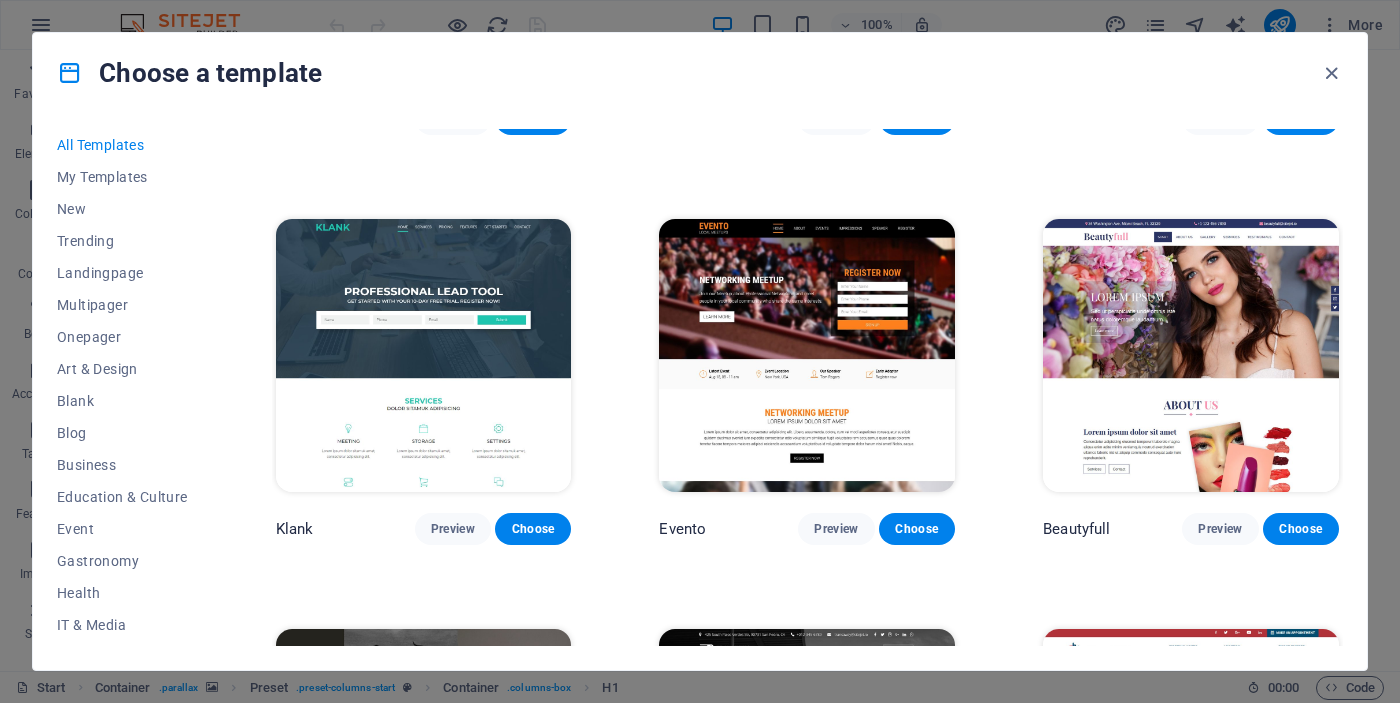 scroll, scrollTop: 15072, scrollLeft: 0, axis: vertical 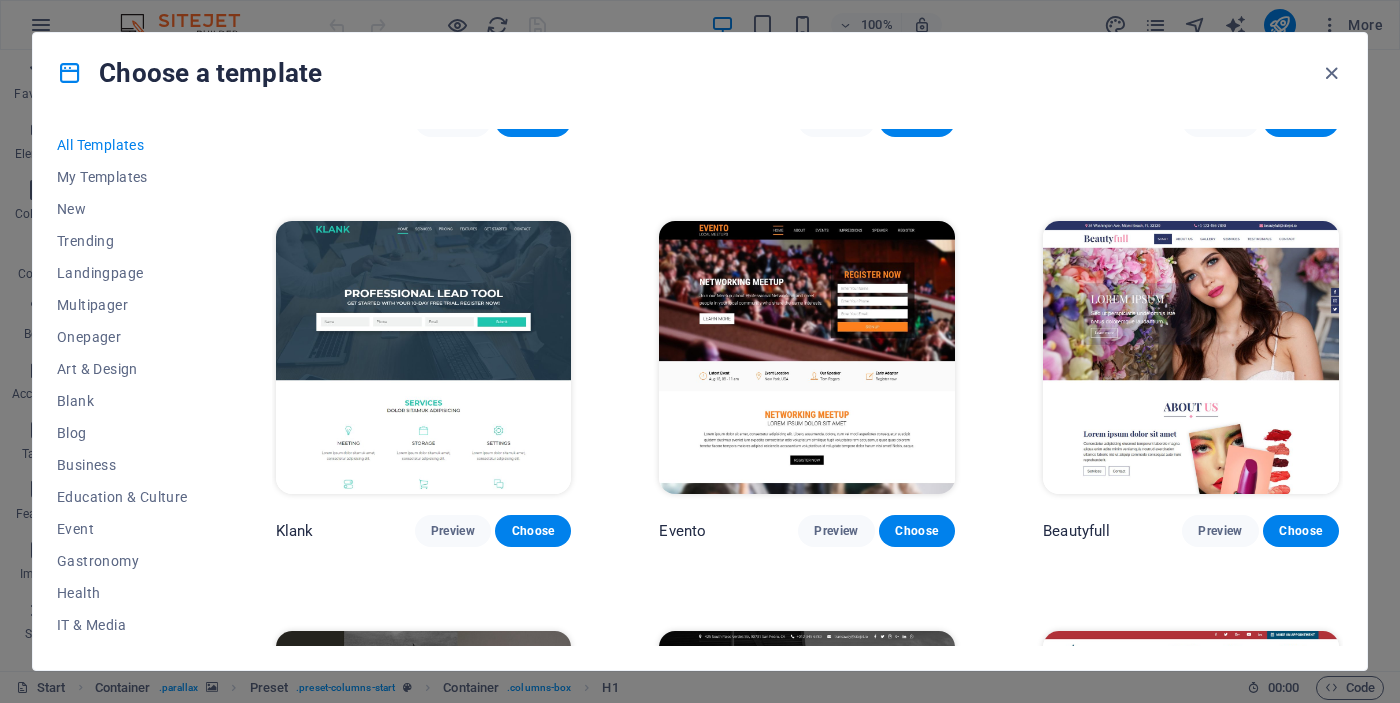 click at bounding box center [424, 357] 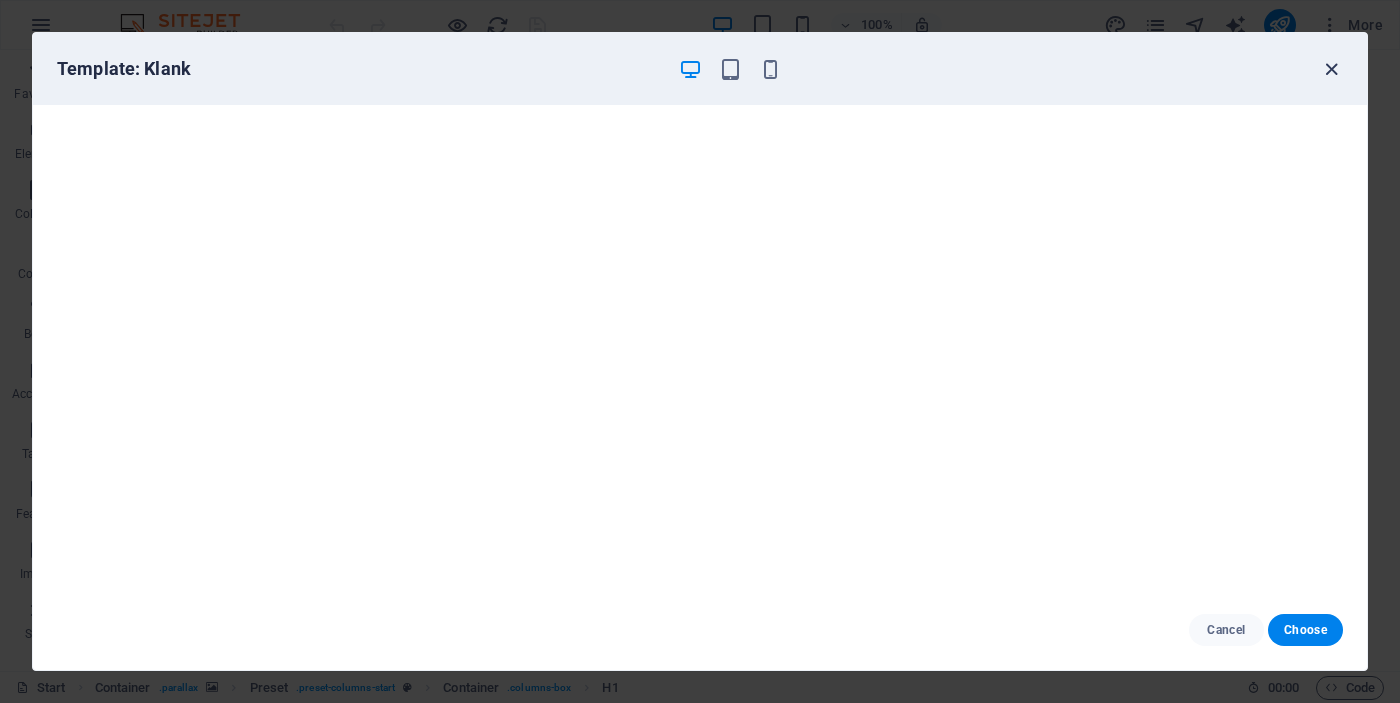 click at bounding box center (1331, 69) 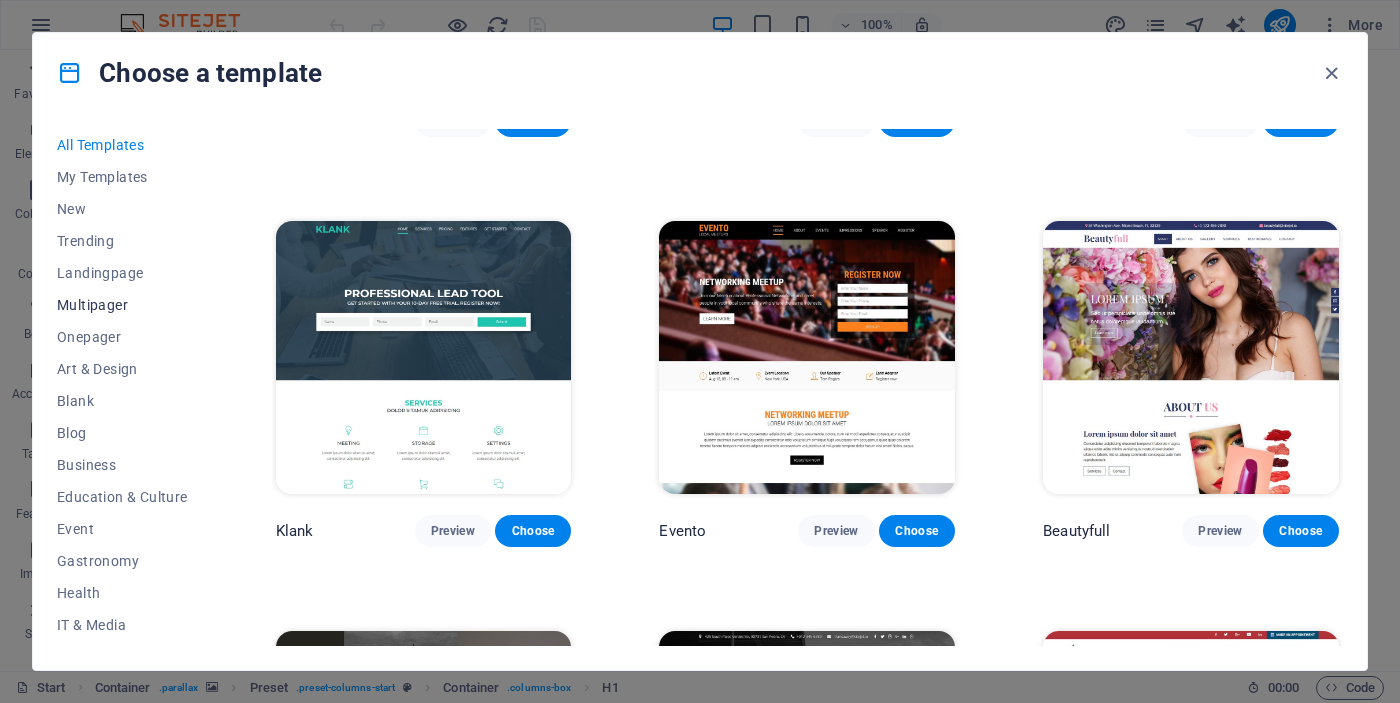 click on "Multipager" at bounding box center (122, 305) 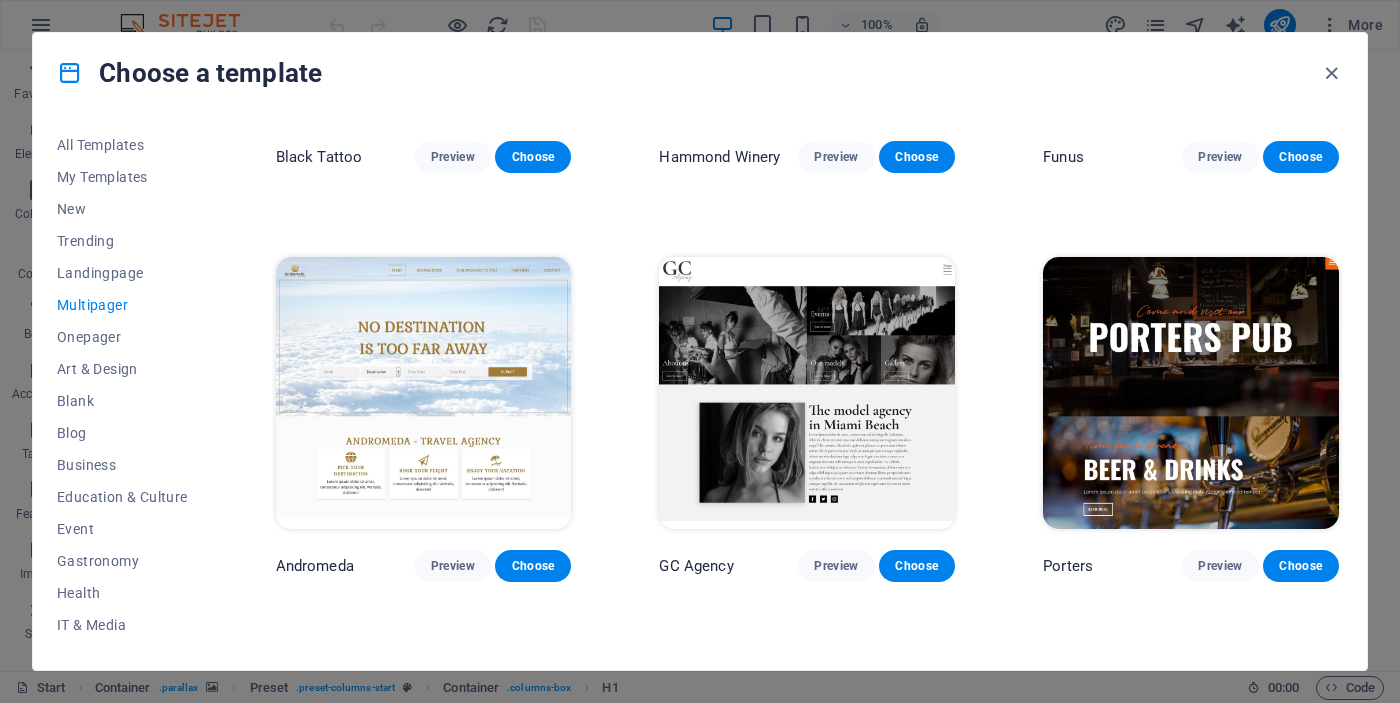 scroll, scrollTop: 6824, scrollLeft: 0, axis: vertical 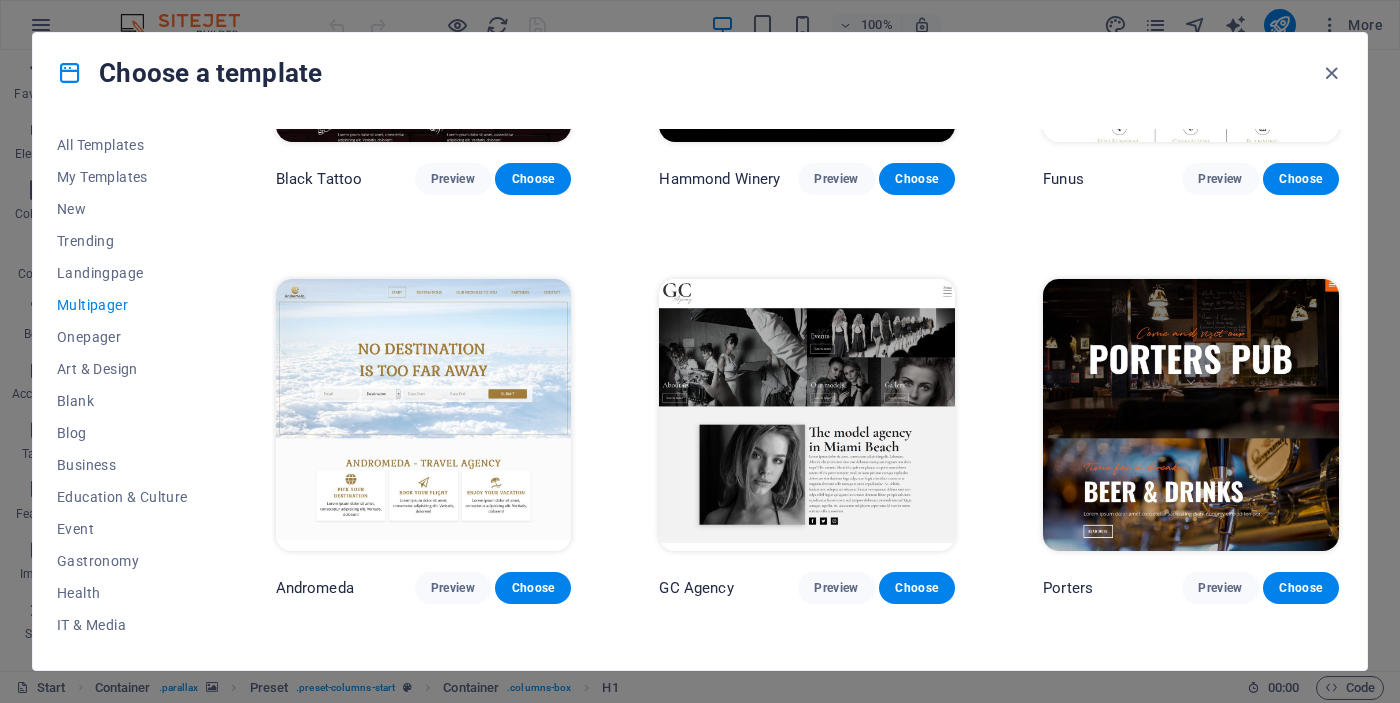 click at bounding box center [807, 415] 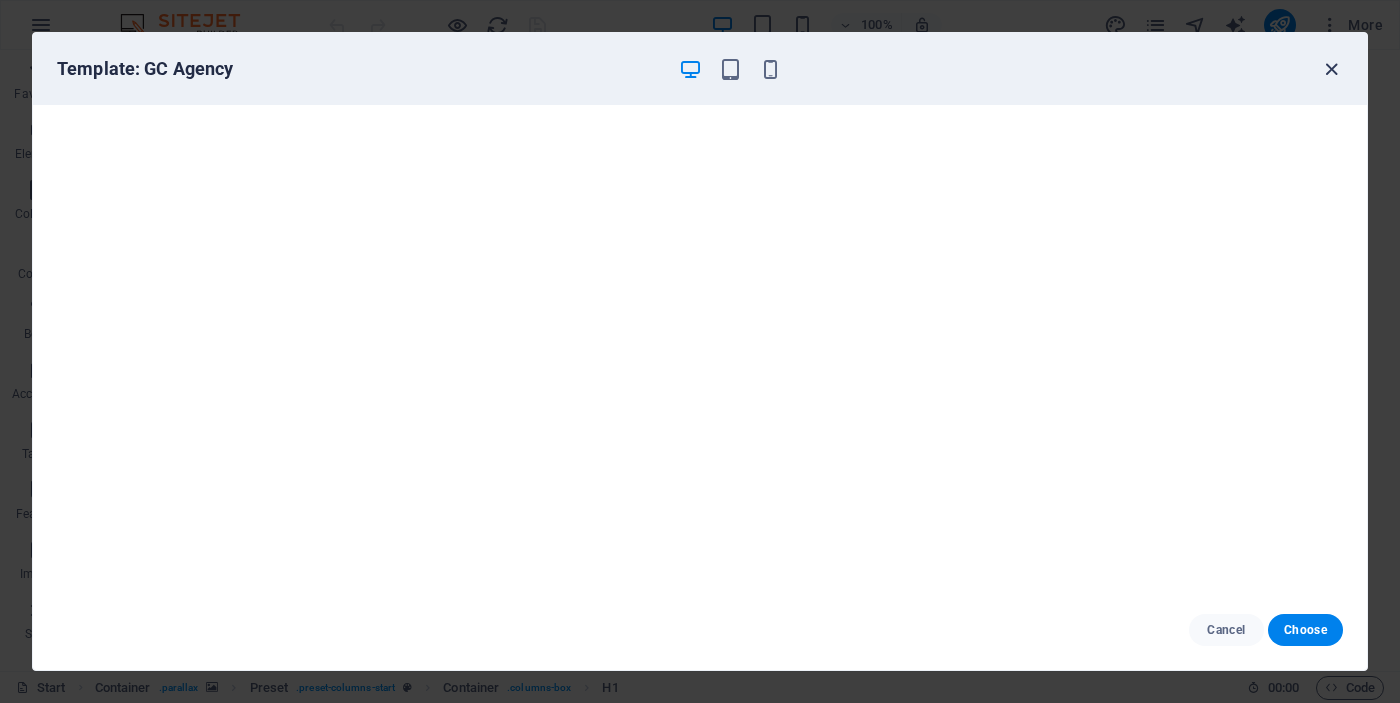 click at bounding box center [1331, 69] 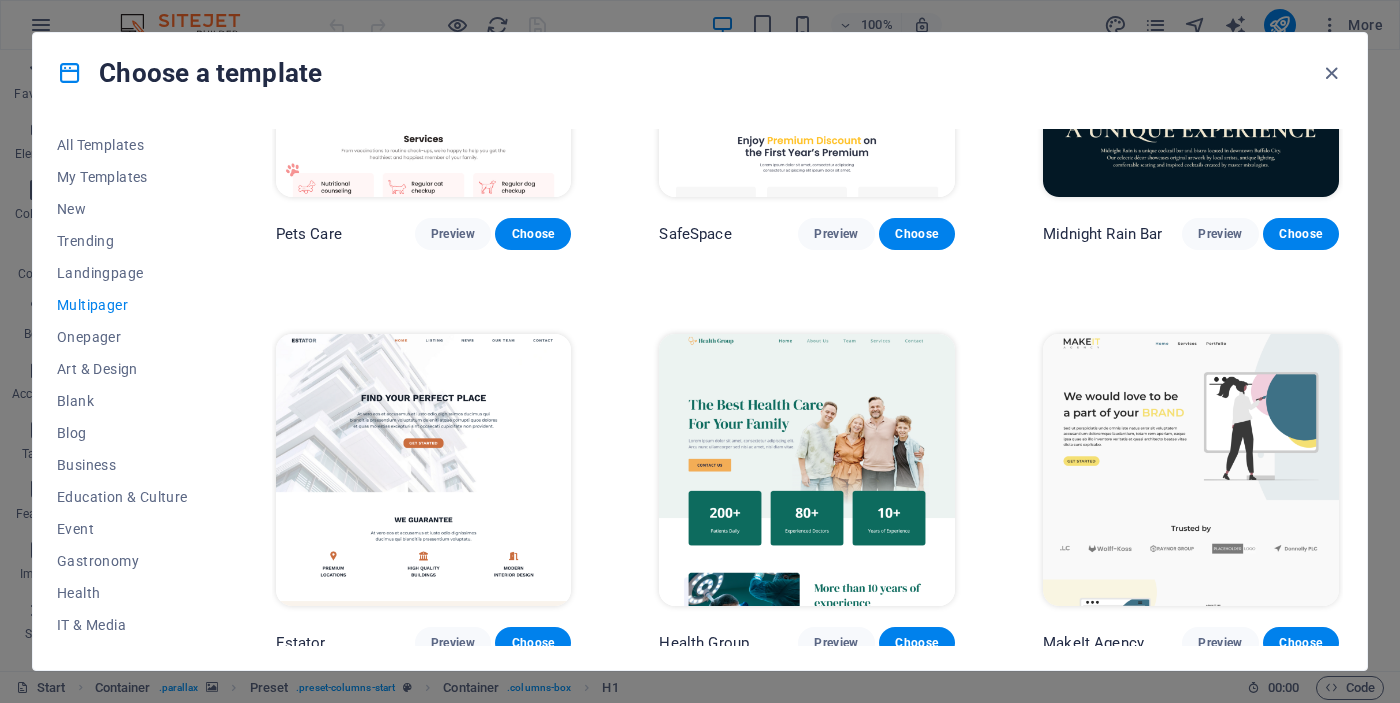 scroll, scrollTop: 1846, scrollLeft: 0, axis: vertical 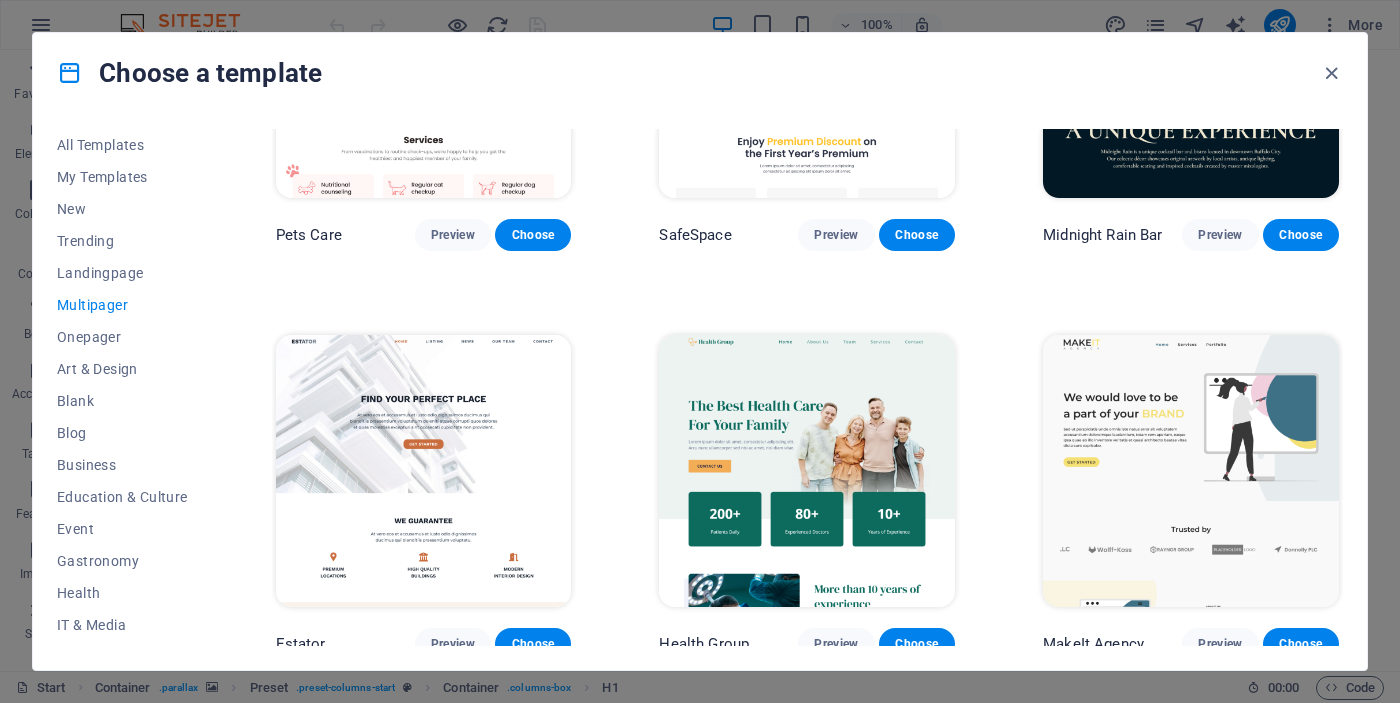 click at bounding box center [1191, 471] 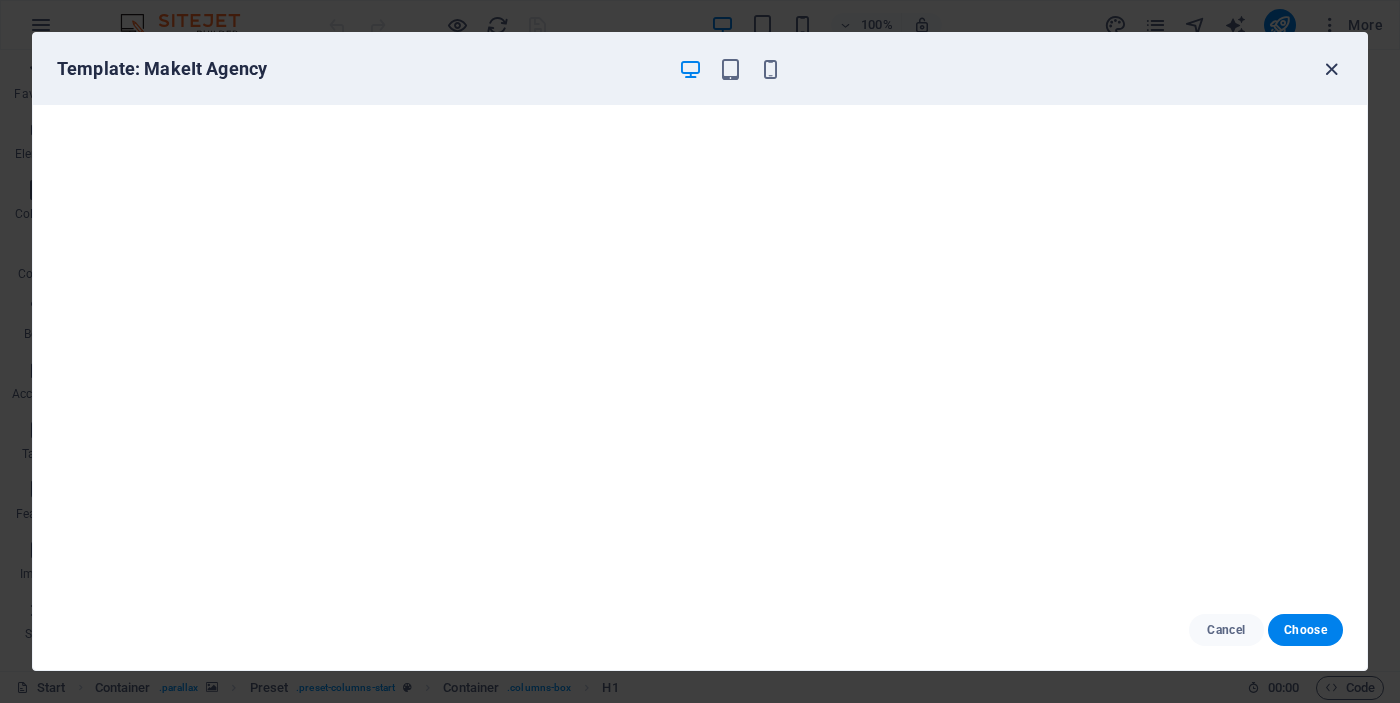 click at bounding box center [1331, 69] 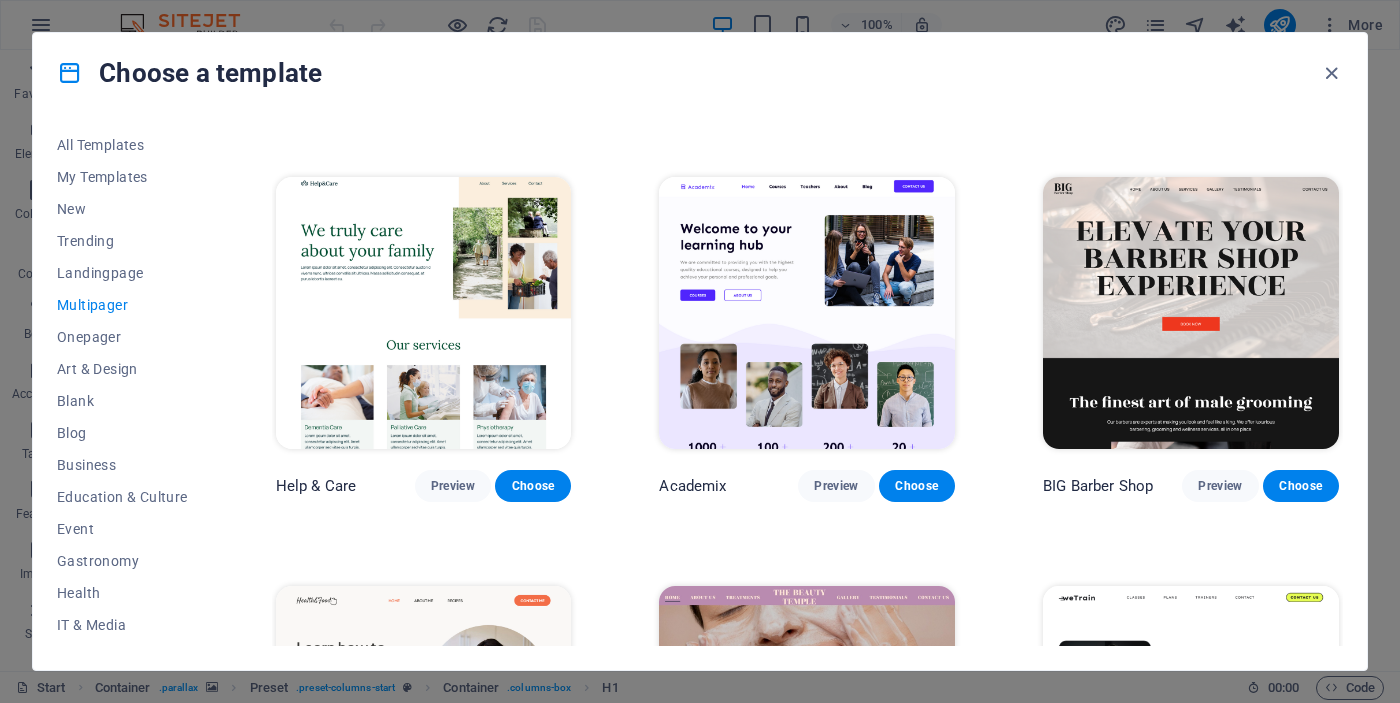 scroll, scrollTop: 360, scrollLeft: 0, axis: vertical 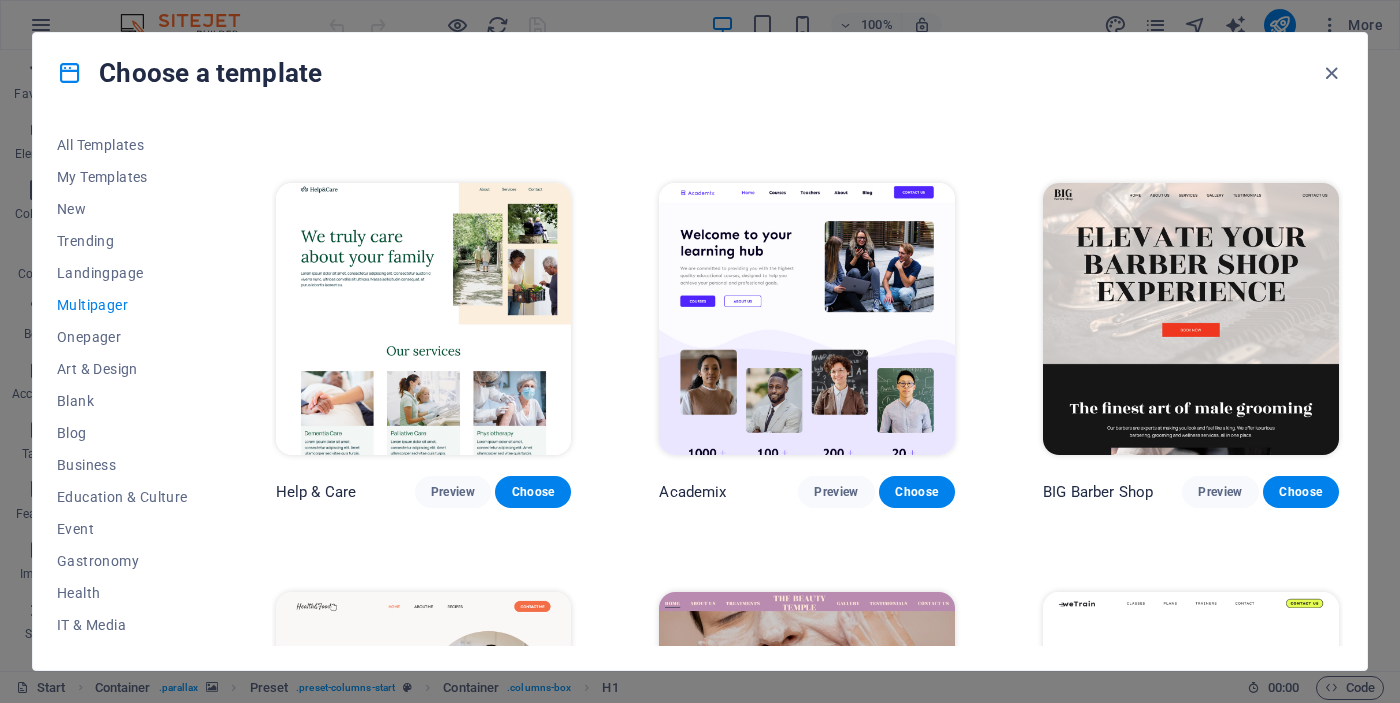 click at bounding box center (807, 319) 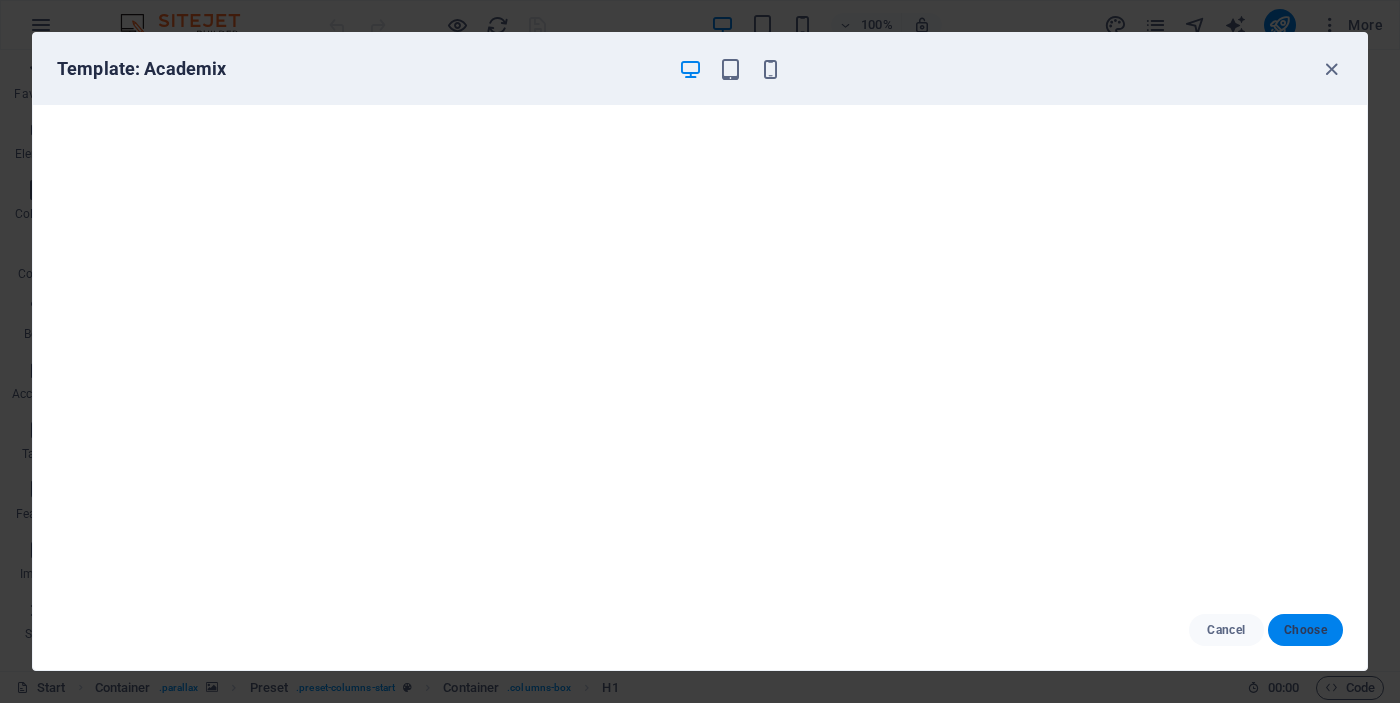 click on "Choose" at bounding box center [1305, 630] 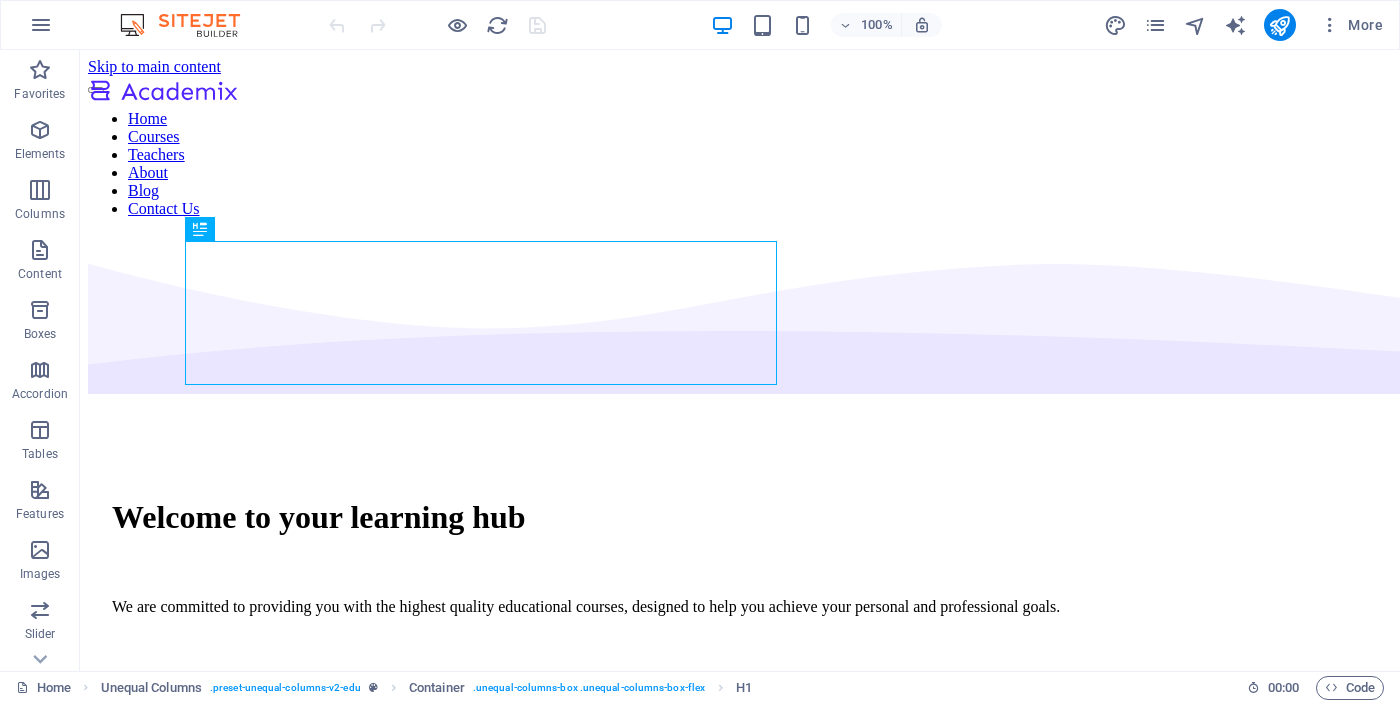 scroll, scrollTop: 0, scrollLeft: 0, axis: both 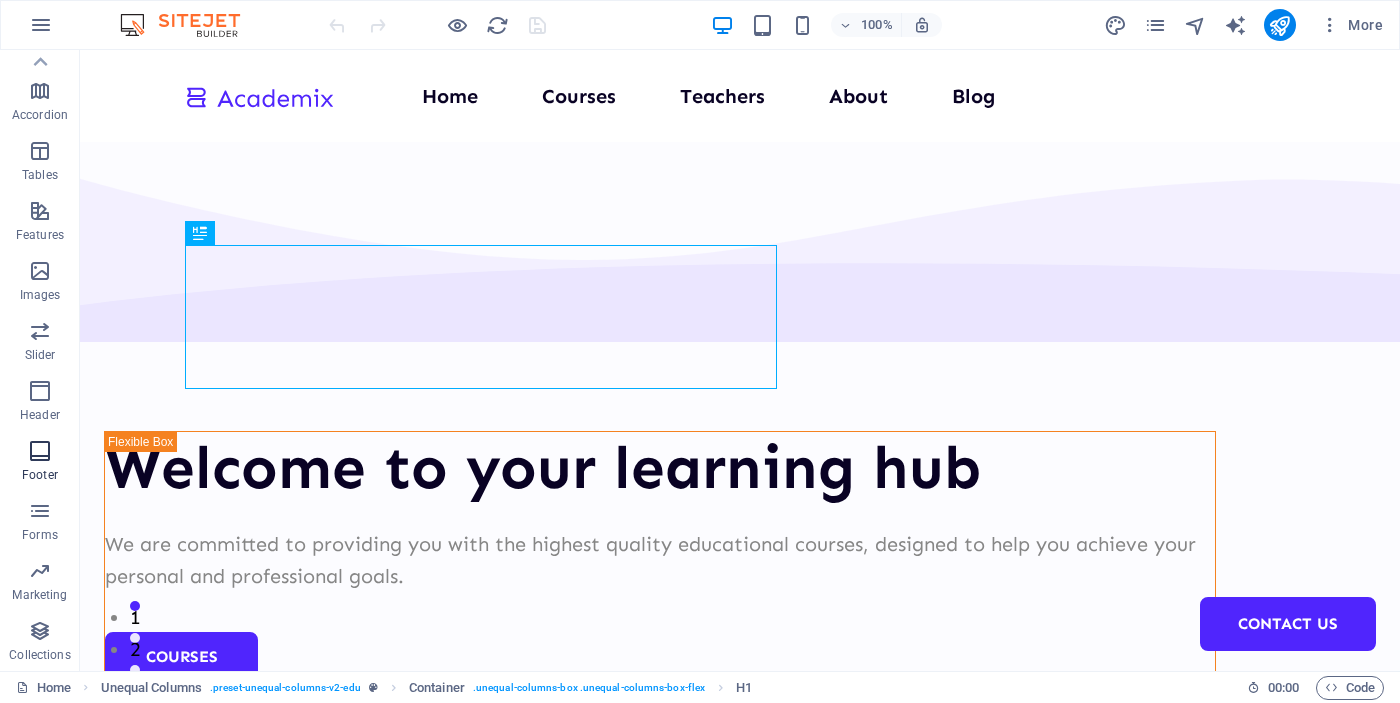 click on "Footer" at bounding box center (40, 475) 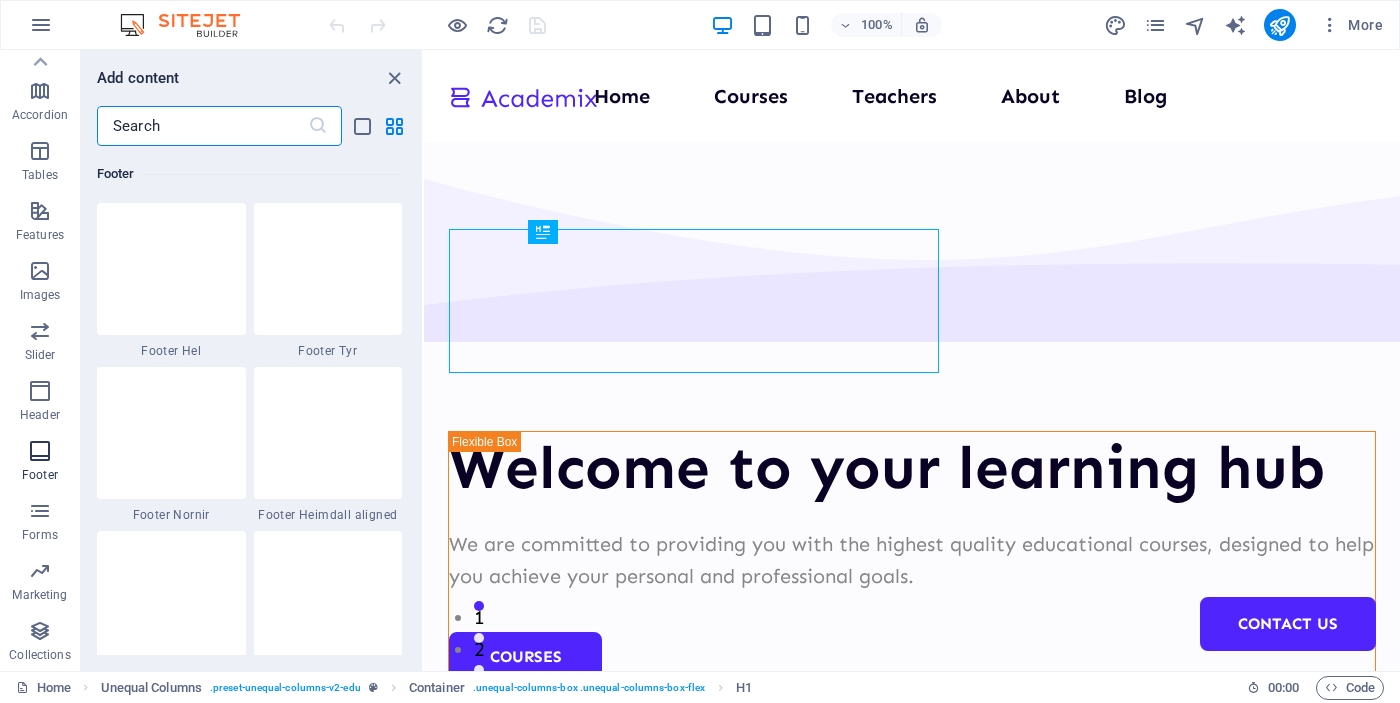 scroll, scrollTop: 13075, scrollLeft: 0, axis: vertical 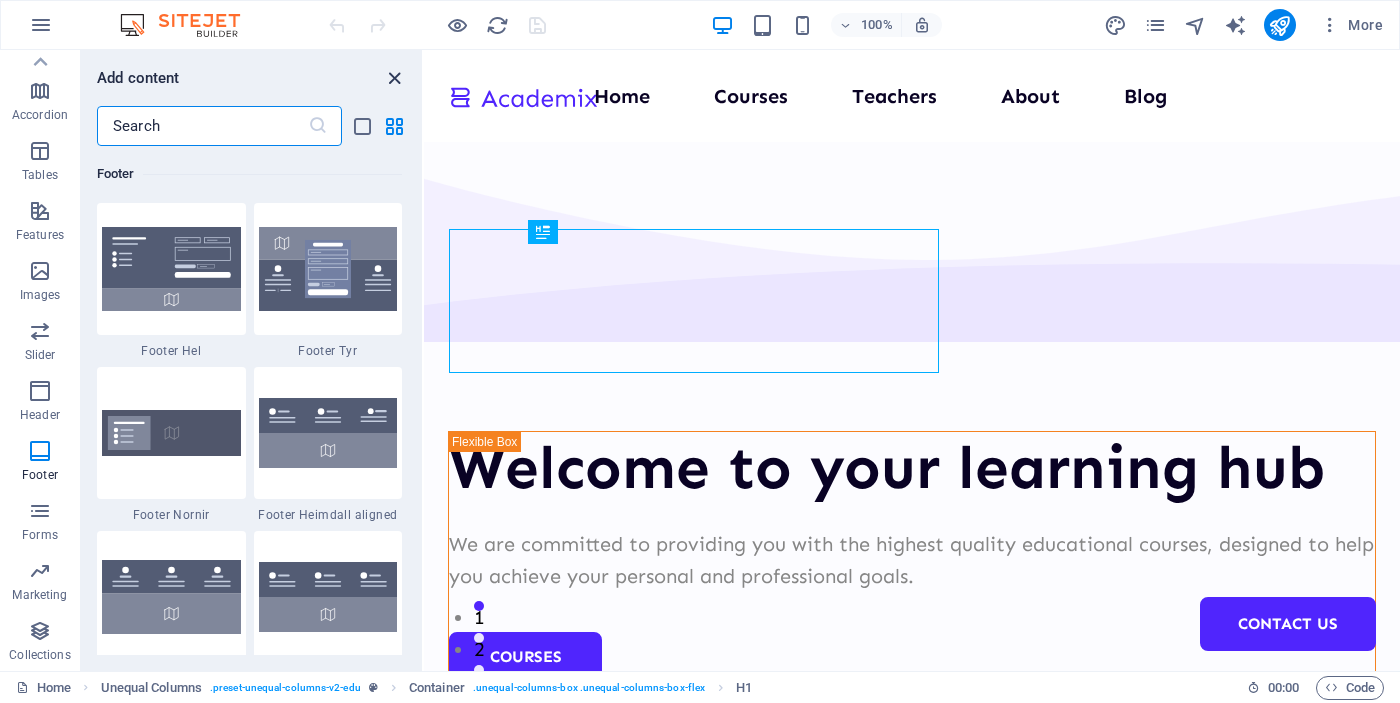 click at bounding box center (394, 78) 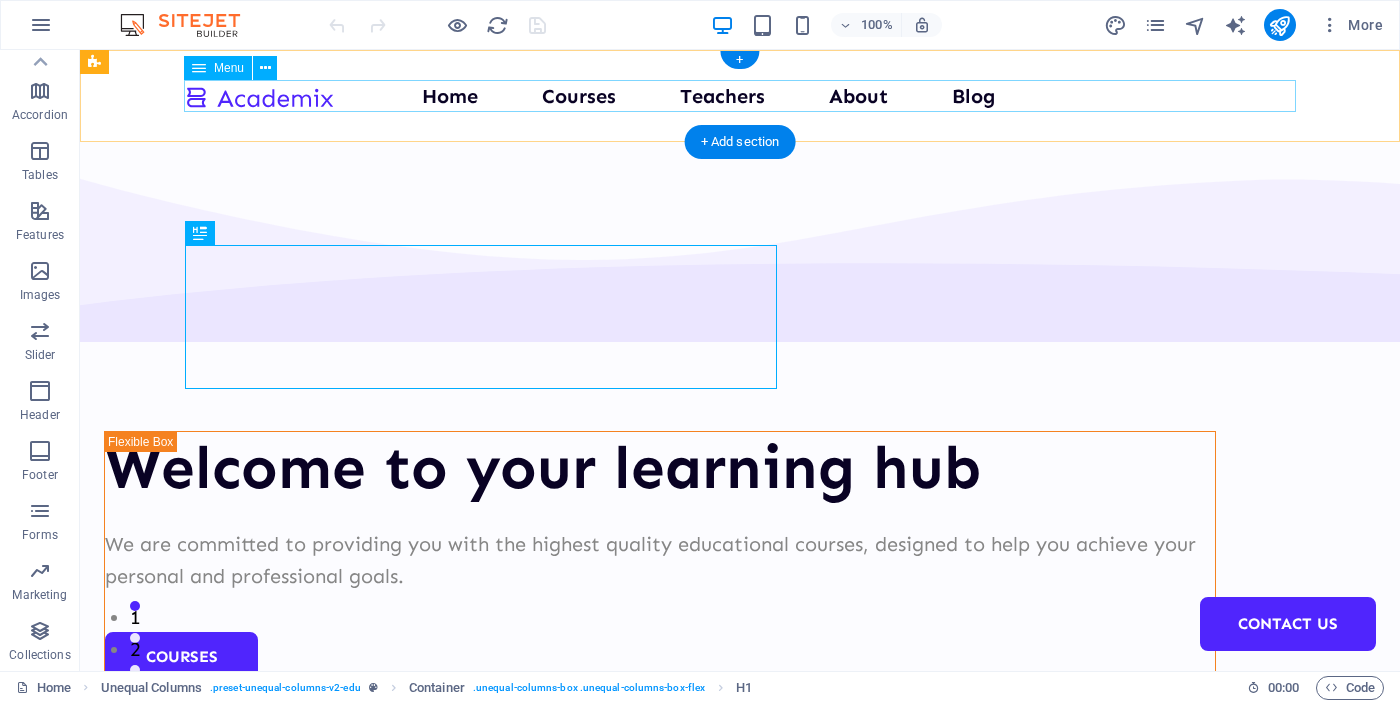 click on "Home Courses Teachers About Blog Contact Us" at bounding box center (740, 96) 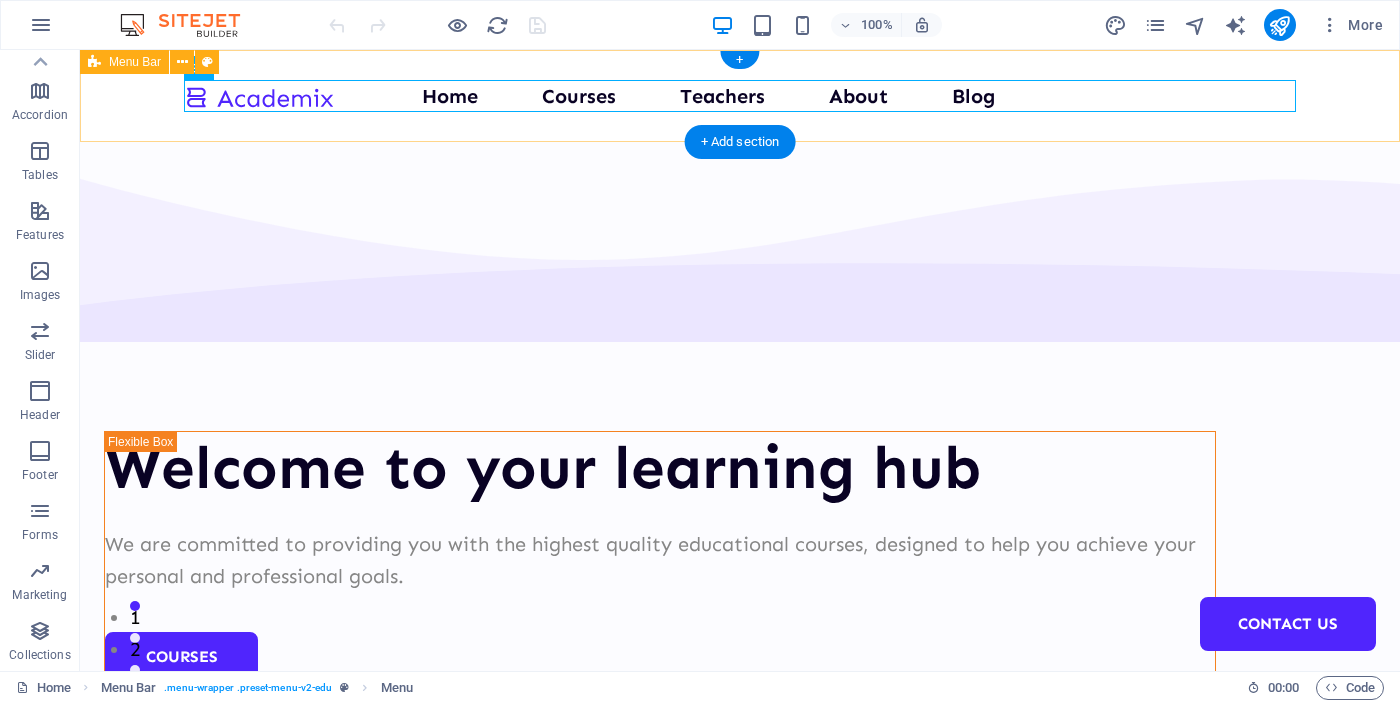 click on "Home Courses Teachers About Blog Contact Us" at bounding box center (740, 96) 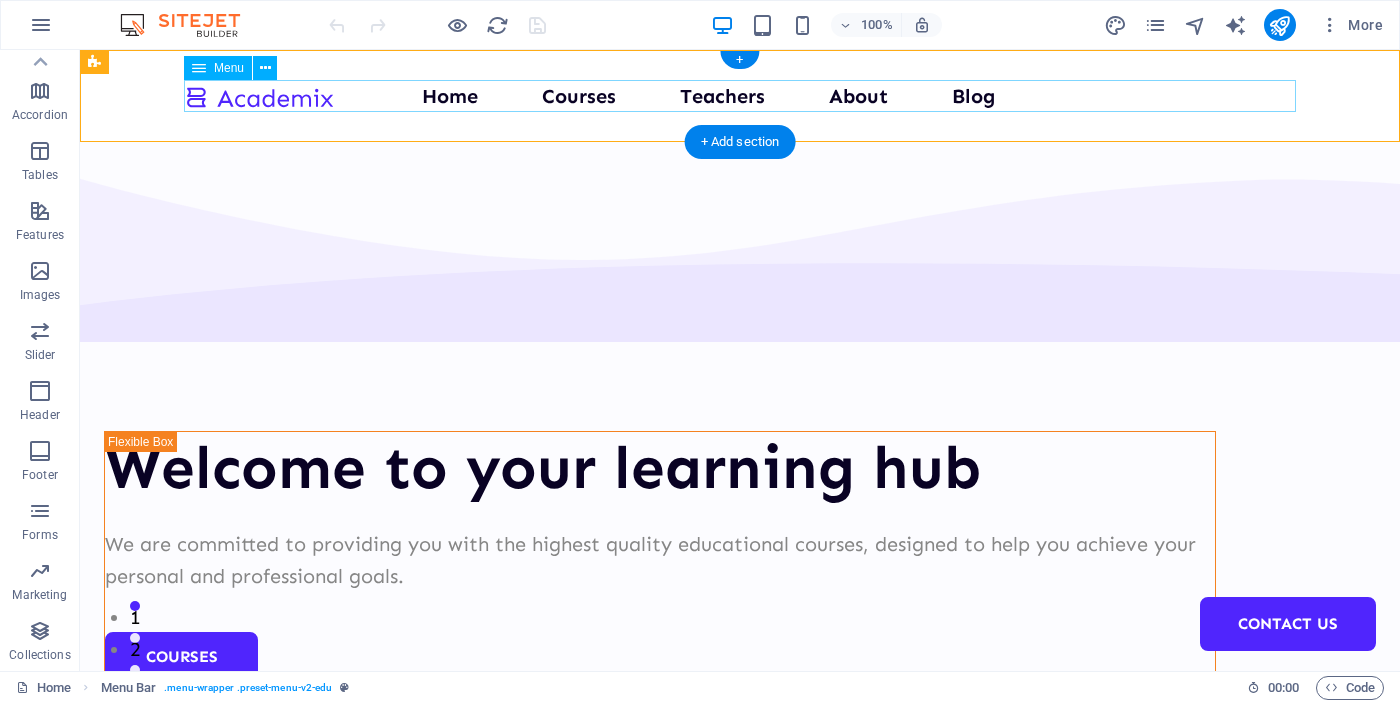 click on "Home Courses Teachers About Blog Contact Us" at bounding box center [740, 96] 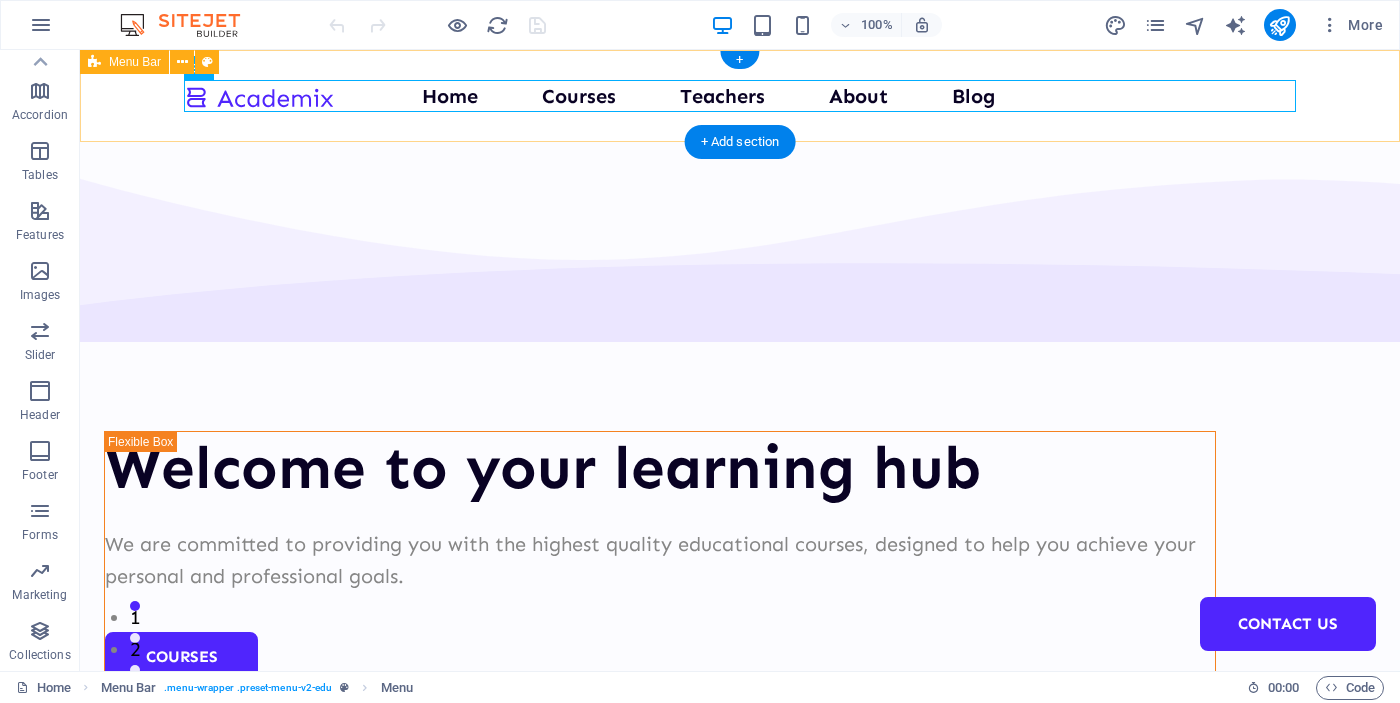 click on "Home Courses Teachers About Blog Contact Us" at bounding box center (740, 96) 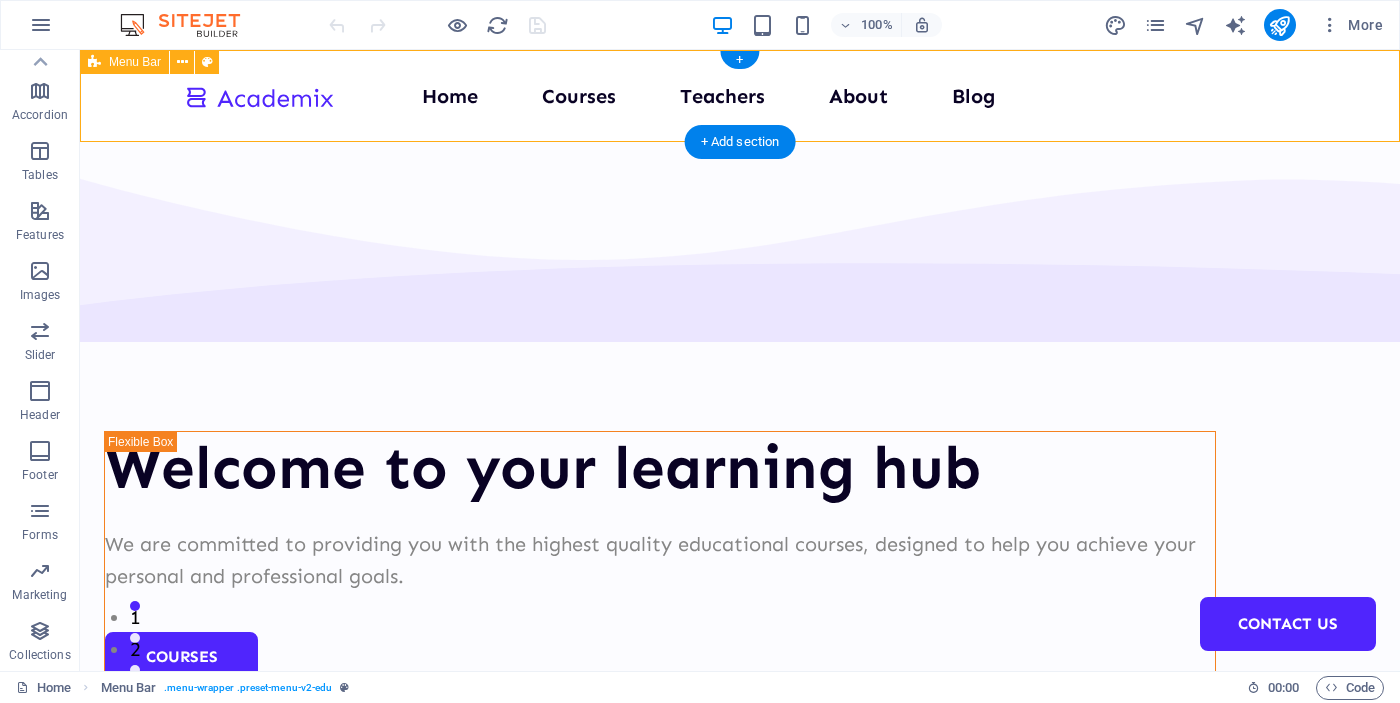 click on "Home Courses Teachers About Blog Contact Us" at bounding box center [740, 96] 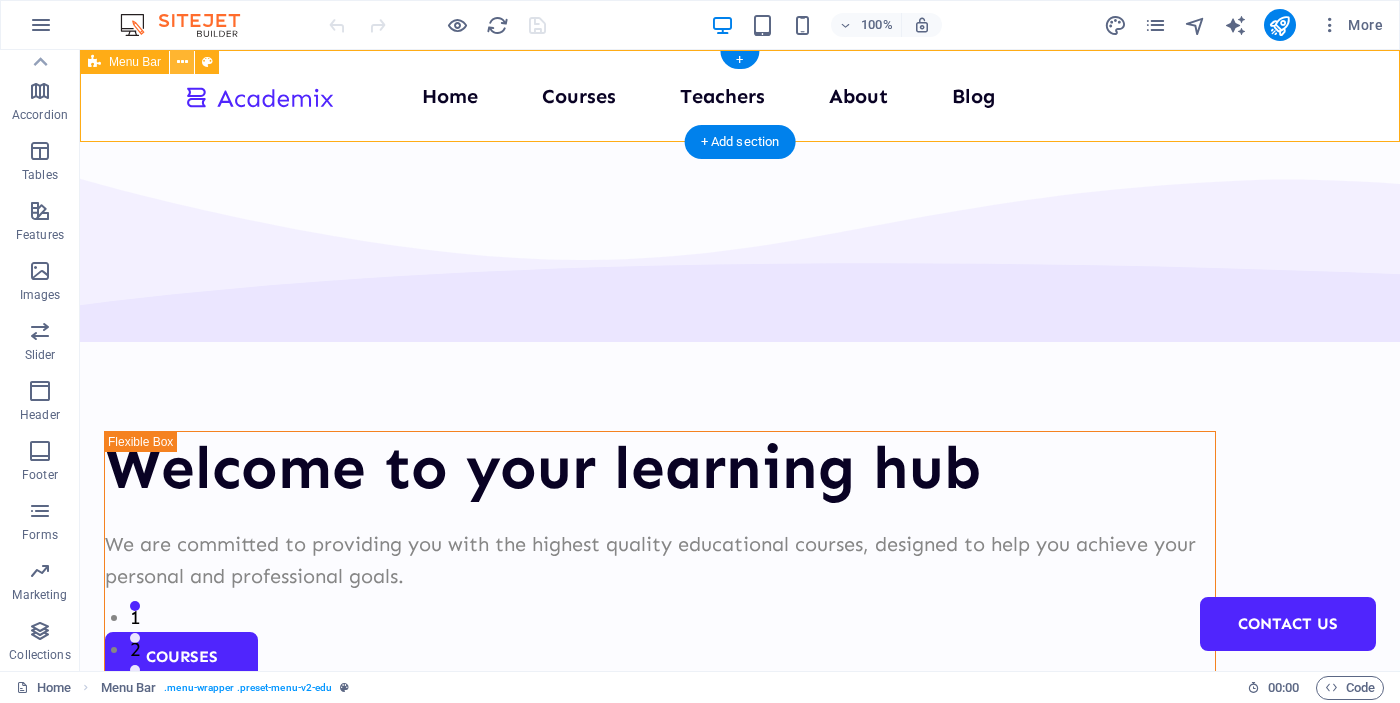 click at bounding box center [182, 62] 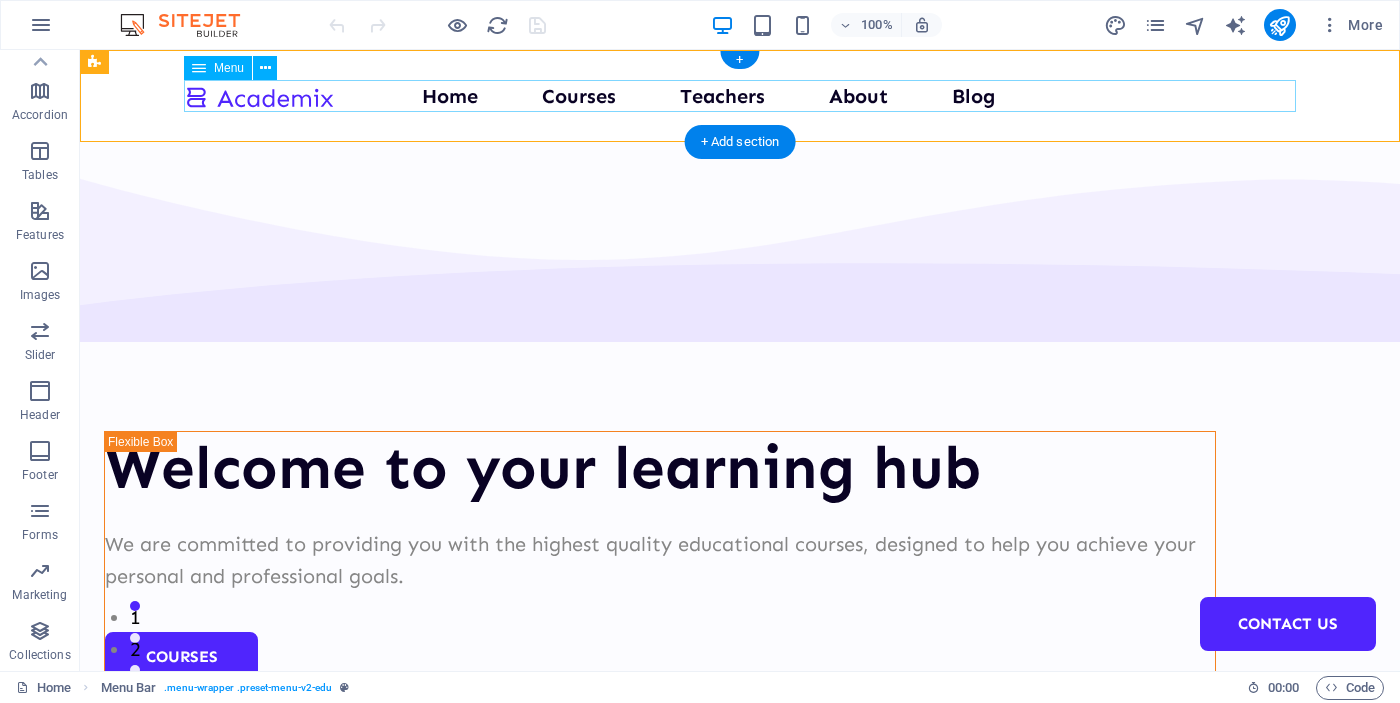 click on "Home Courses Teachers About Blog Contact Us" at bounding box center (740, 96) 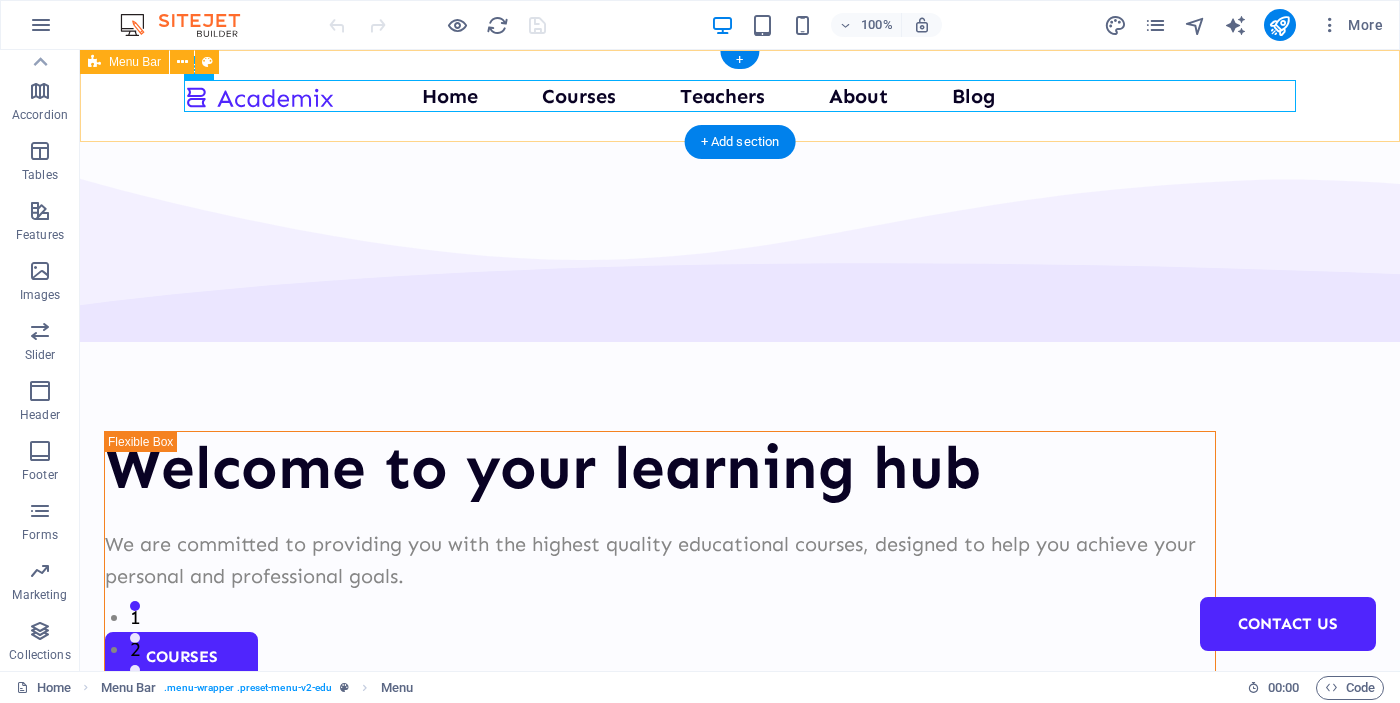 click on "Home Courses Teachers About Blog Contact Us" at bounding box center (740, 96) 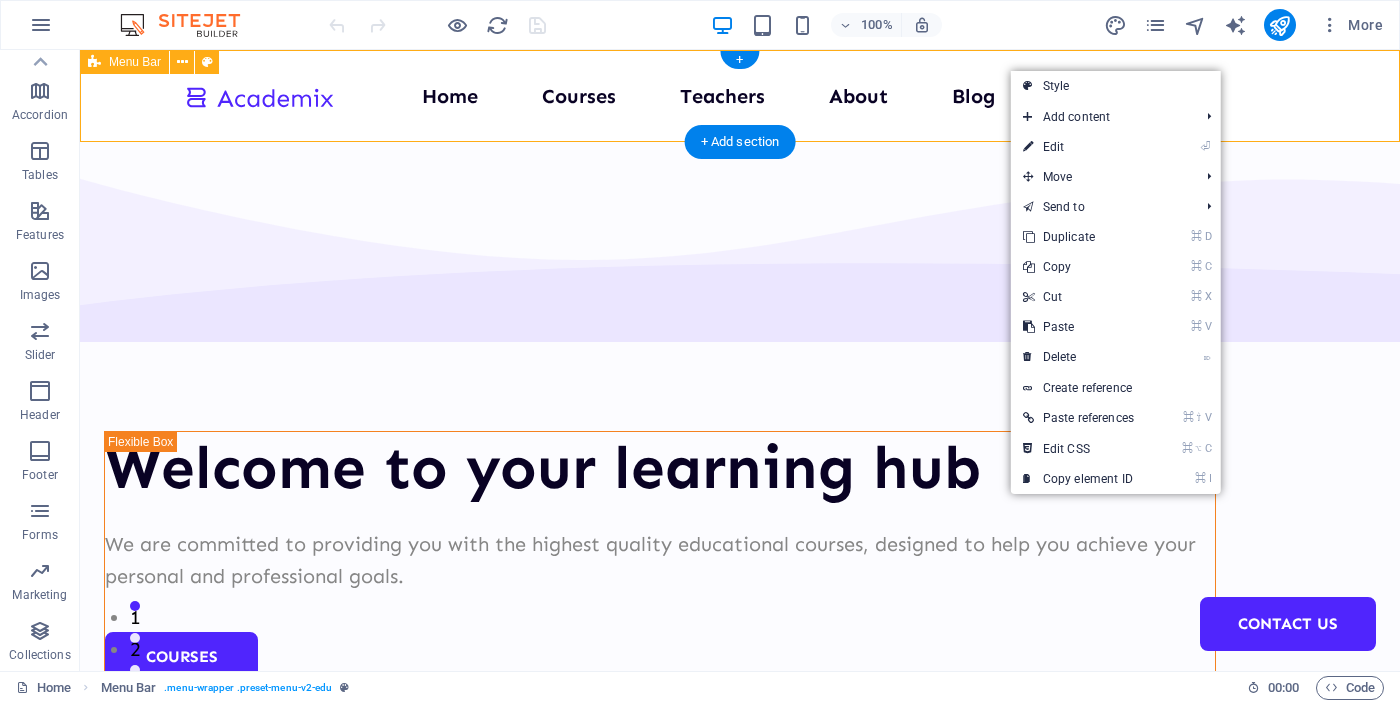 click on "Home Courses Teachers About Blog Contact Us" at bounding box center [740, 96] 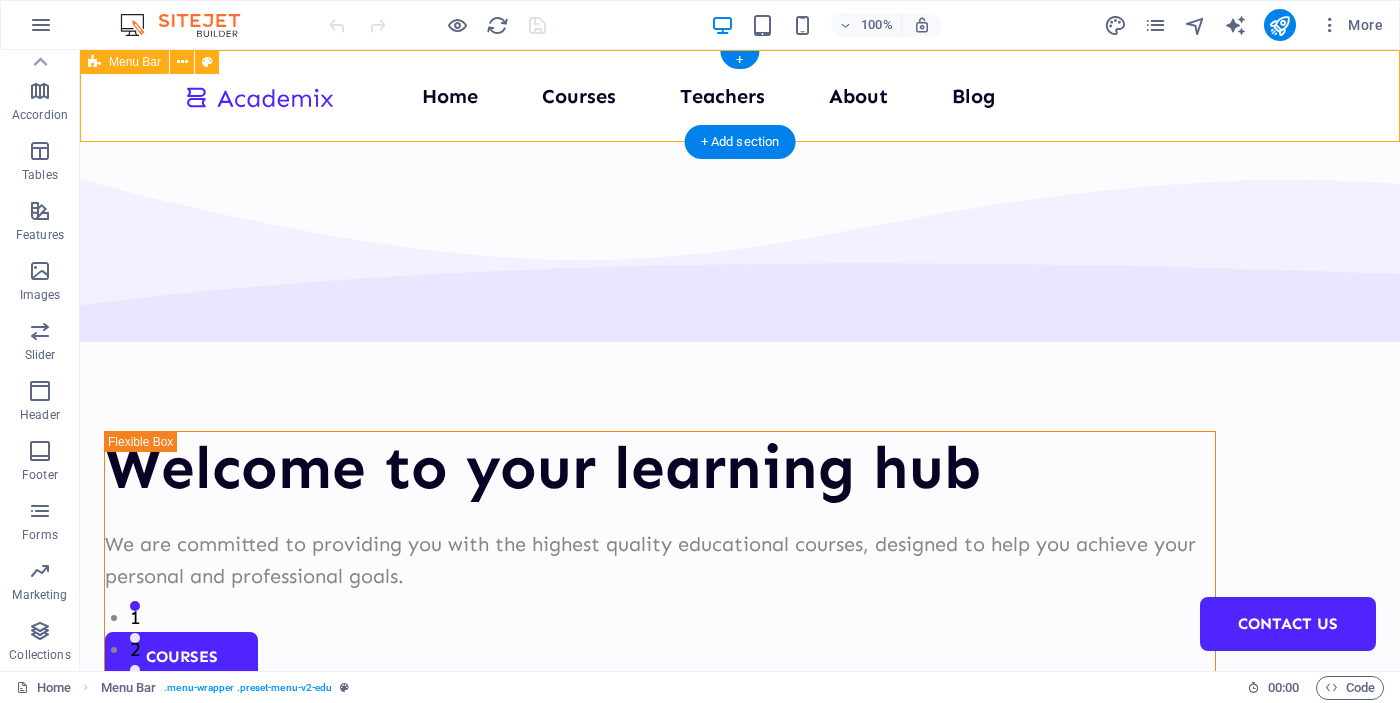 click on "Home Courses Teachers About Blog Contact Us" at bounding box center (740, 96) 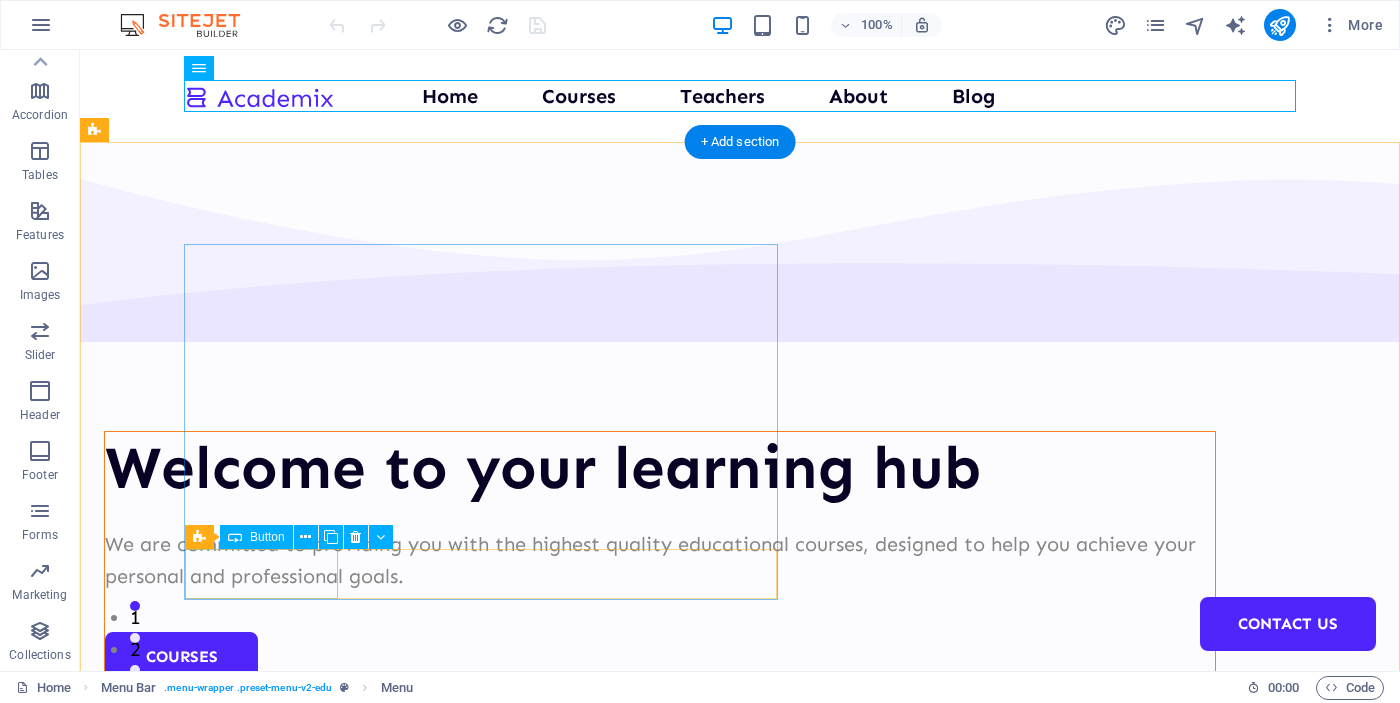 click on "Courses" at bounding box center [660, 657] 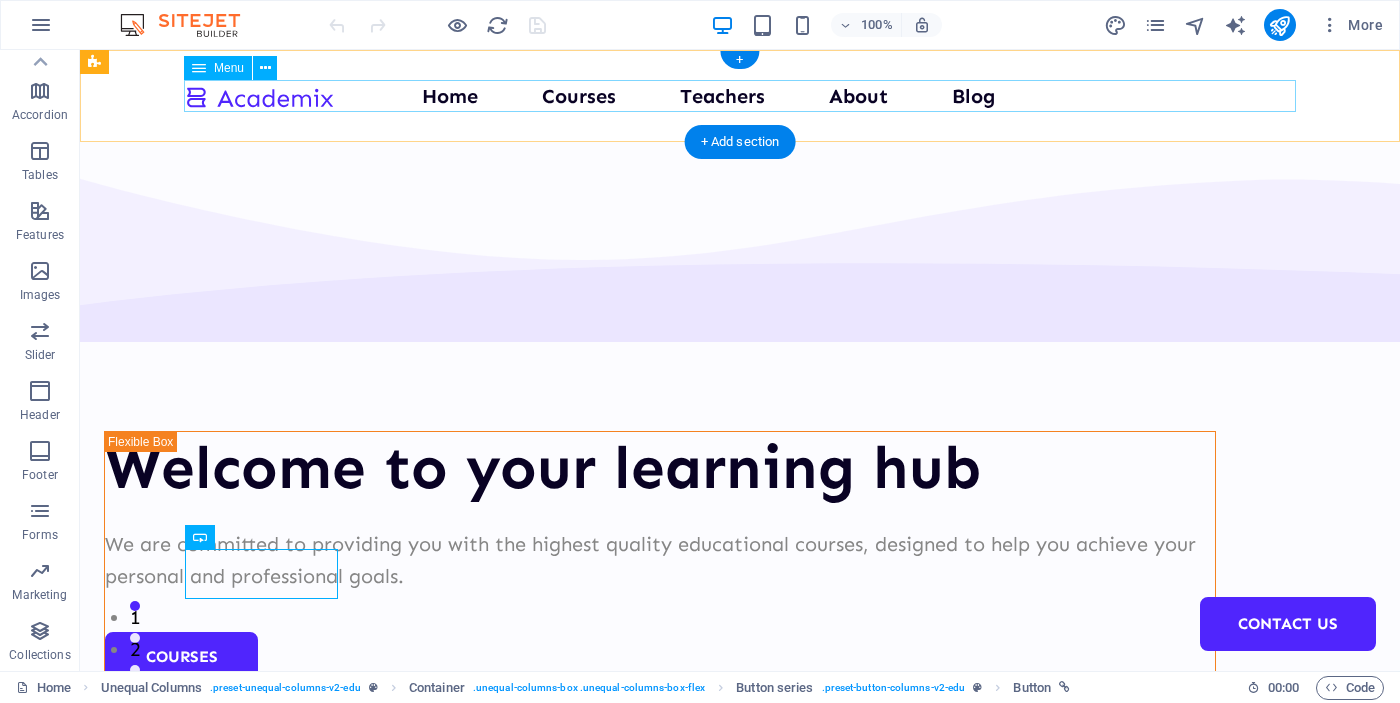 click on "Home Courses Teachers About Blog Contact Us" at bounding box center [740, 96] 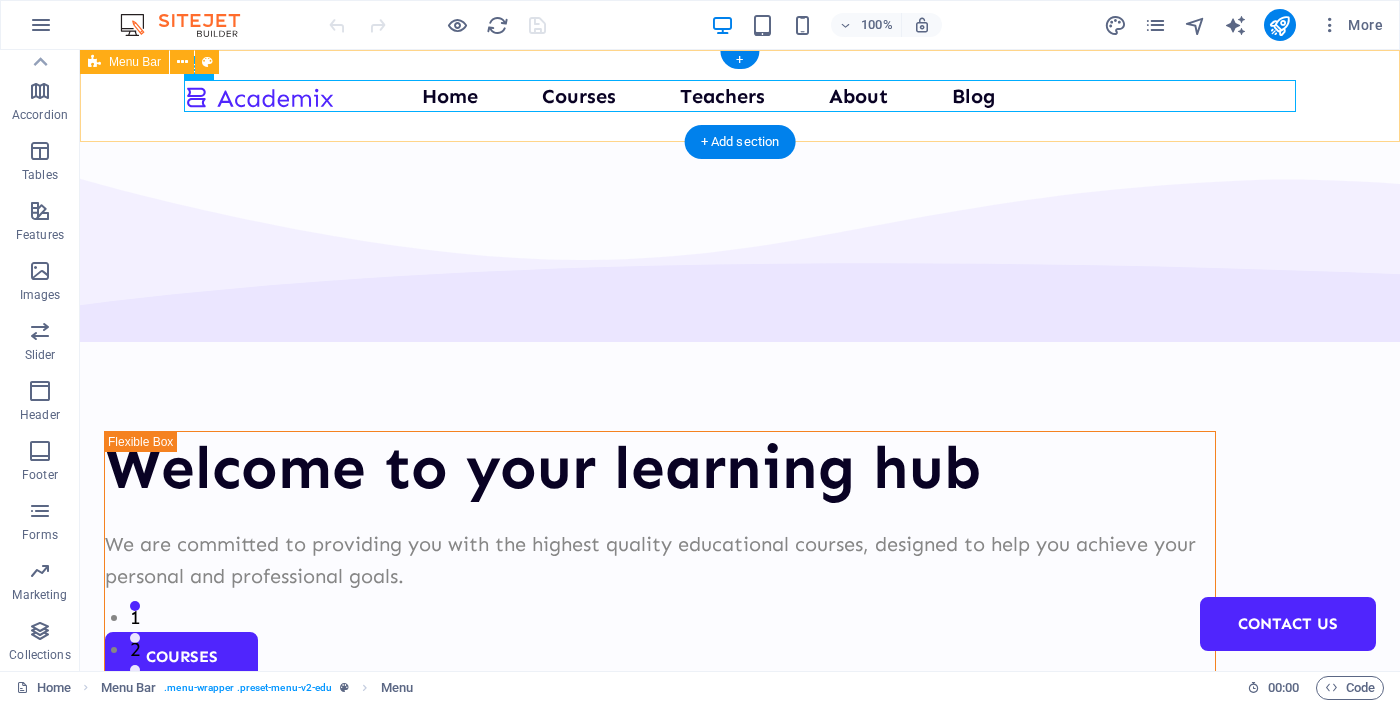 click on "Home Courses Teachers About Blog Contact Us" at bounding box center (740, 96) 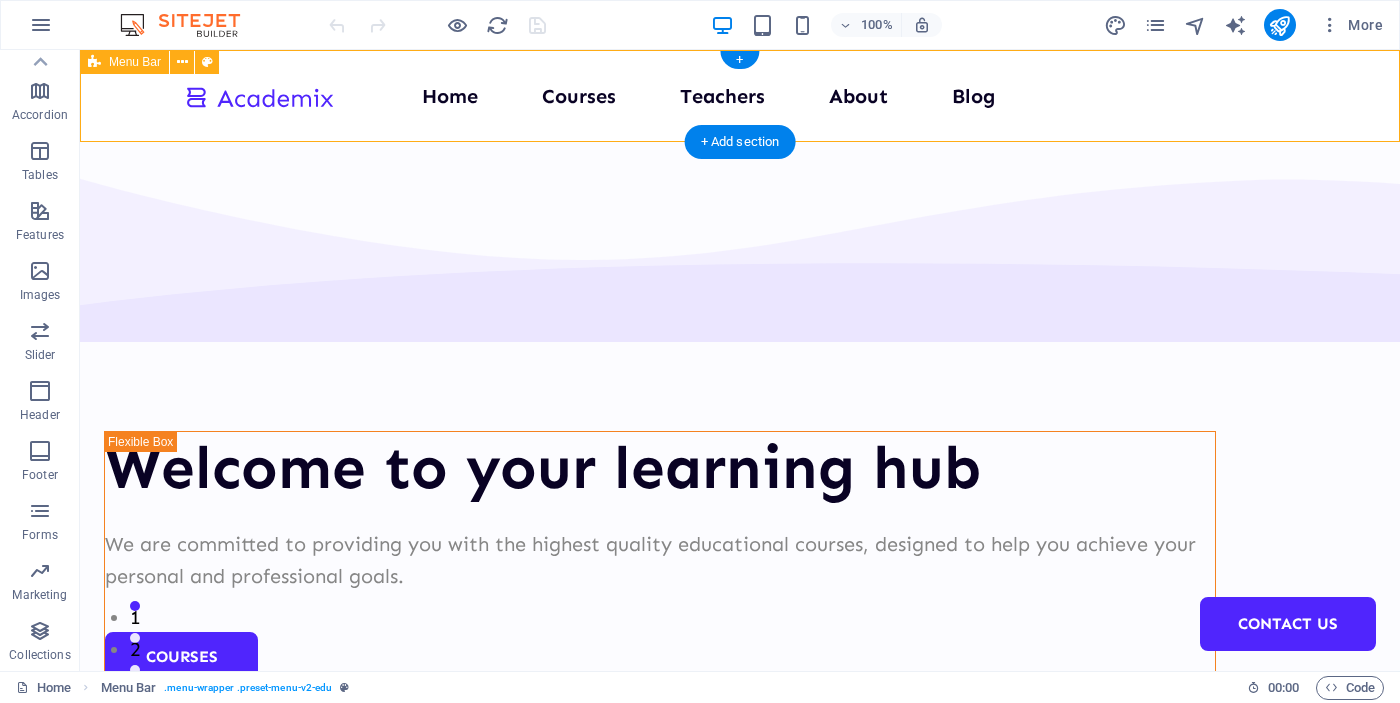 click on "Home Courses Teachers About Blog Contact Us" at bounding box center (740, 96) 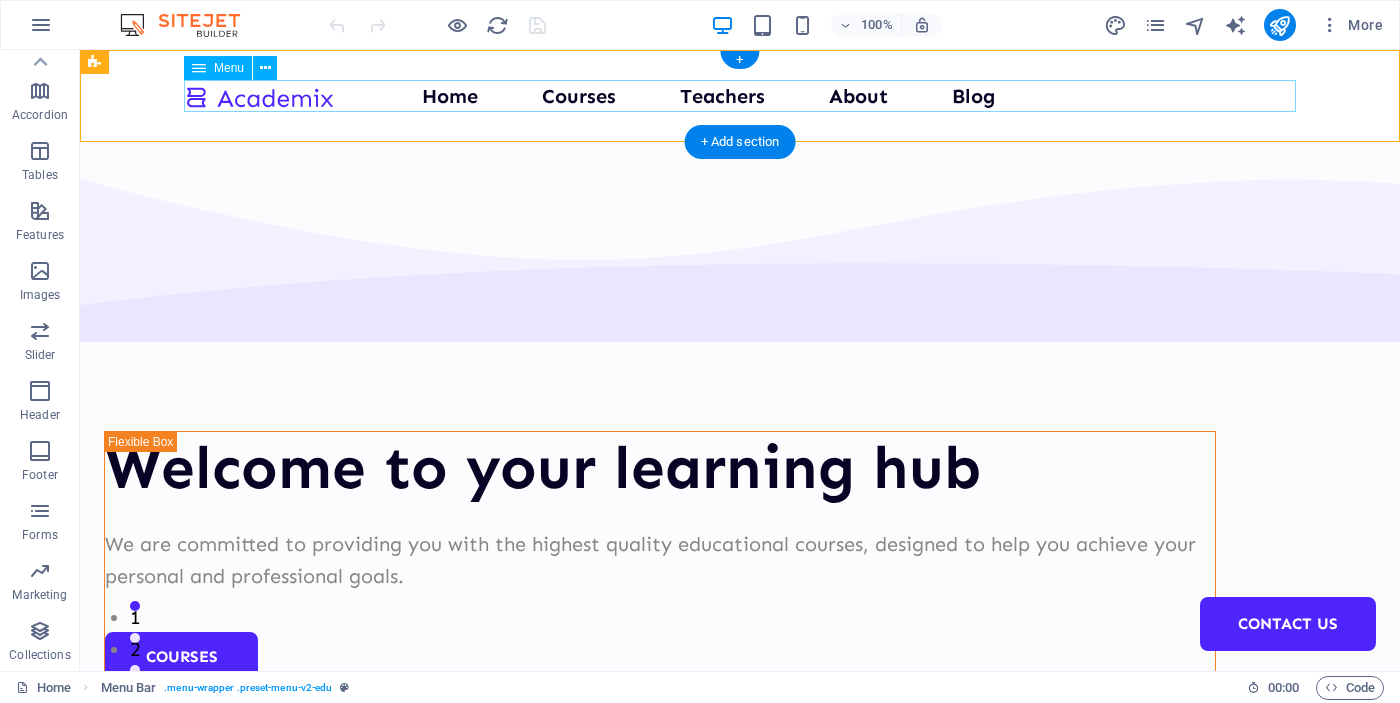 click on "Home Courses Teachers About Blog Contact Us" at bounding box center (740, 96) 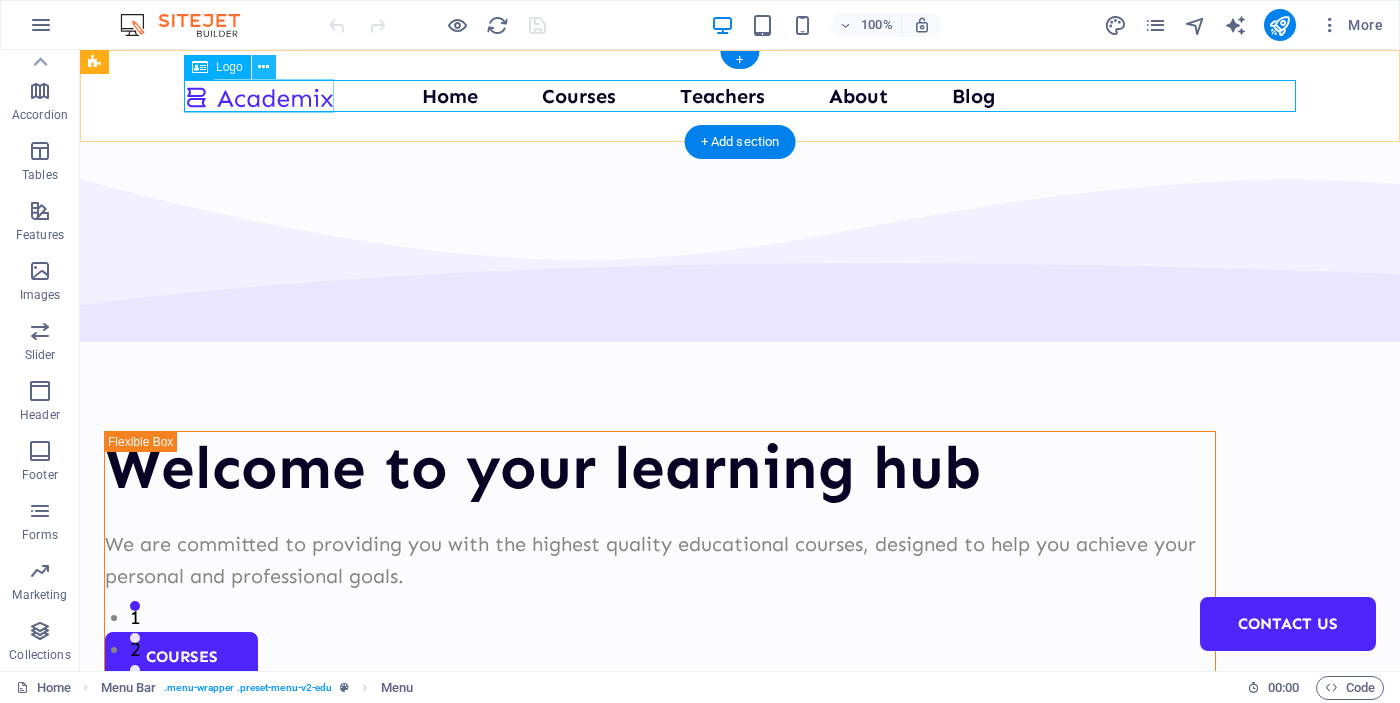 click at bounding box center (263, 67) 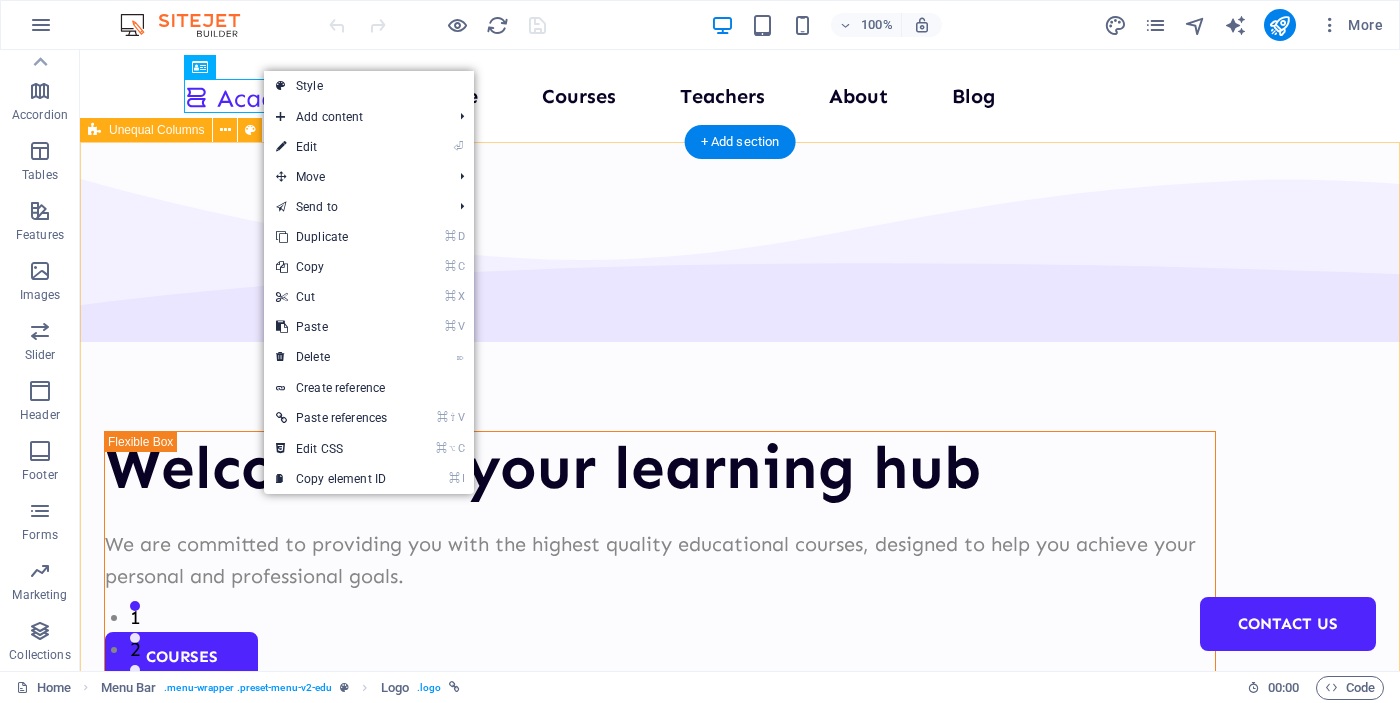 click on "Welcome to your learning hub We are committed to providing you with the highest quality educational courses, designed to help you achieve your personal and professional goals. Courses About Us" at bounding box center (740, 777) 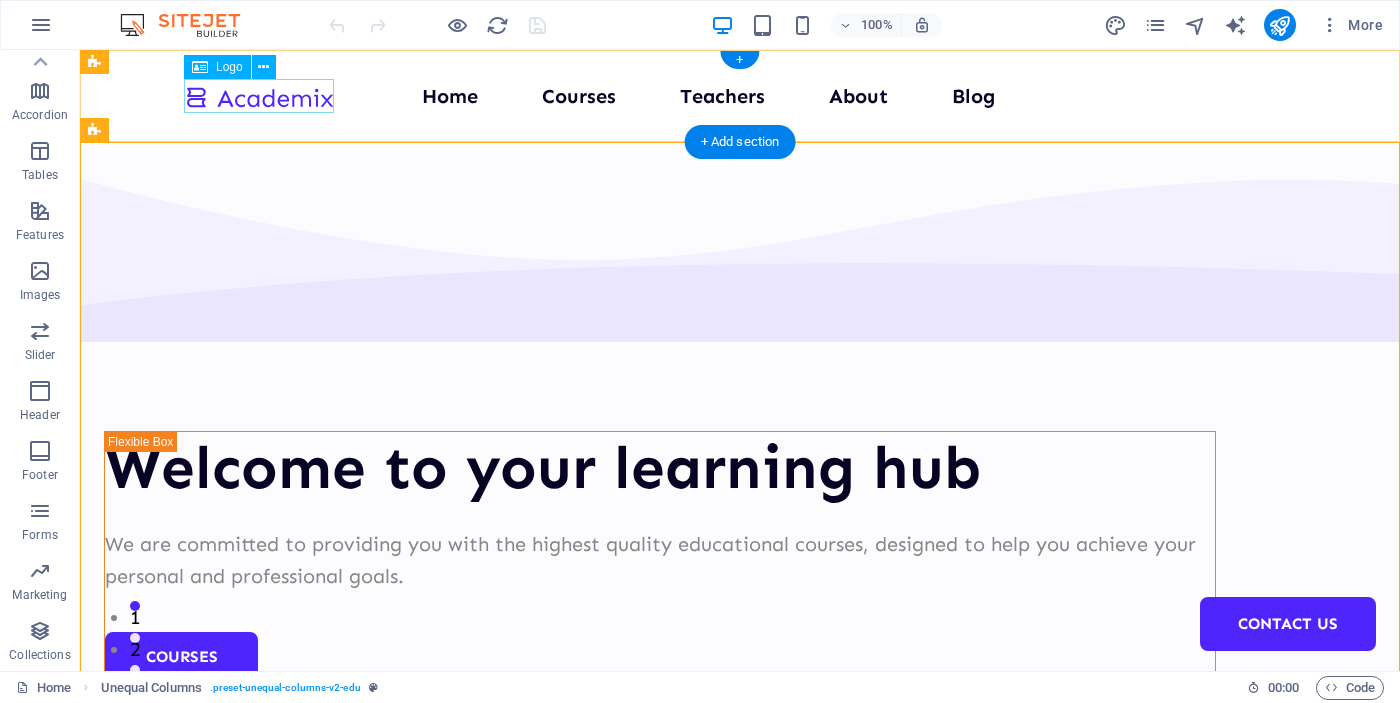 click at bounding box center [259, 96] 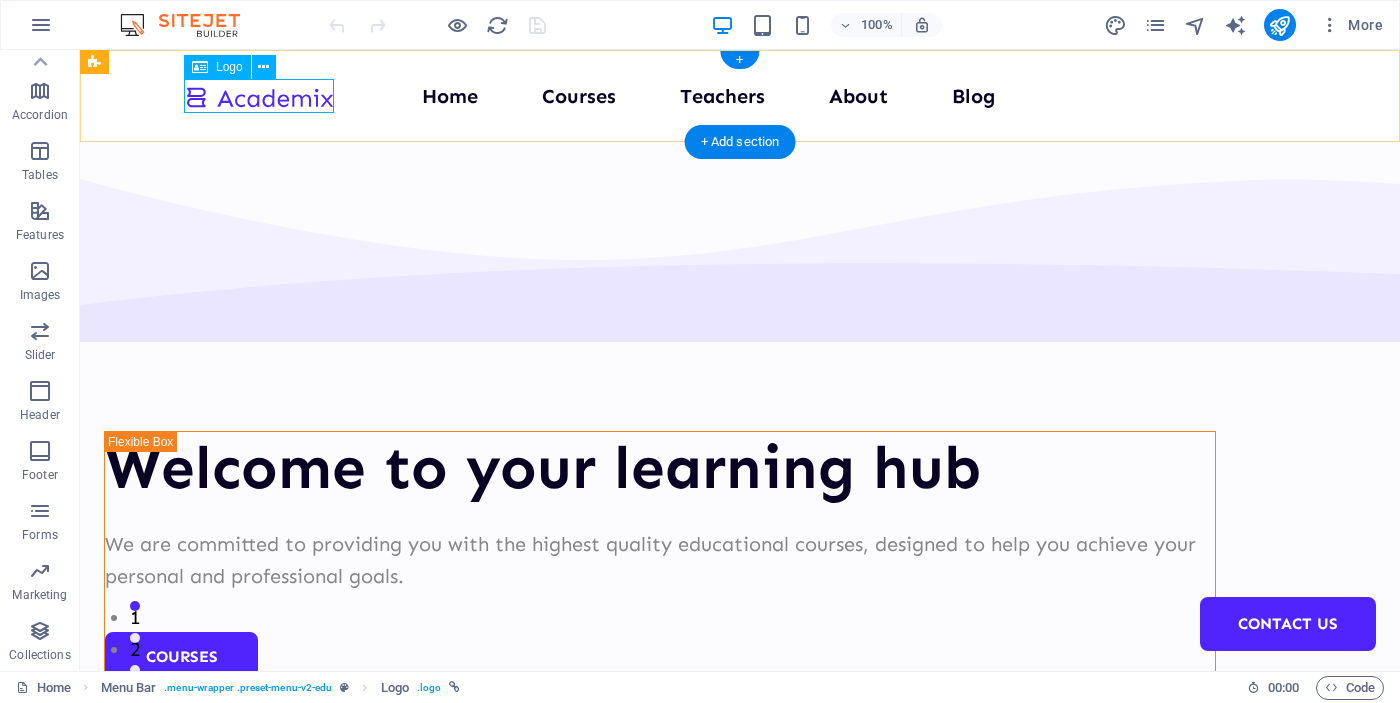 click on "Logo" at bounding box center (229, 67) 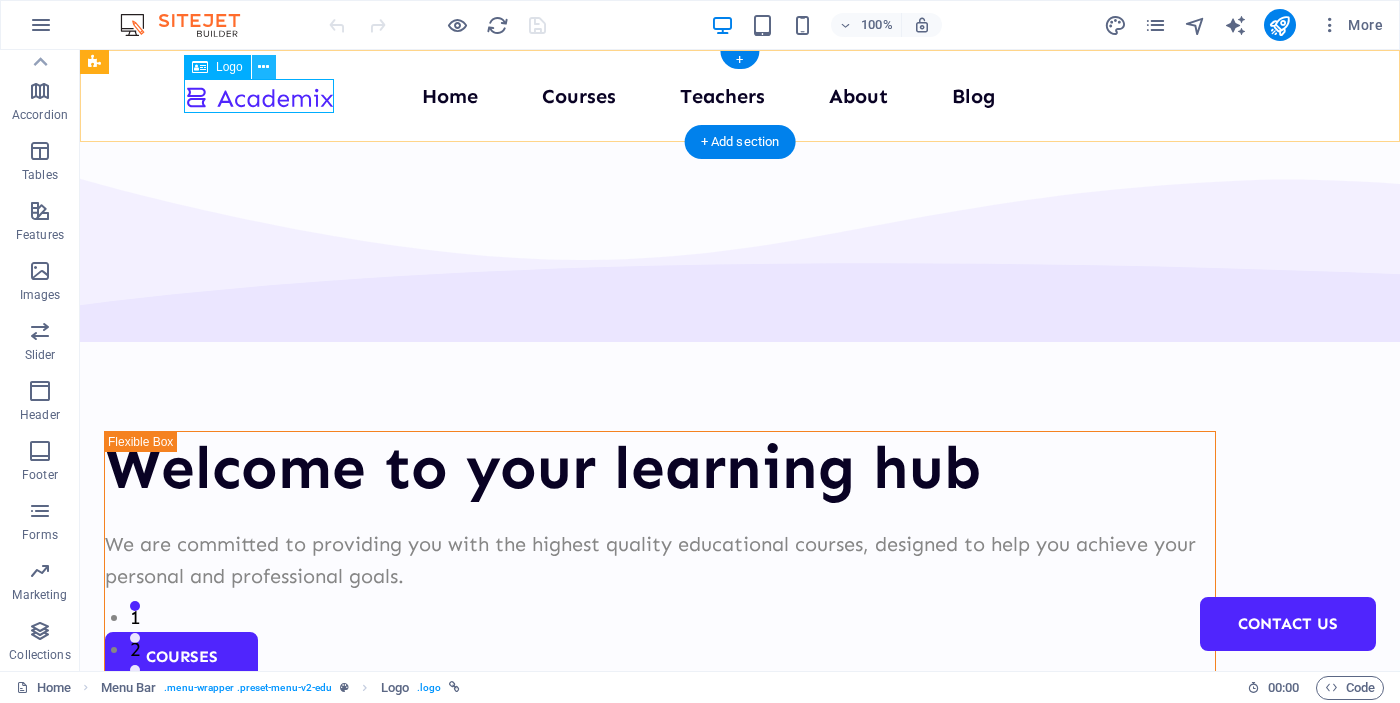 click at bounding box center [263, 67] 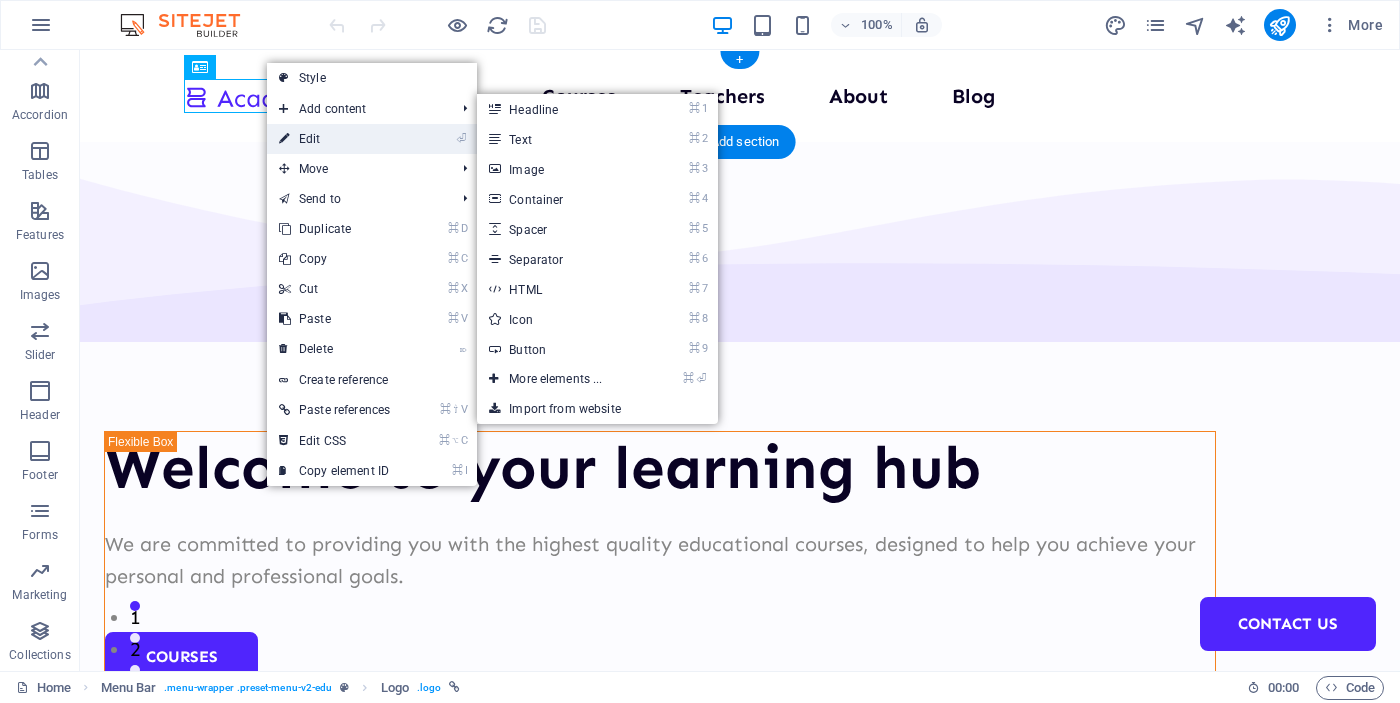 click on "⏎  Edit" at bounding box center (334, 139) 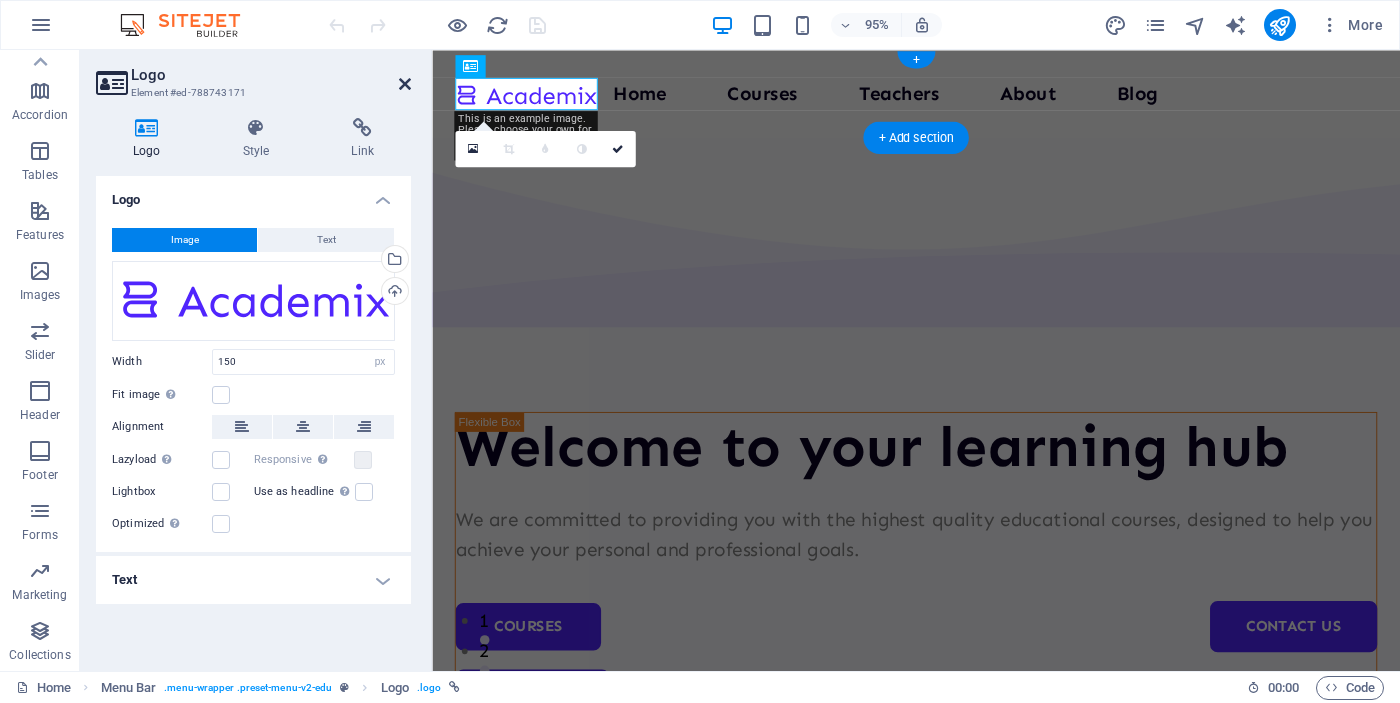 click at bounding box center (405, 84) 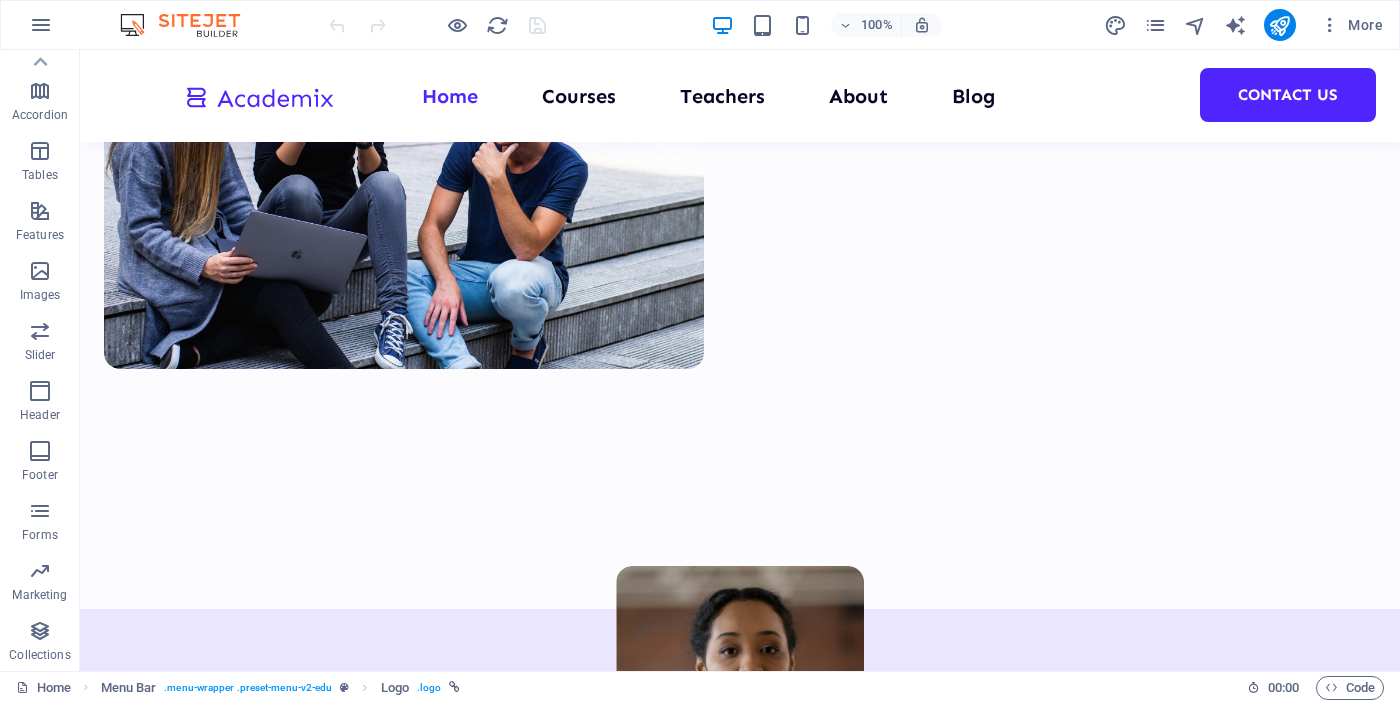 scroll, scrollTop: 742, scrollLeft: 0, axis: vertical 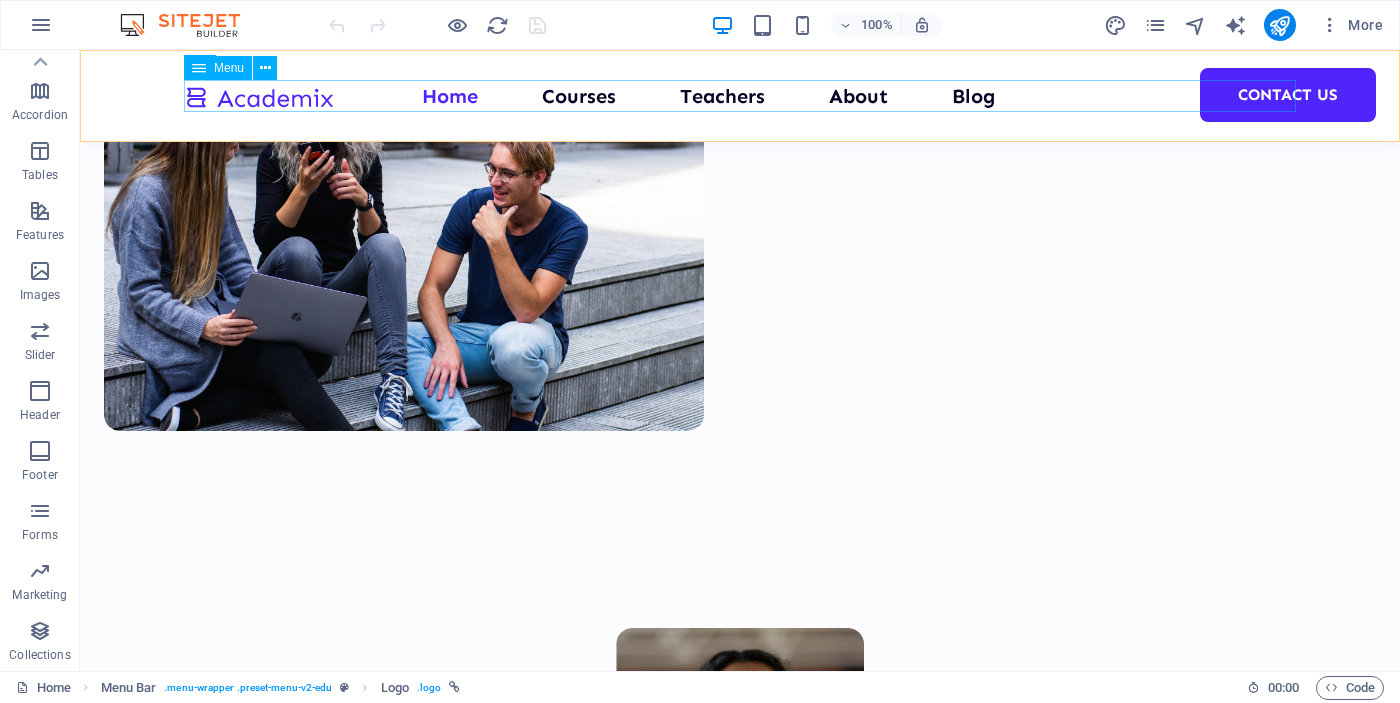 click on "Home Courses Teachers About Blog Contact Us" at bounding box center (740, 96) 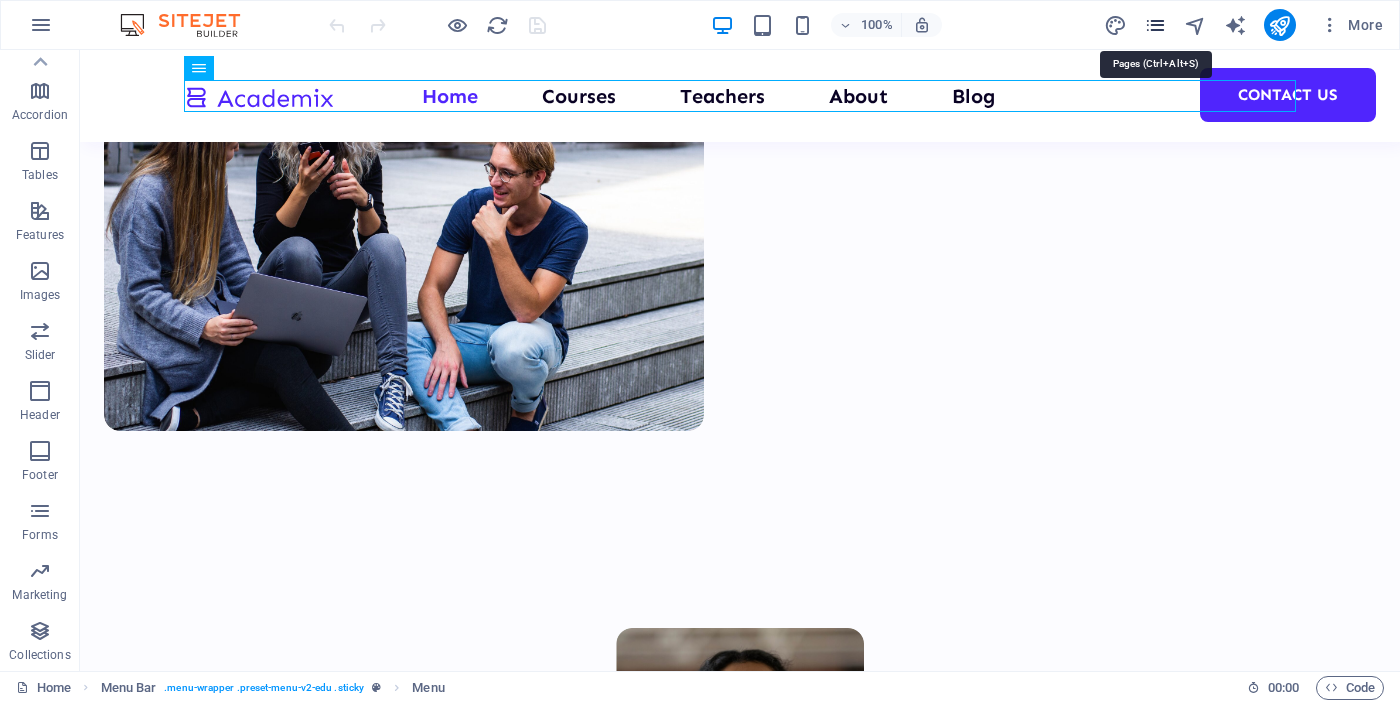 click at bounding box center [1155, 25] 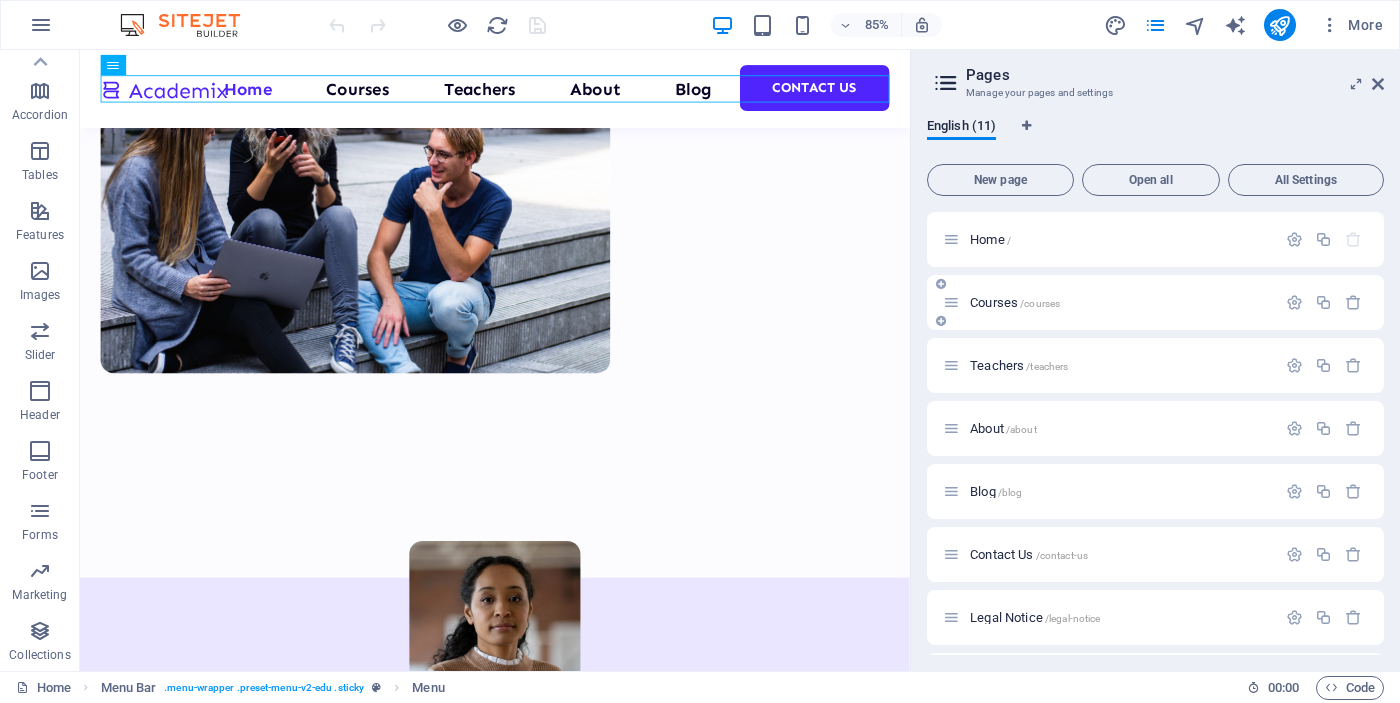 click on "Courses /courses" at bounding box center [1120, 302] 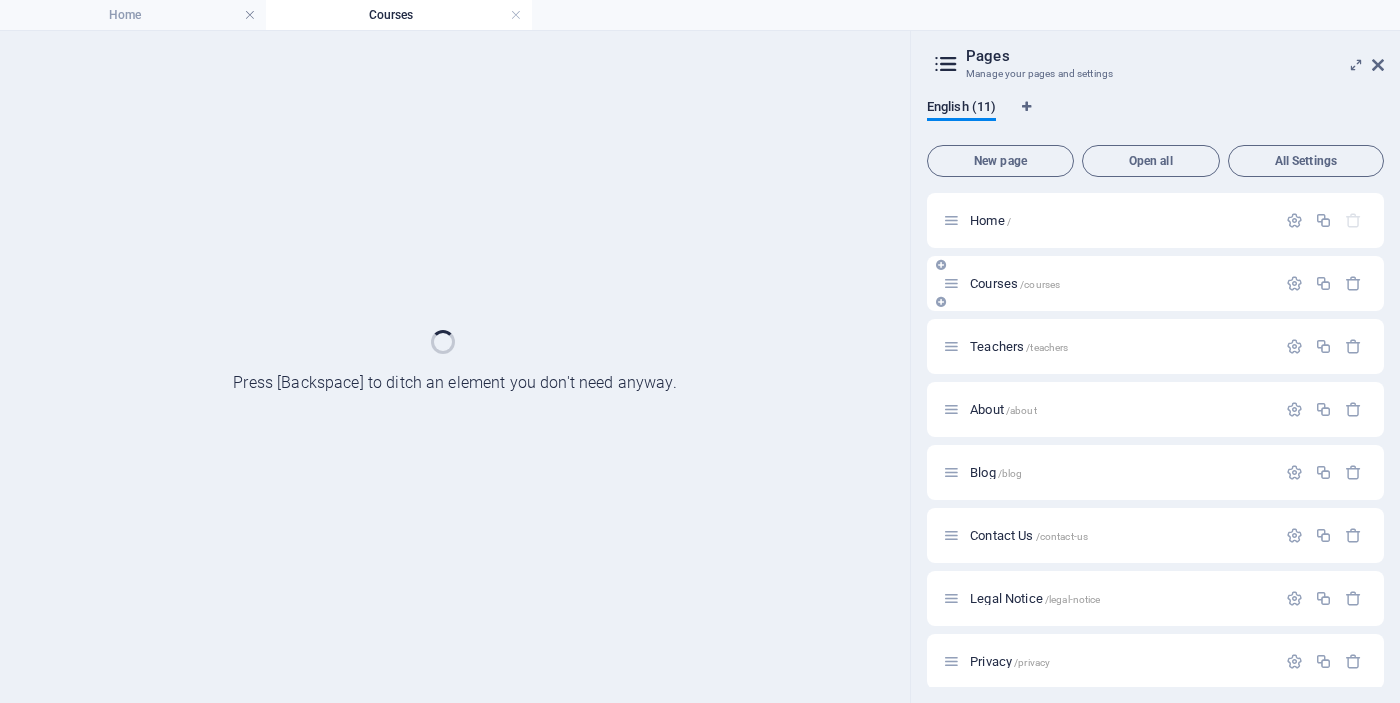 scroll, scrollTop: 0, scrollLeft: 0, axis: both 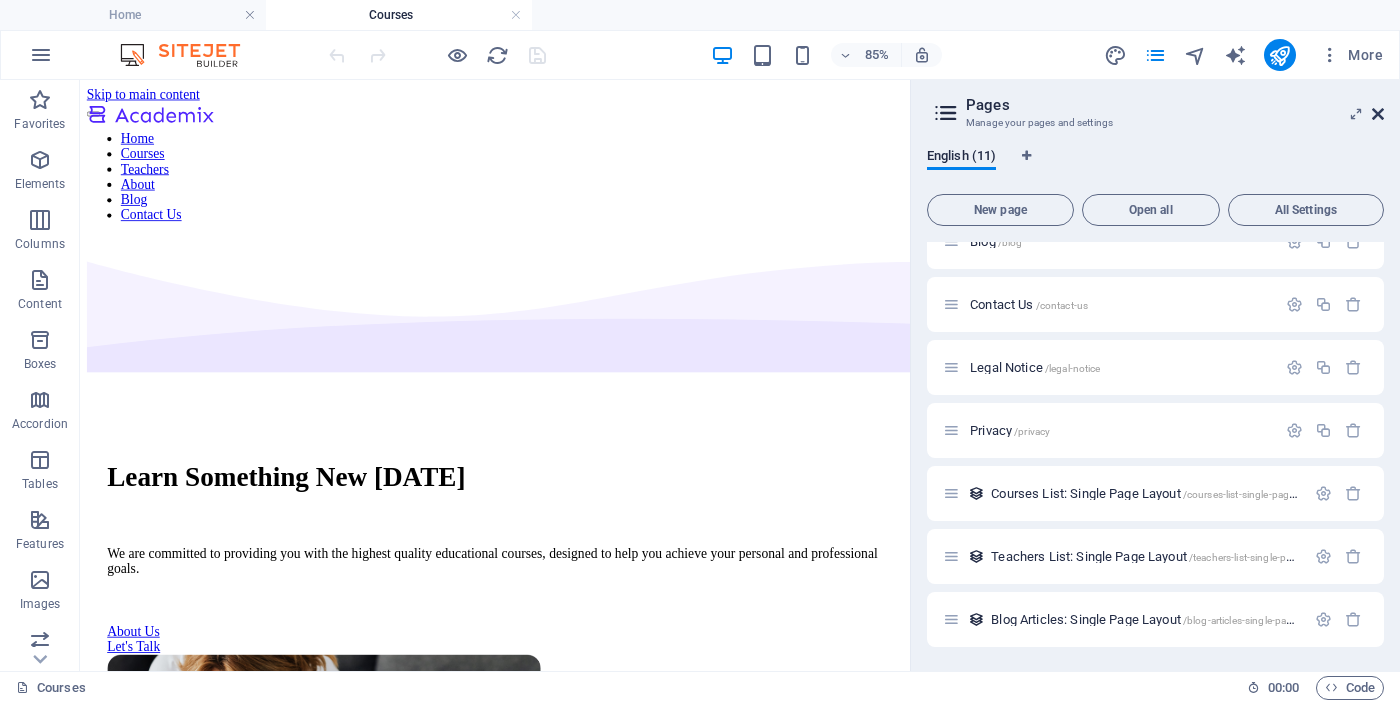 click at bounding box center [1378, 114] 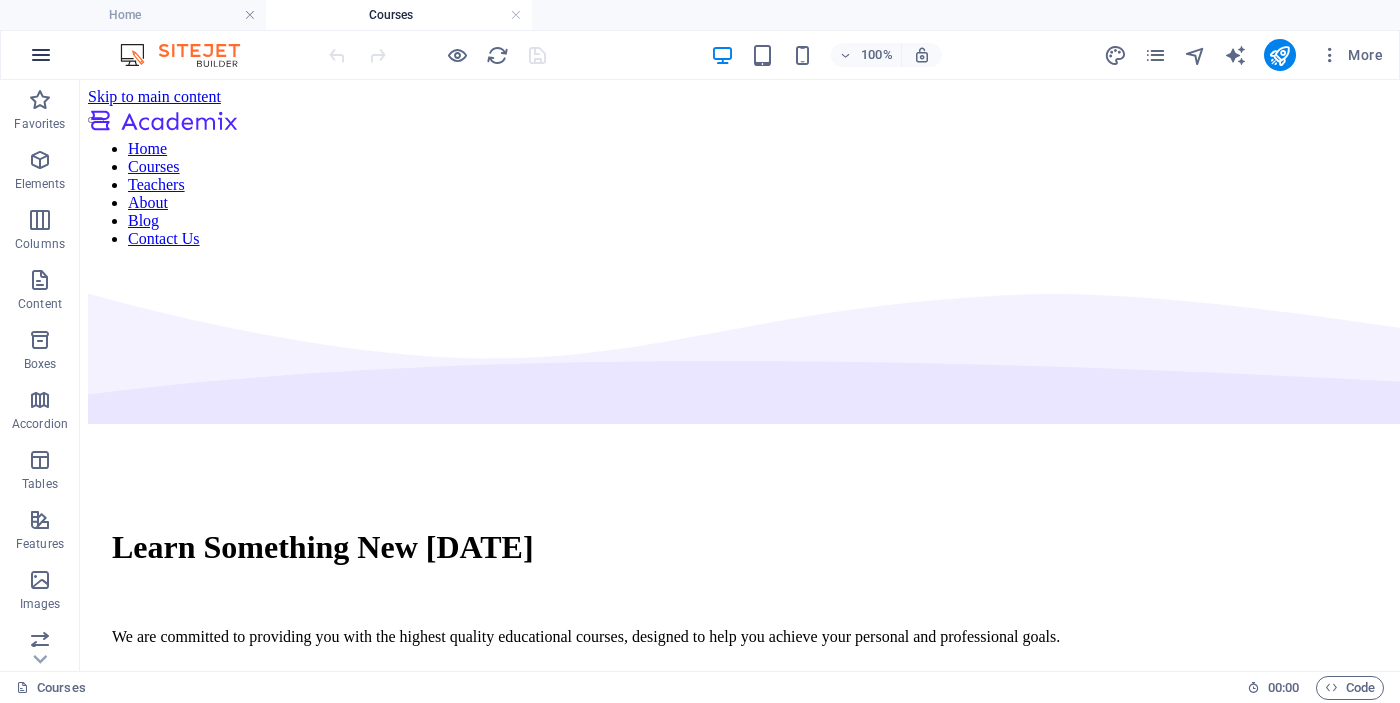 click at bounding box center (41, 55) 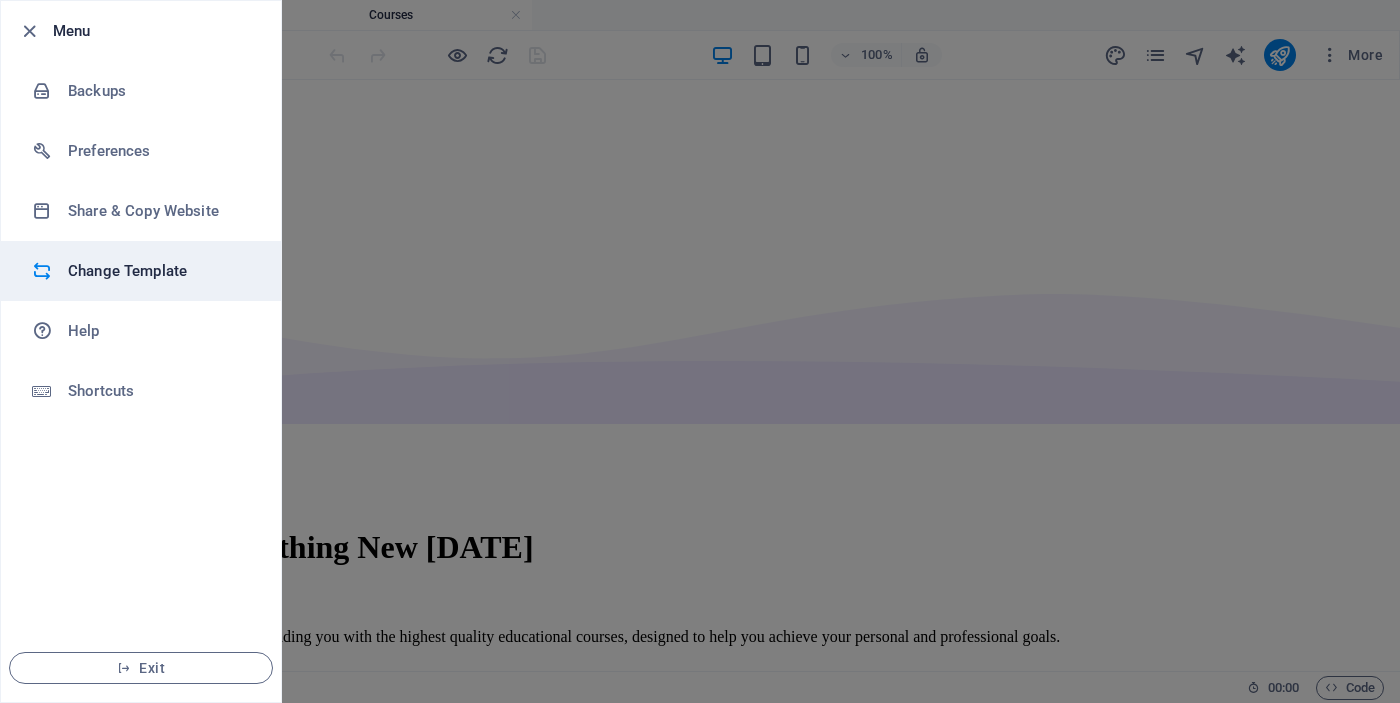 click on "Change Template" at bounding box center (160, 271) 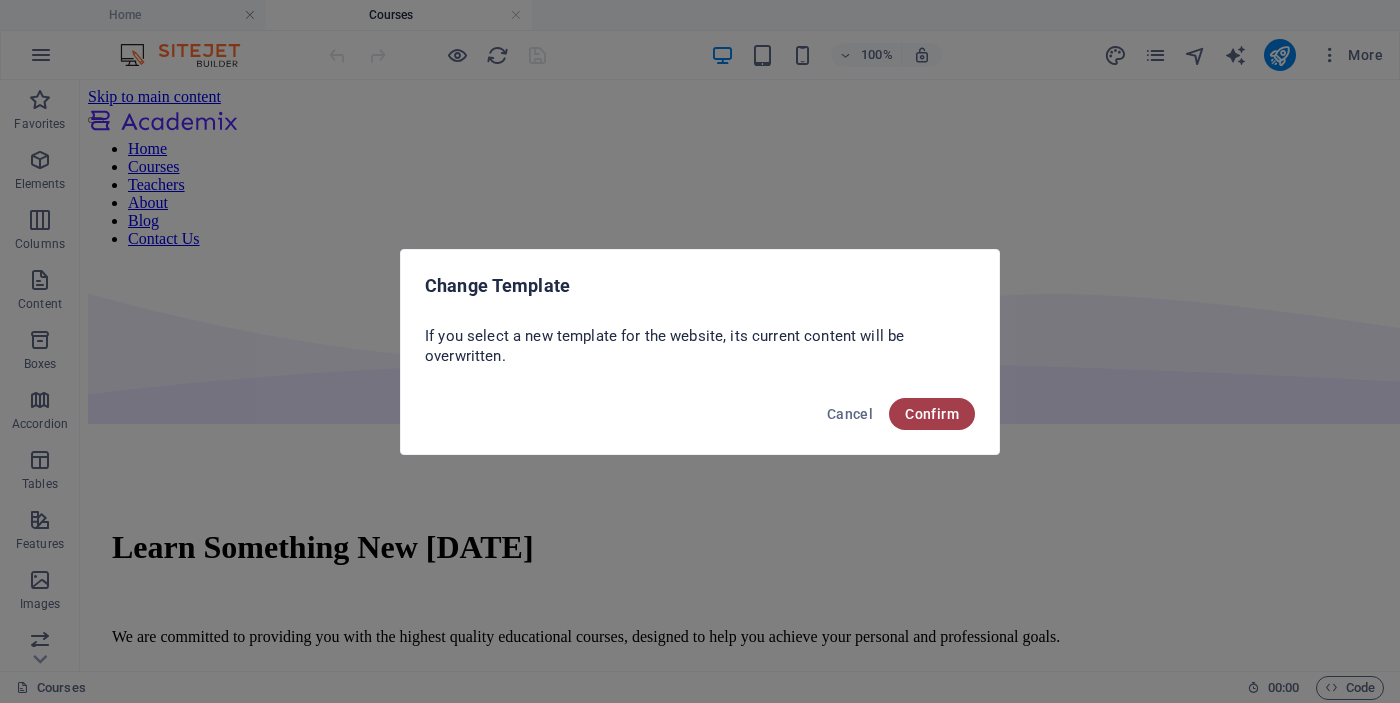 click on "Confirm" at bounding box center [932, 414] 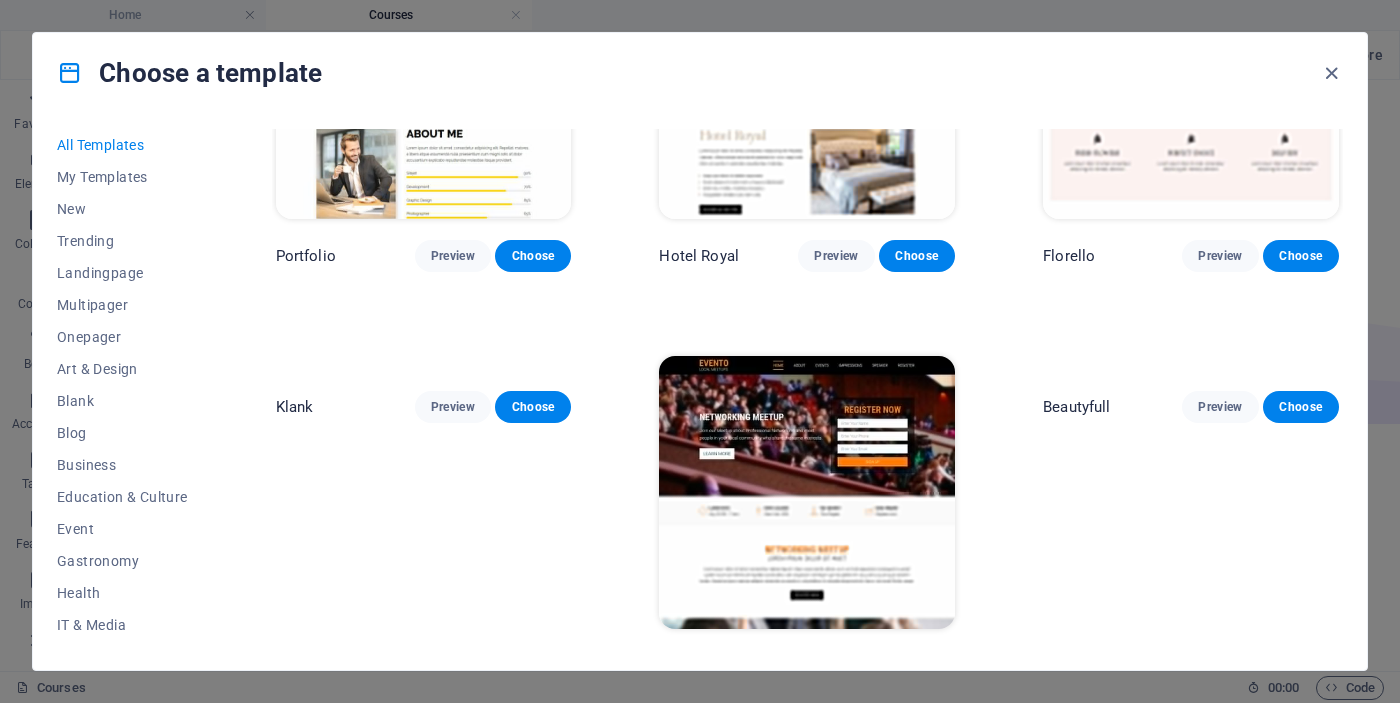 scroll, scrollTop: 14940, scrollLeft: 0, axis: vertical 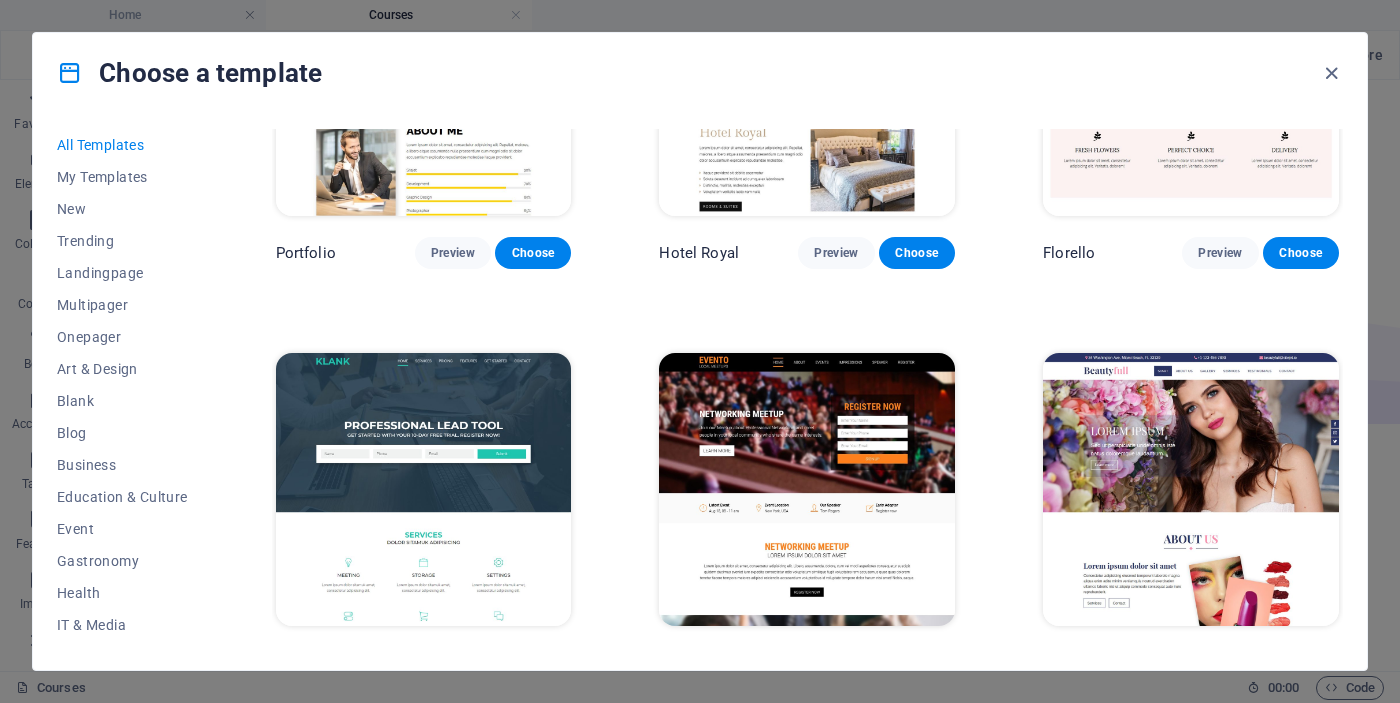 click at bounding box center (424, 489) 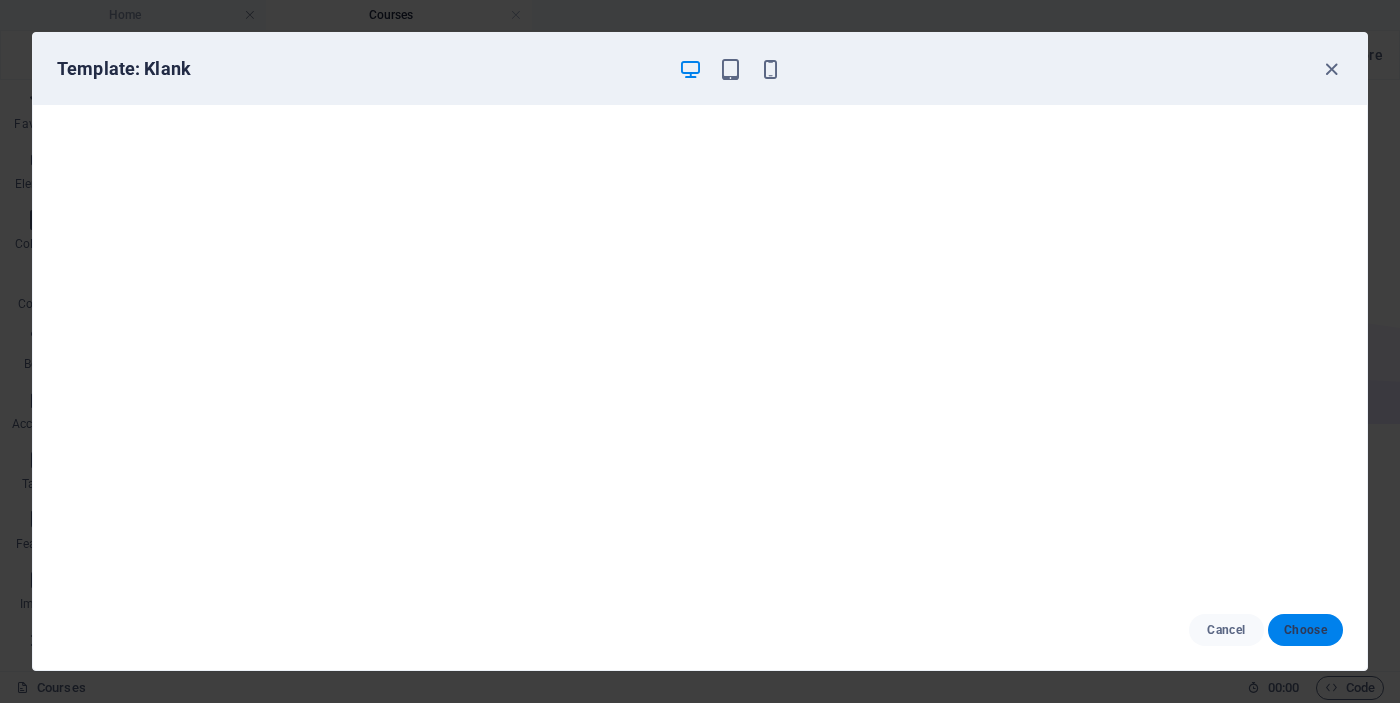 click on "Choose" at bounding box center [1305, 630] 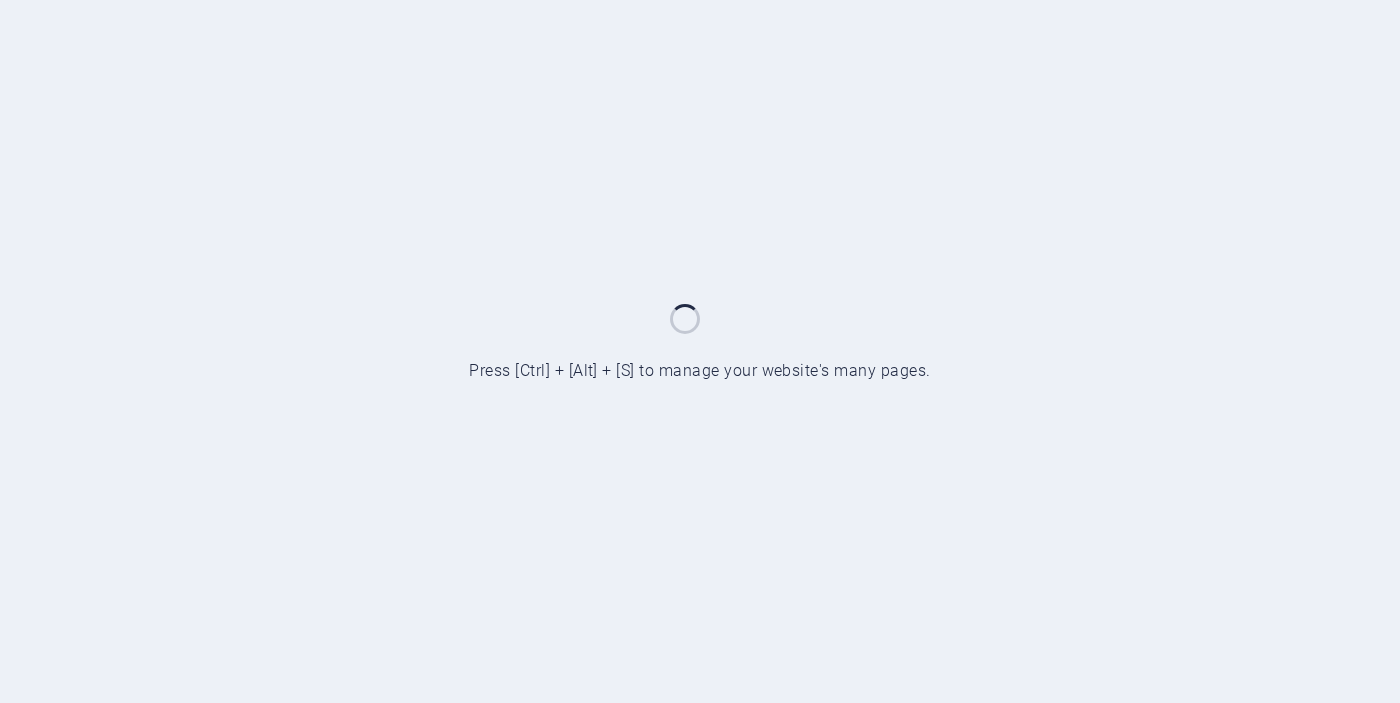 scroll, scrollTop: 0, scrollLeft: 0, axis: both 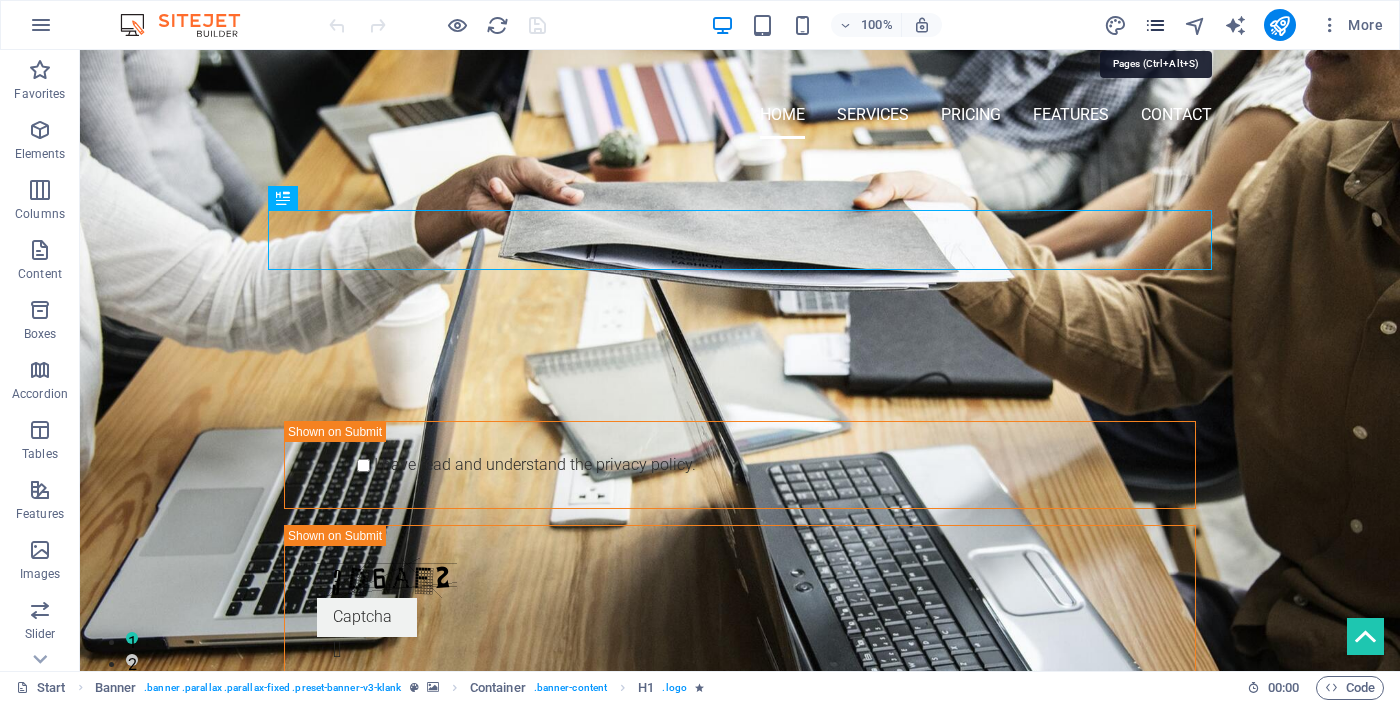 click at bounding box center [1155, 25] 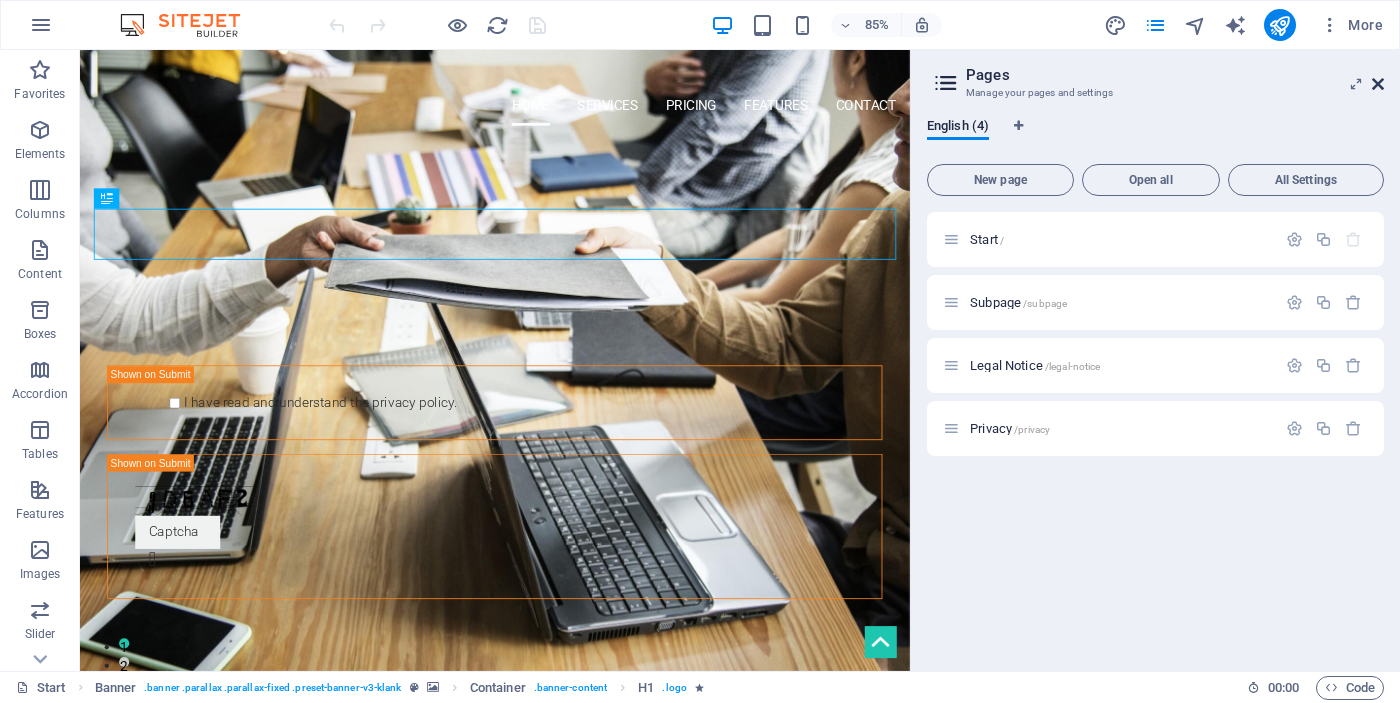 click at bounding box center (1378, 84) 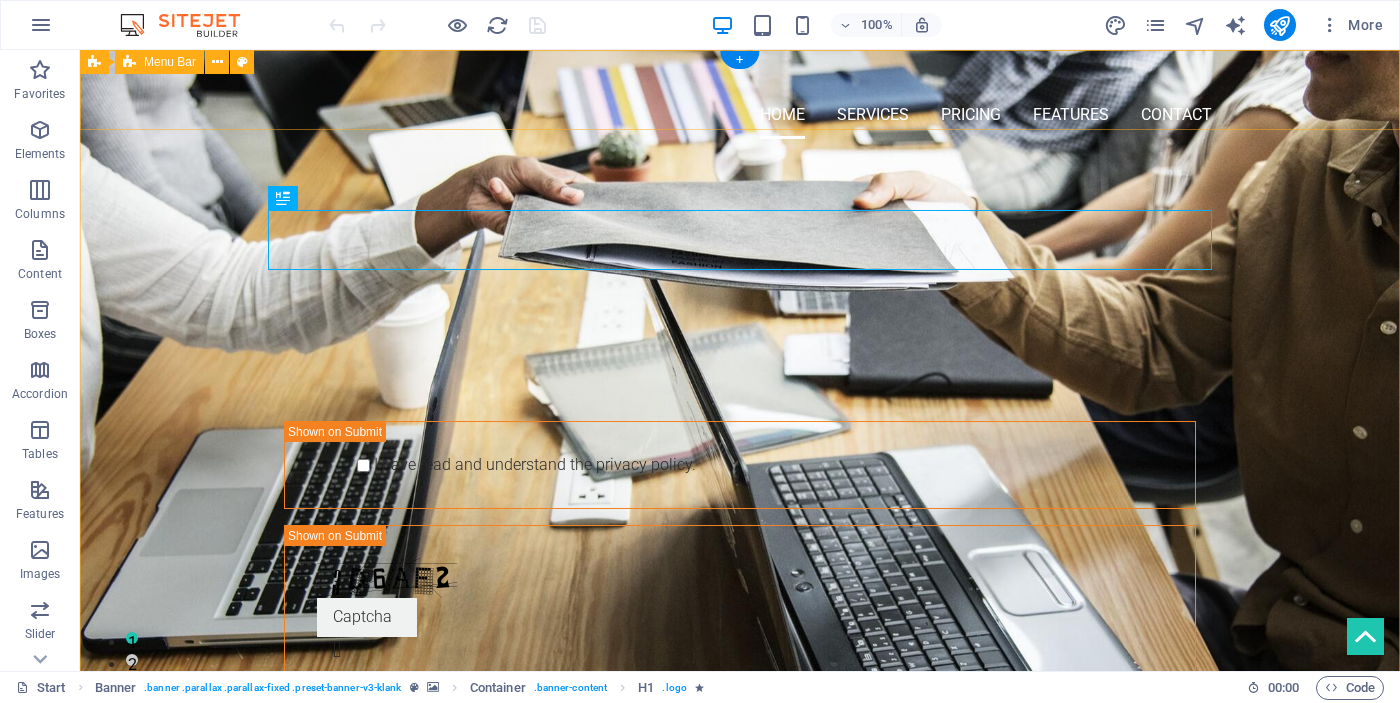 click on "Home Services Pricing Features Contact" at bounding box center [740, 102] 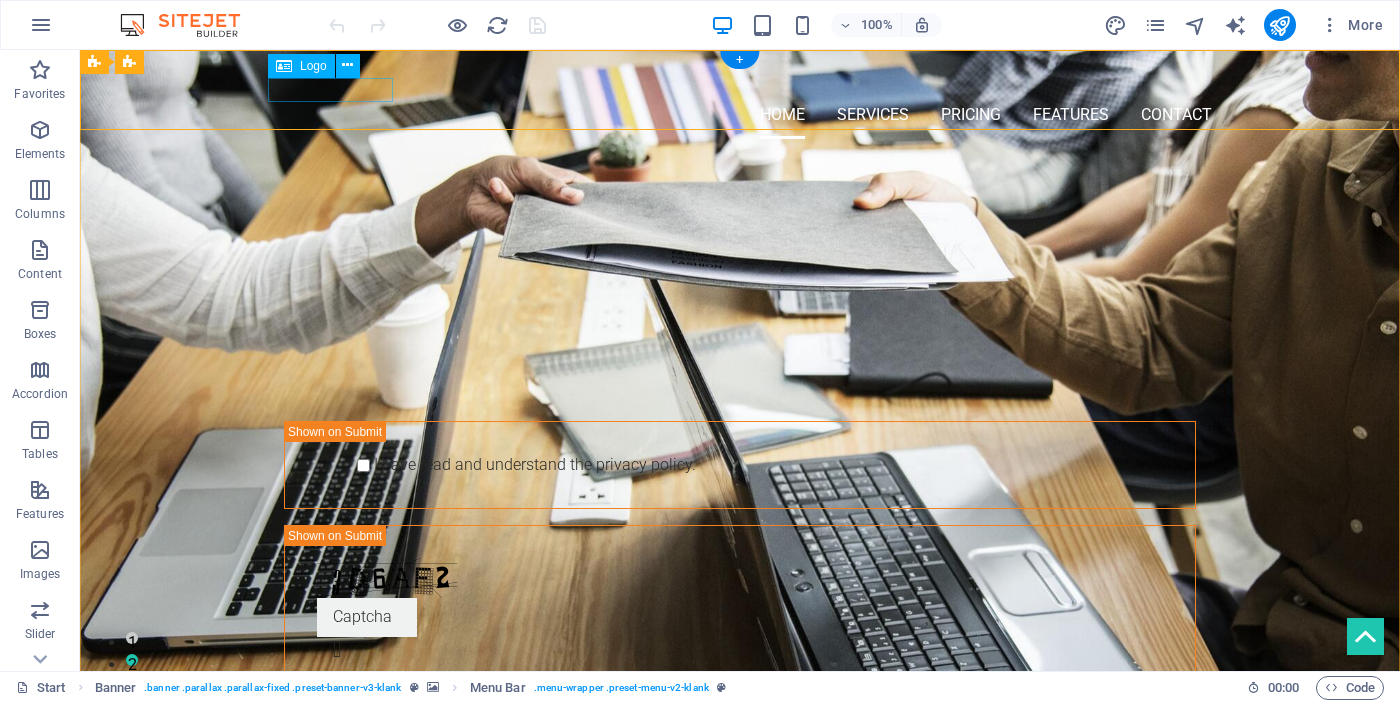 click on "Logo" at bounding box center [313, 66] 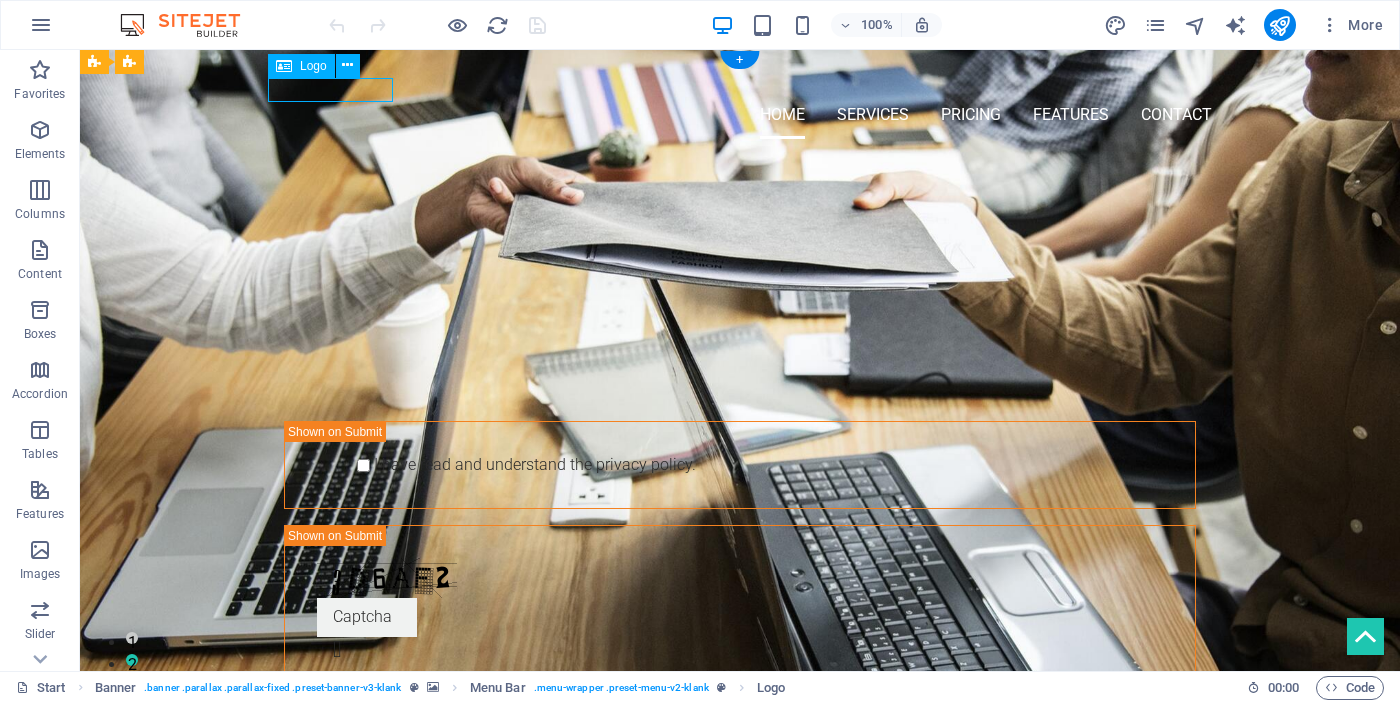 click on "Logo" at bounding box center [313, 66] 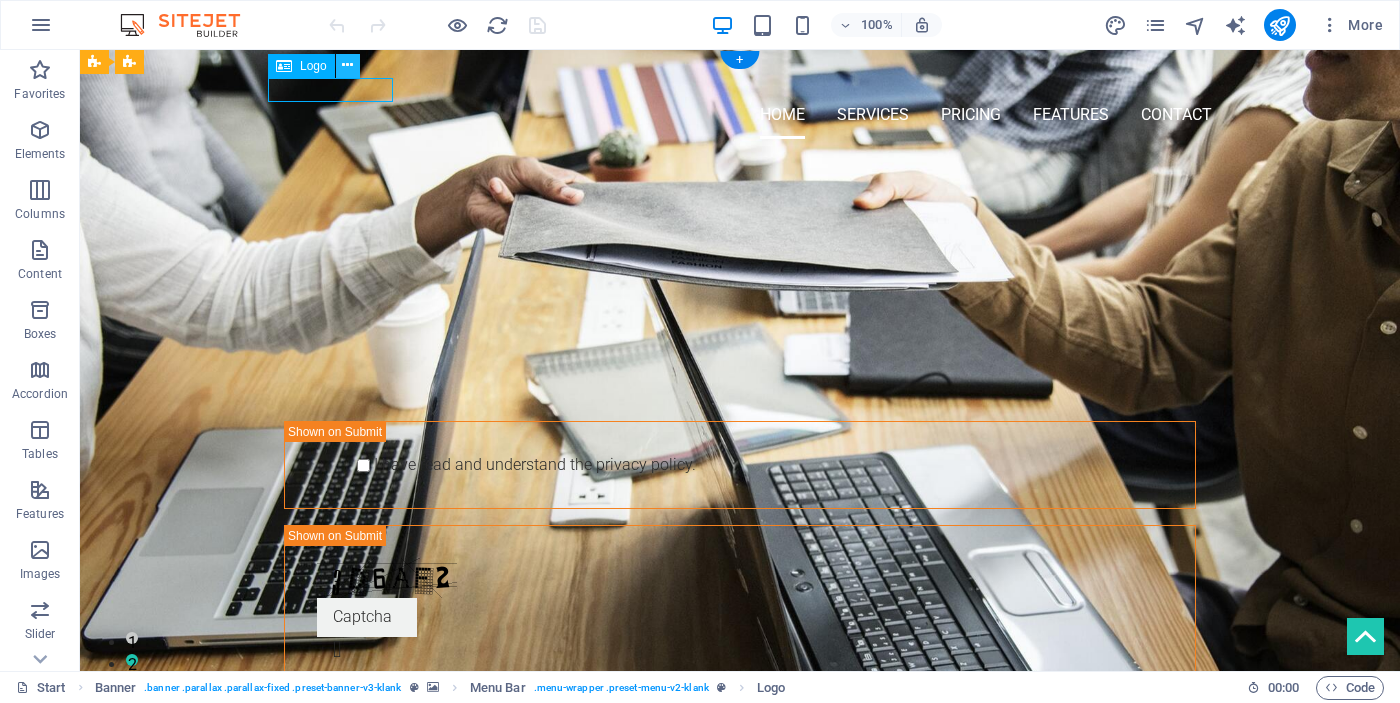 click at bounding box center [347, 65] 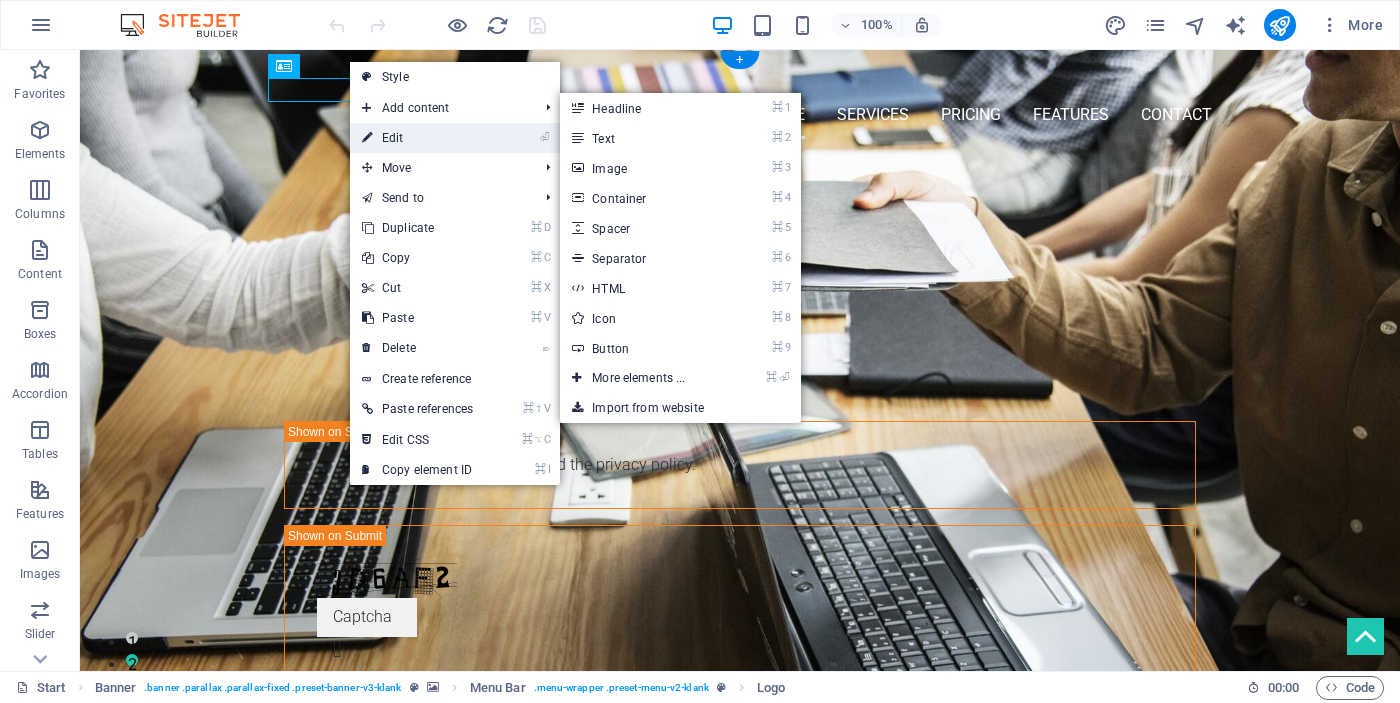 click on "⏎  Edit" at bounding box center [417, 138] 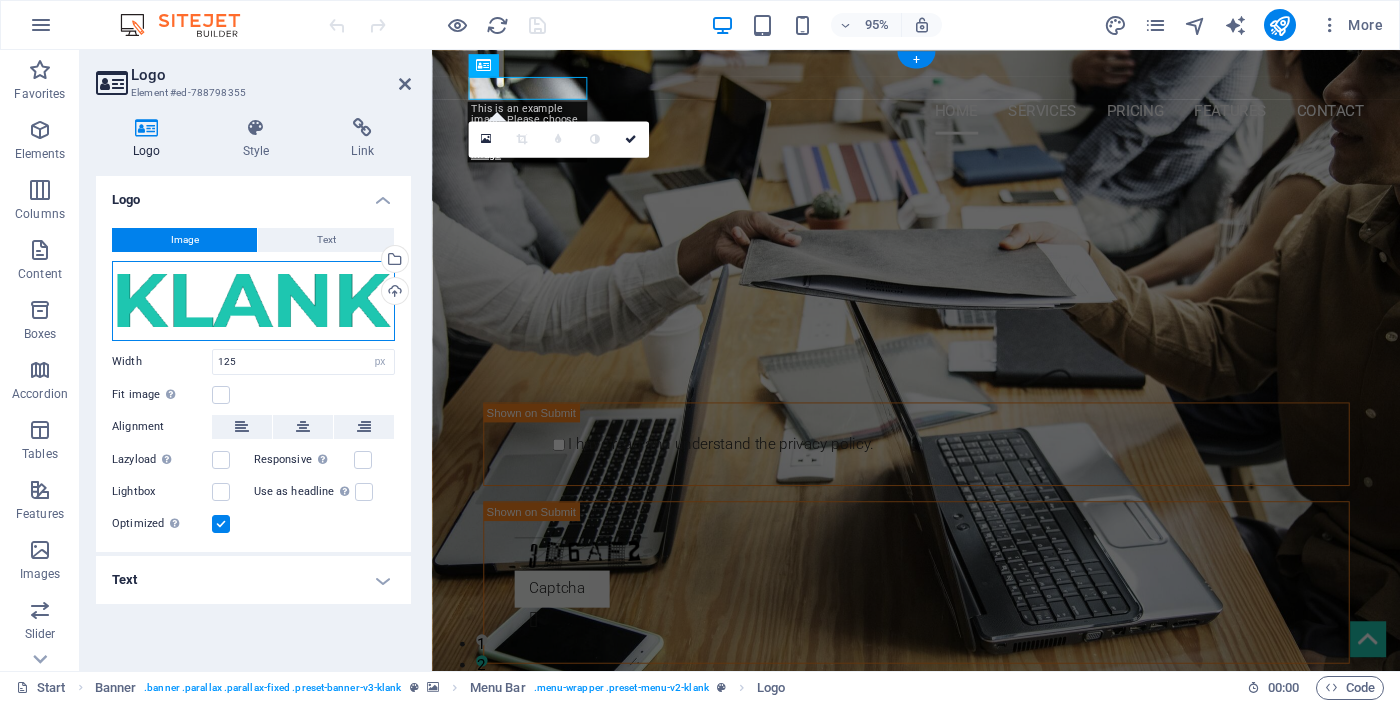 click on "Drag files here, click to choose files or select files from Files or our free stock photos & videos" at bounding box center (253, 301) 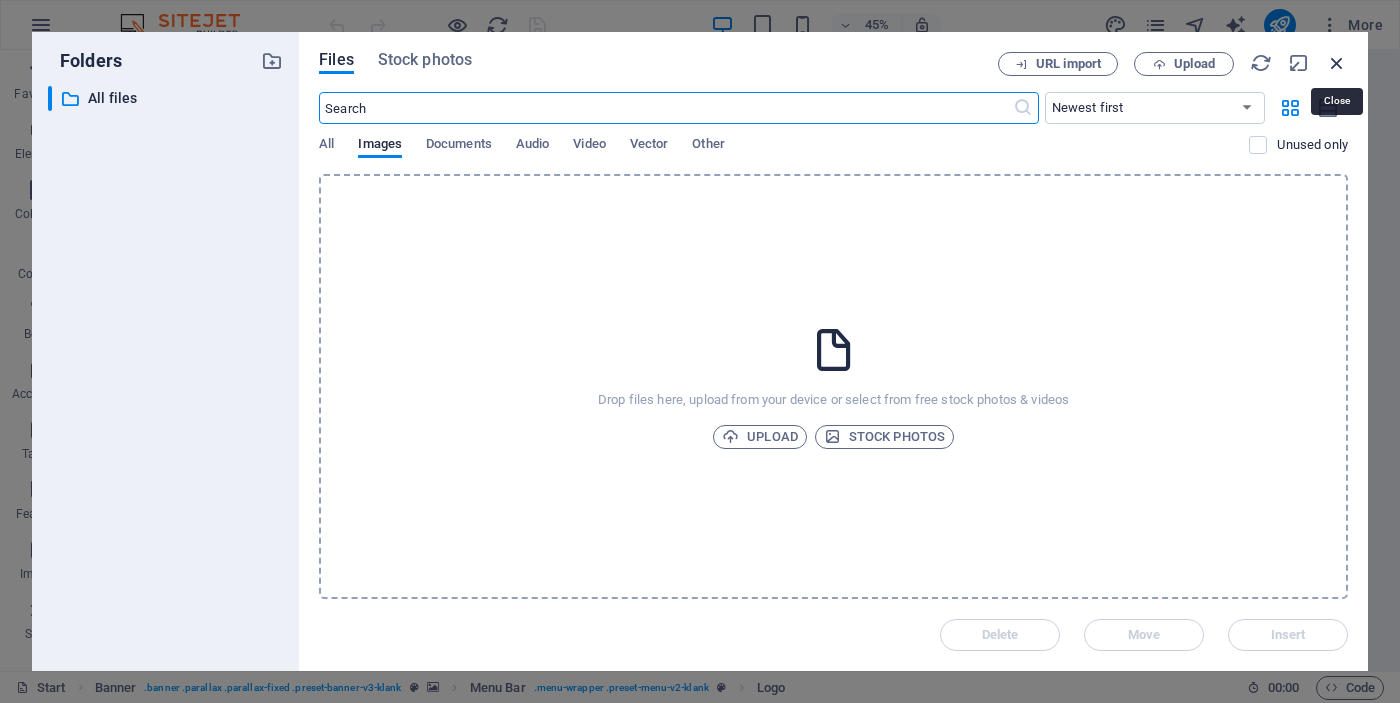 click at bounding box center [1337, 63] 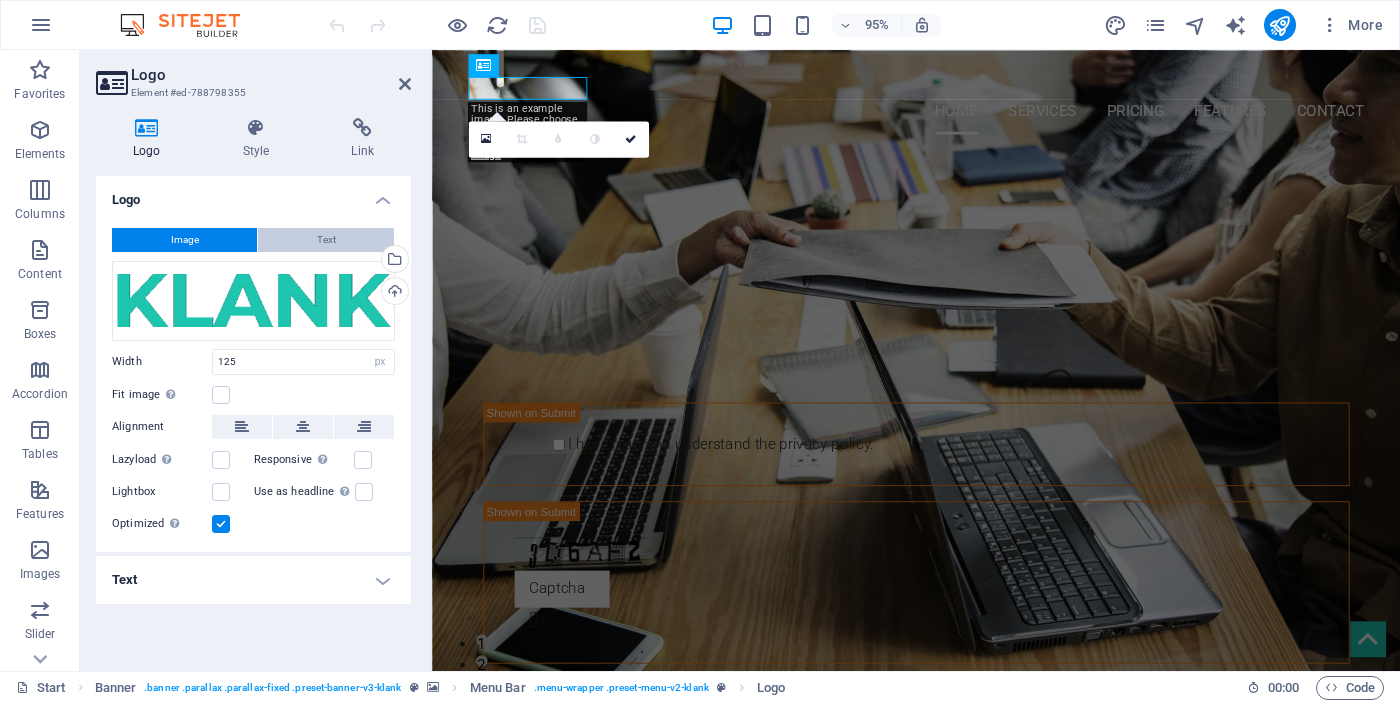 click on "Text" at bounding box center [326, 240] 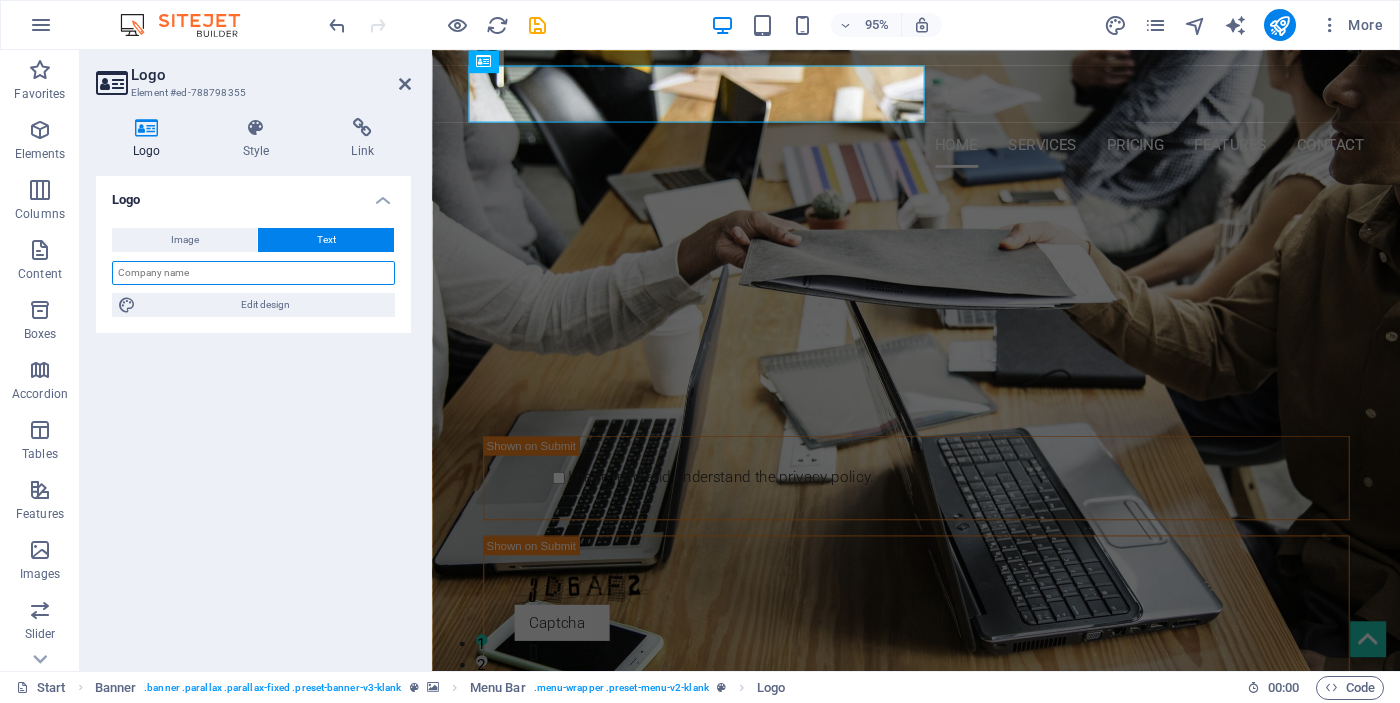 click at bounding box center [253, 273] 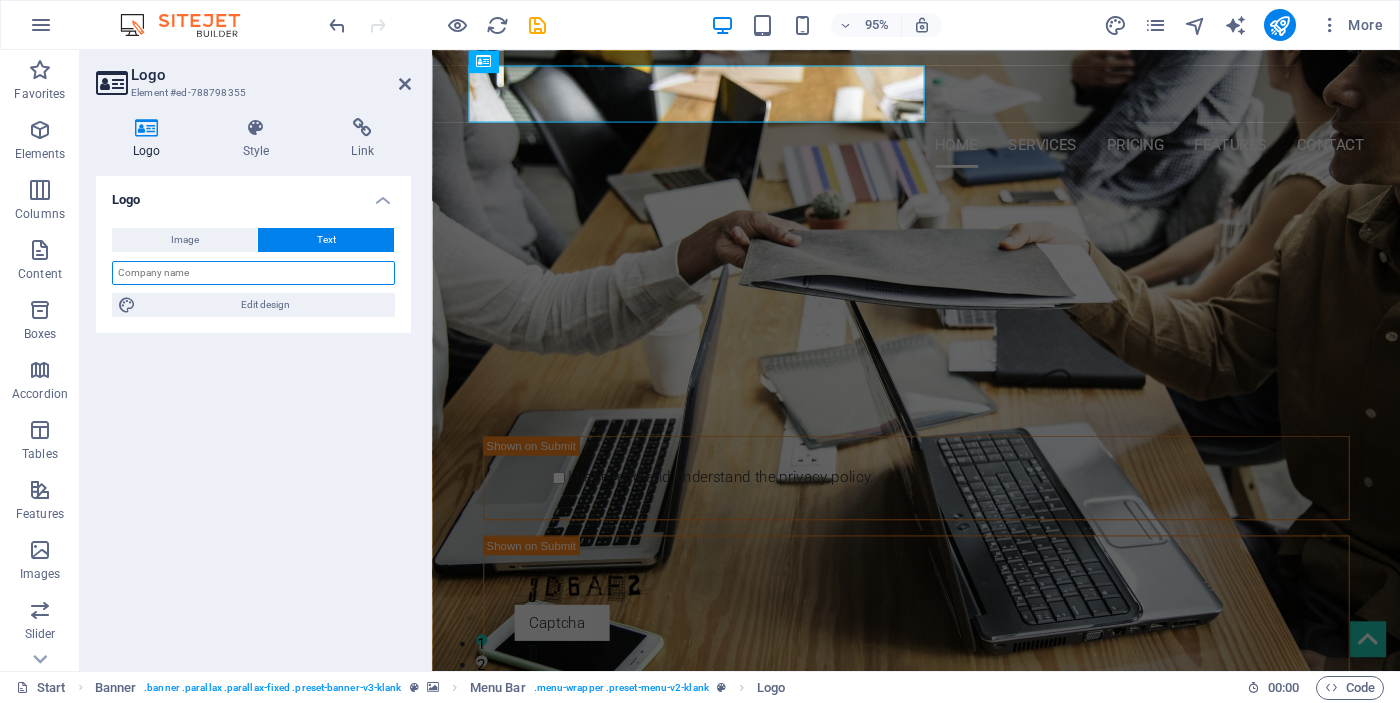 type on "I" 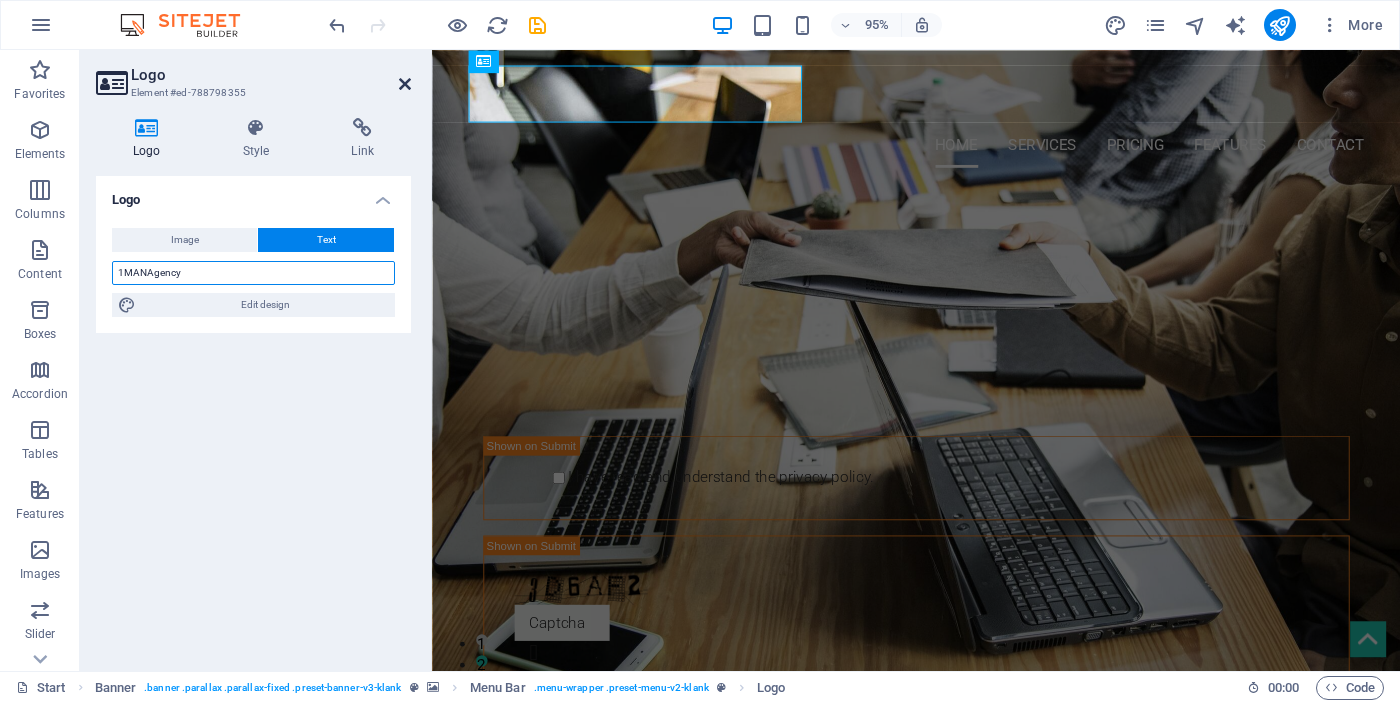 type on "1MANAgency" 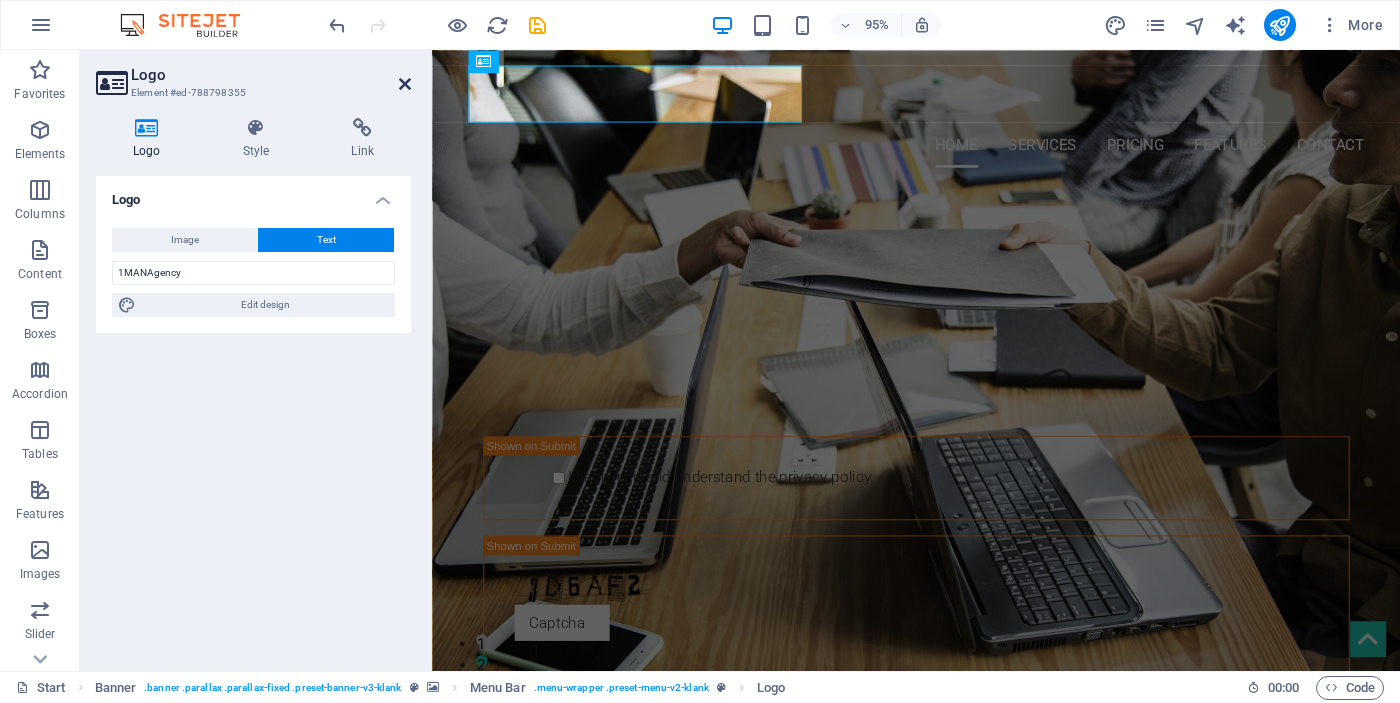 click at bounding box center [405, 84] 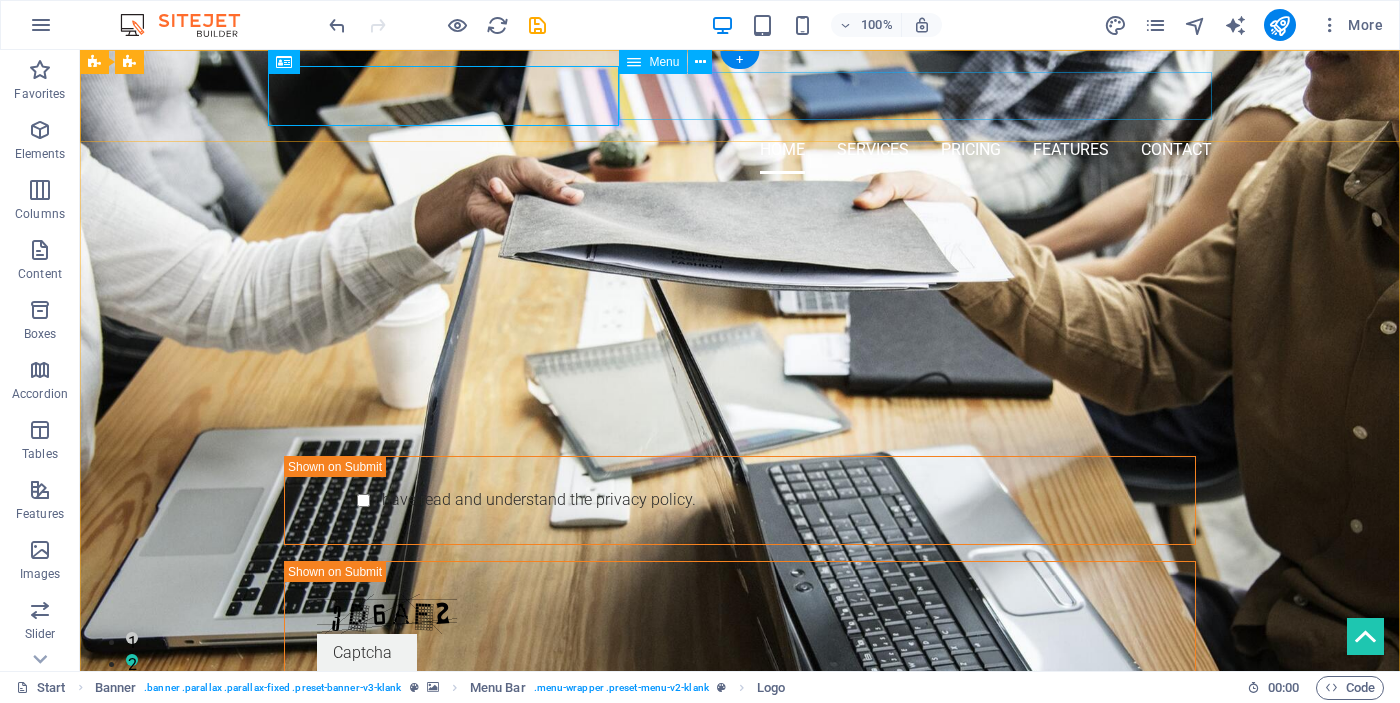 click on "Home Services Pricing Features Contact" at bounding box center (740, 150) 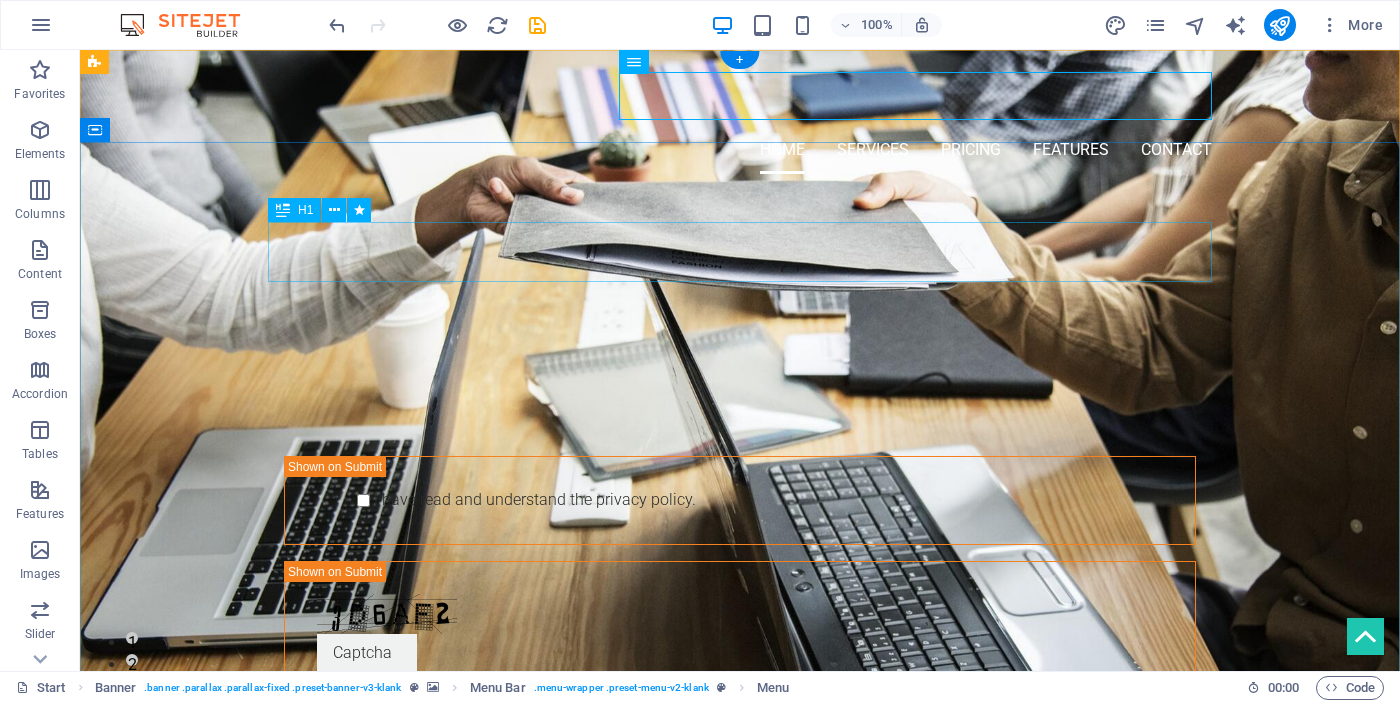 click on "PROFESSIONAL LEAD TOOL" at bounding box center [740, 300] 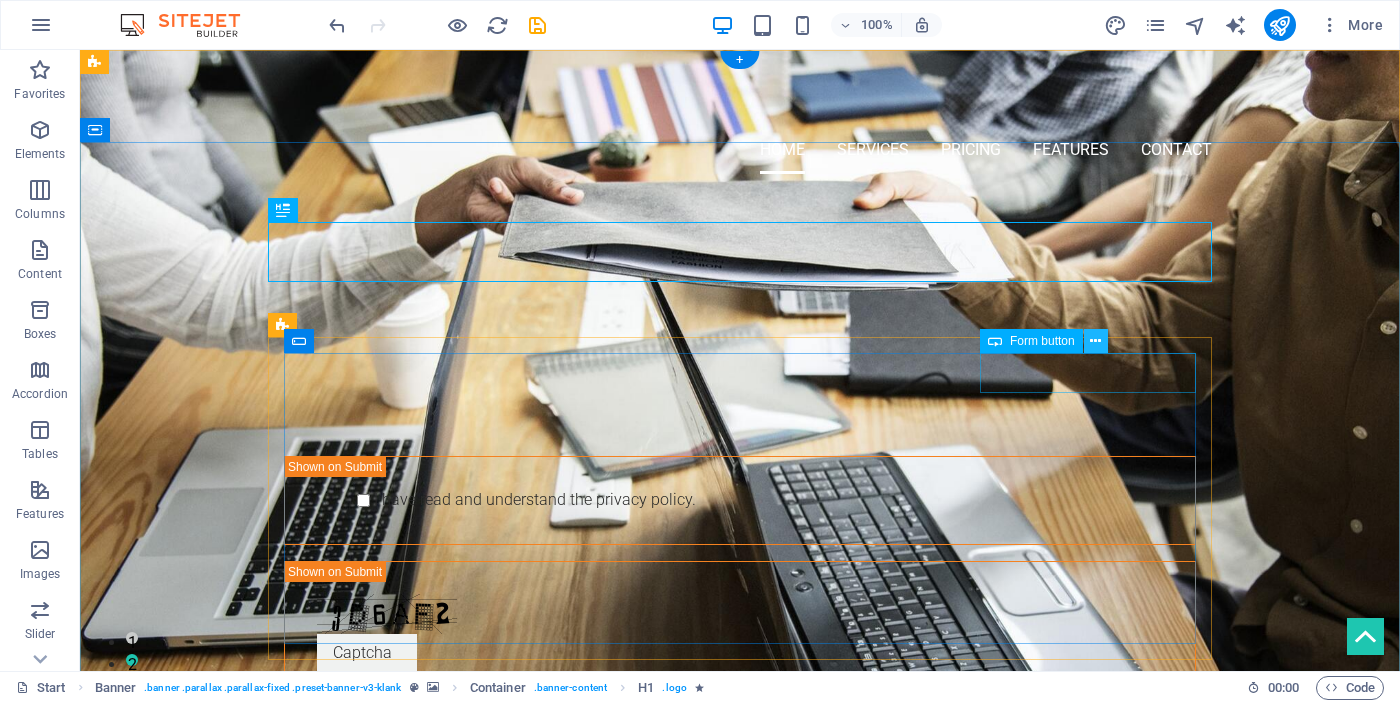 click at bounding box center [1095, 341] 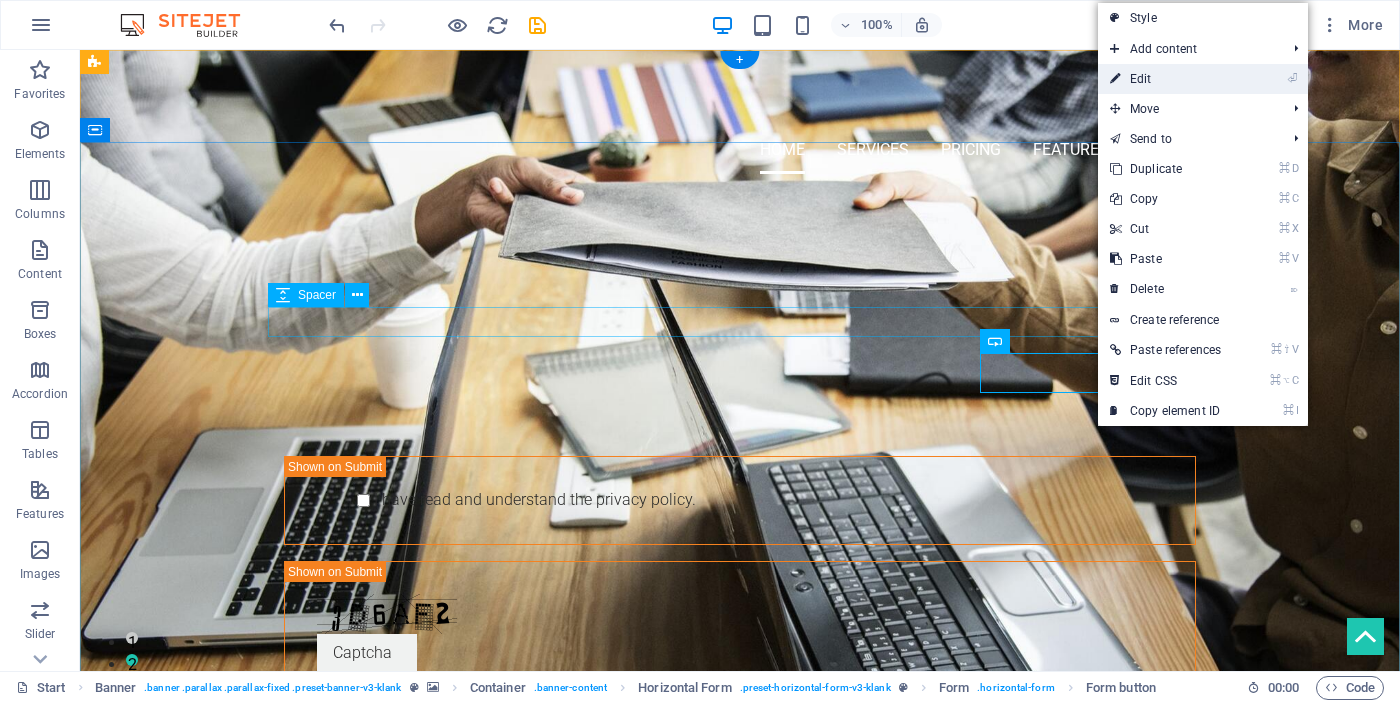 click on "⏎  Edit" at bounding box center [1165, 79] 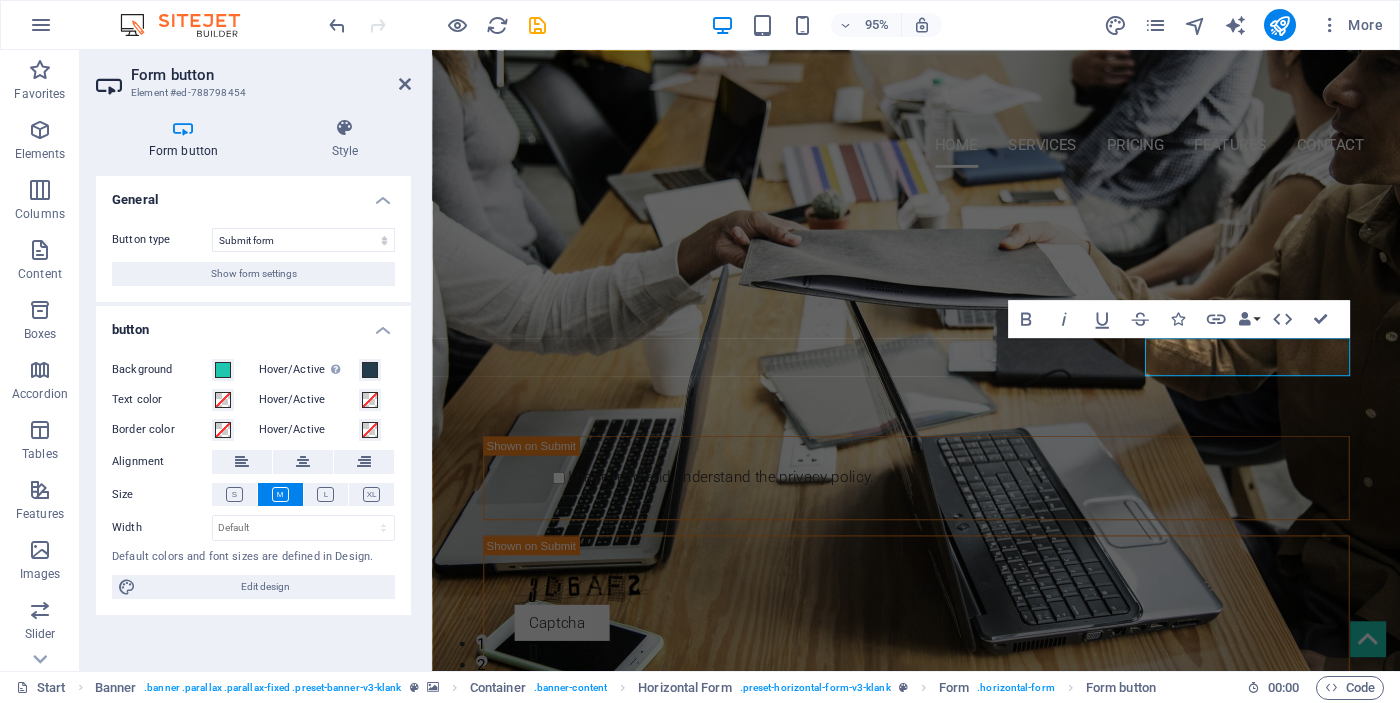 click on "General" at bounding box center [253, 194] 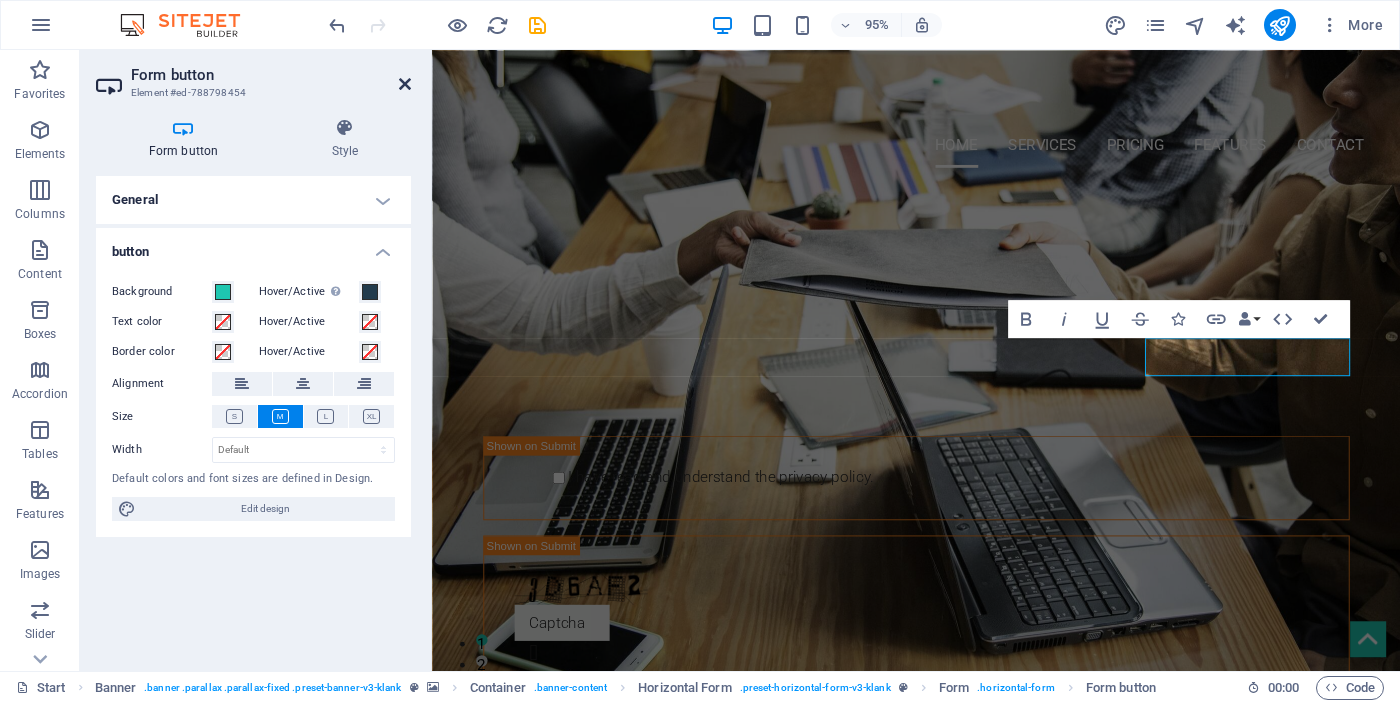 click at bounding box center (405, 84) 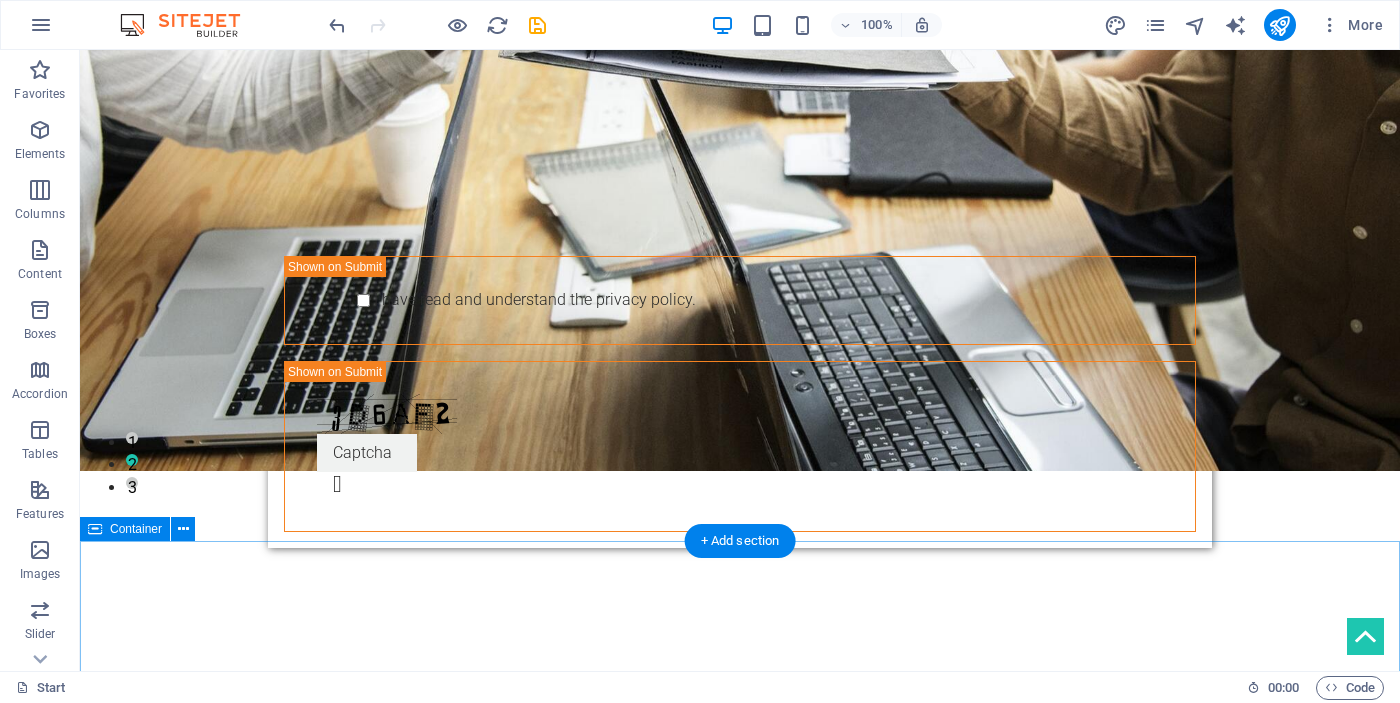 scroll, scrollTop: 199, scrollLeft: 0, axis: vertical 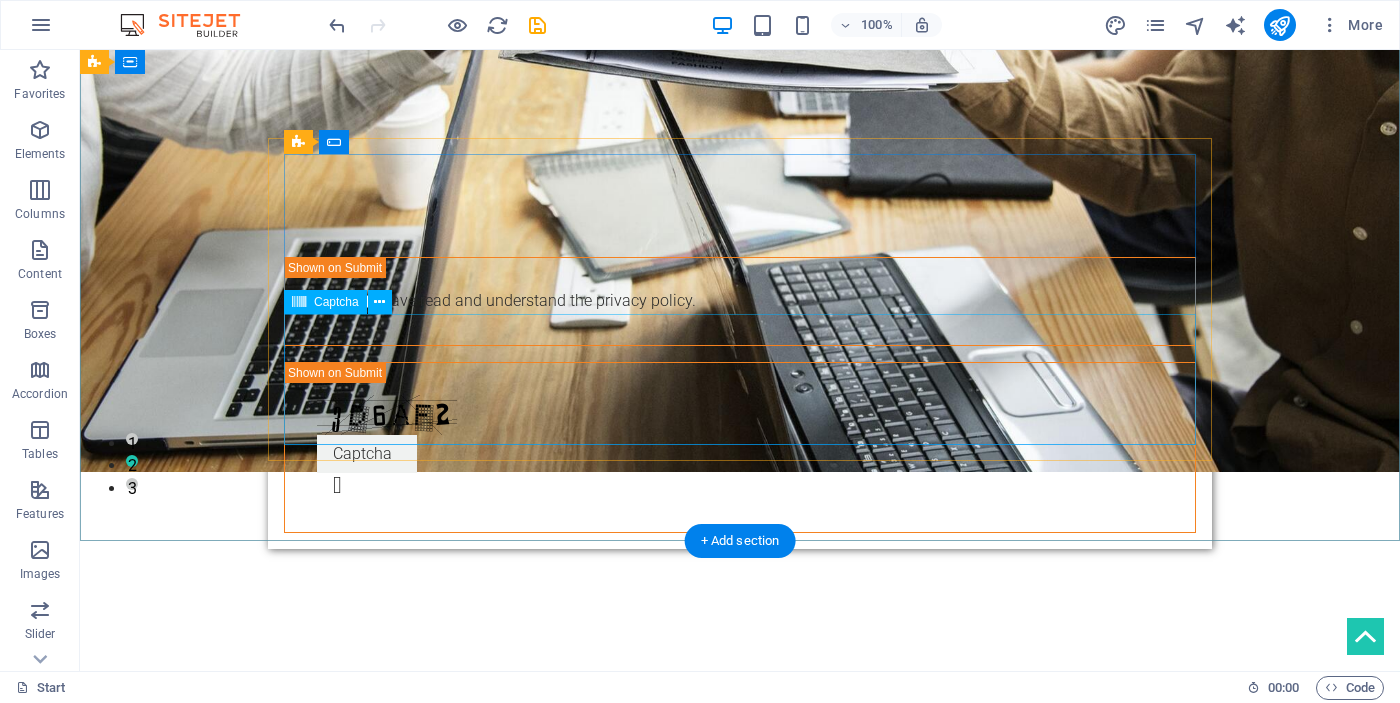 click on "Nicht lesbar? Neu generieren" at bounding box center (740, 447) 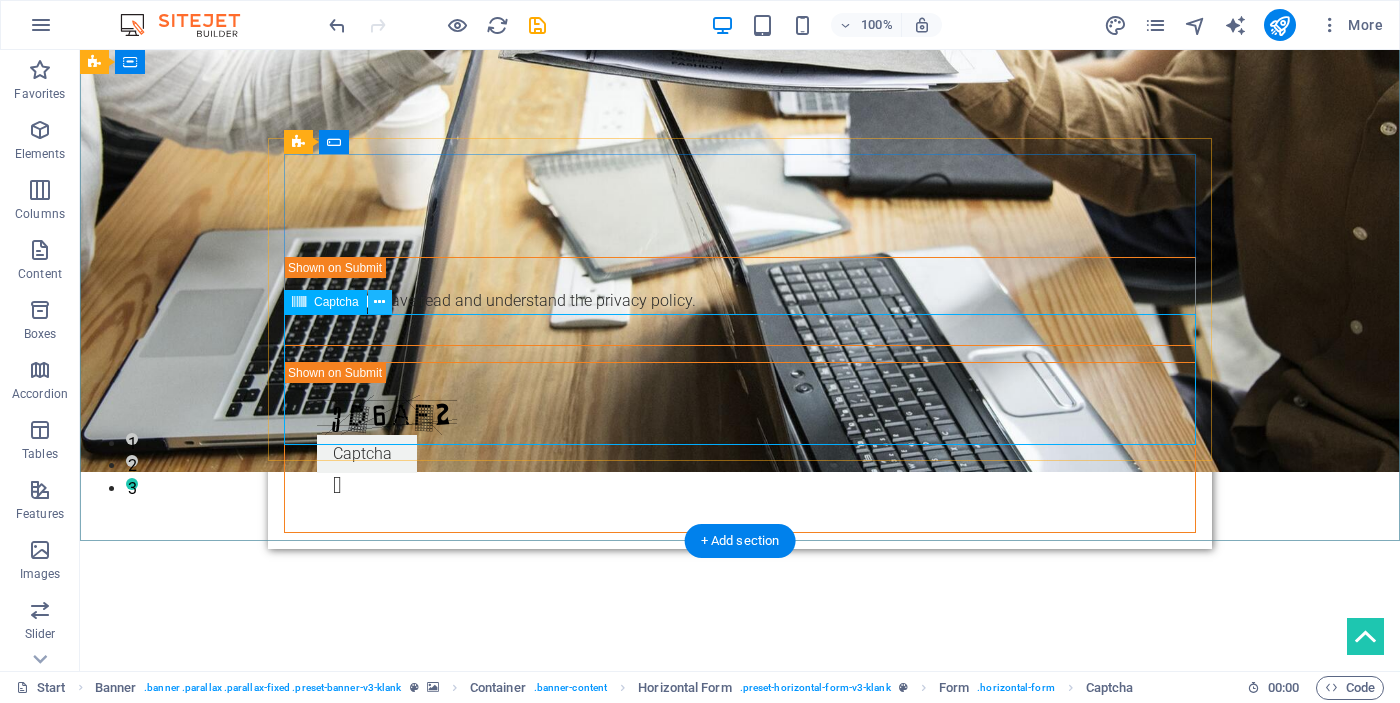 click at bounding box center [379, 302] 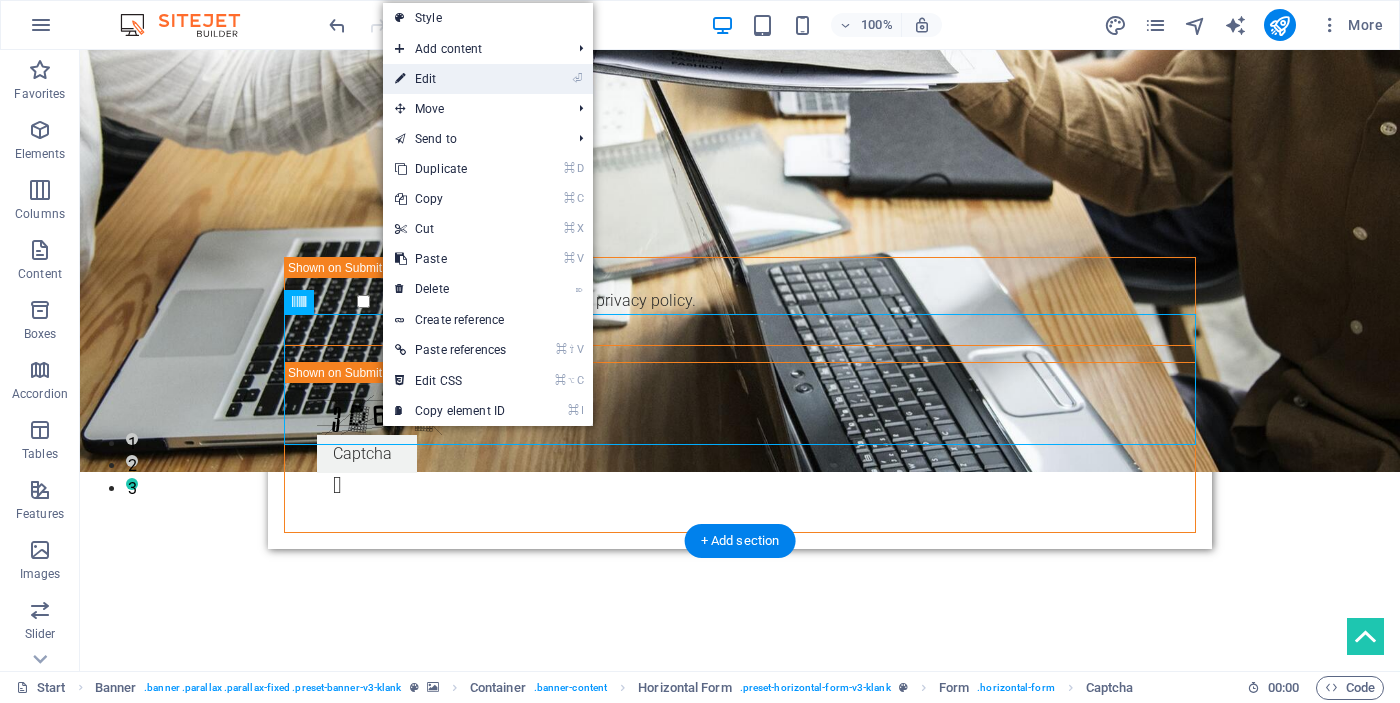 click on "⏎  Edit" at bounding box center (450, 79) 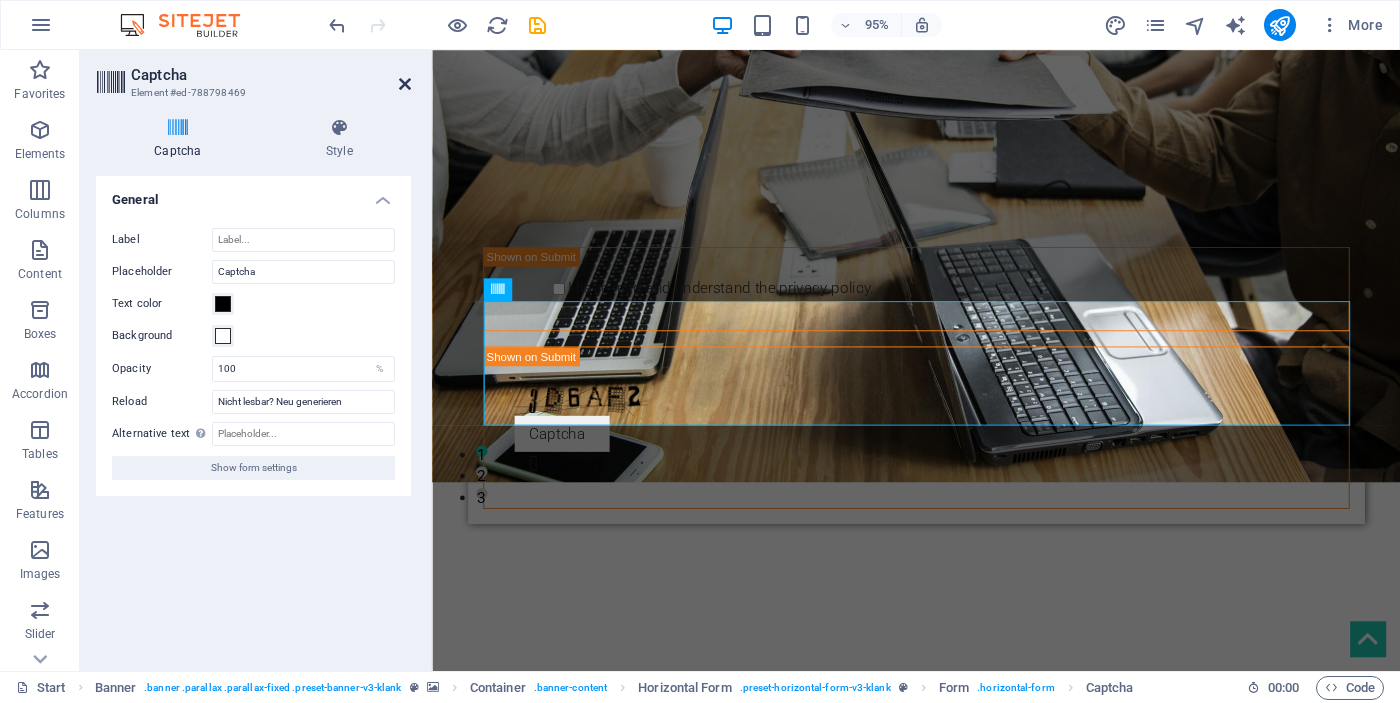 click at bounding box center [405, 84] 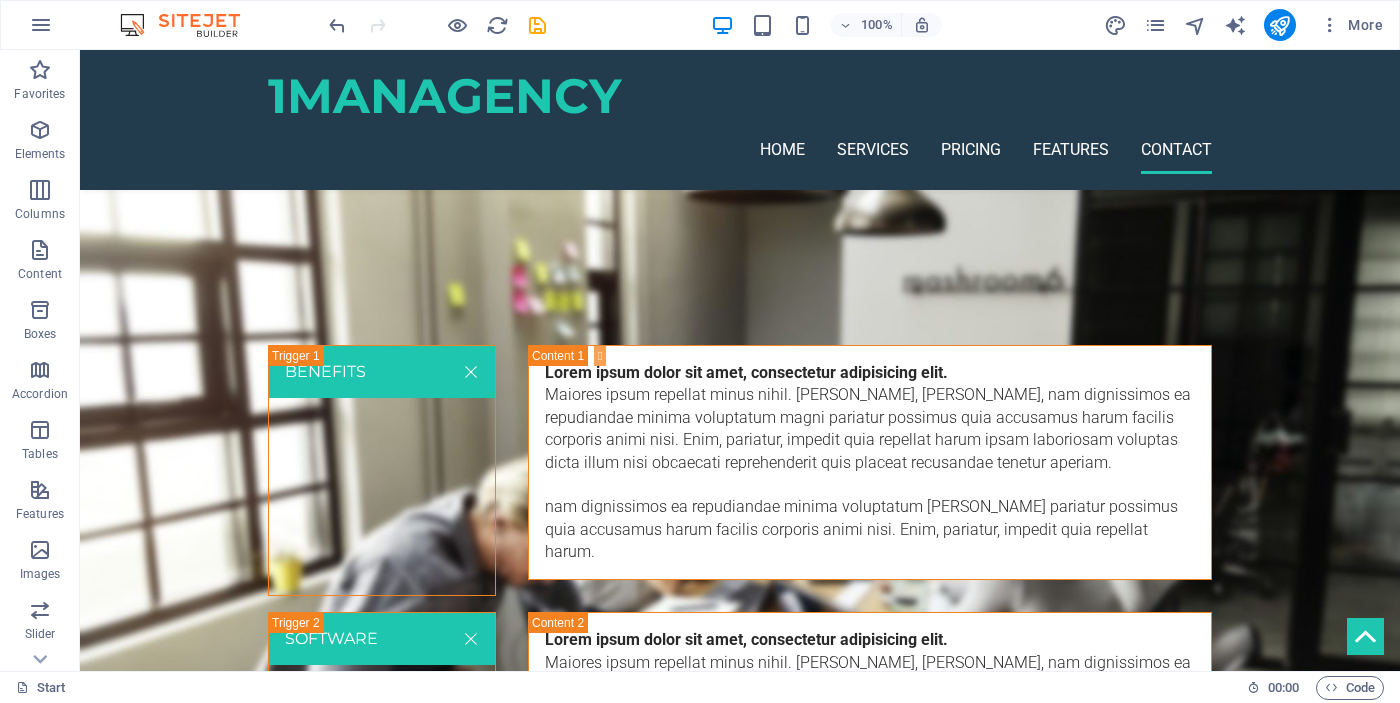 scroll, scrollTop: 2990, scrollLeft: 0, axis: vertical 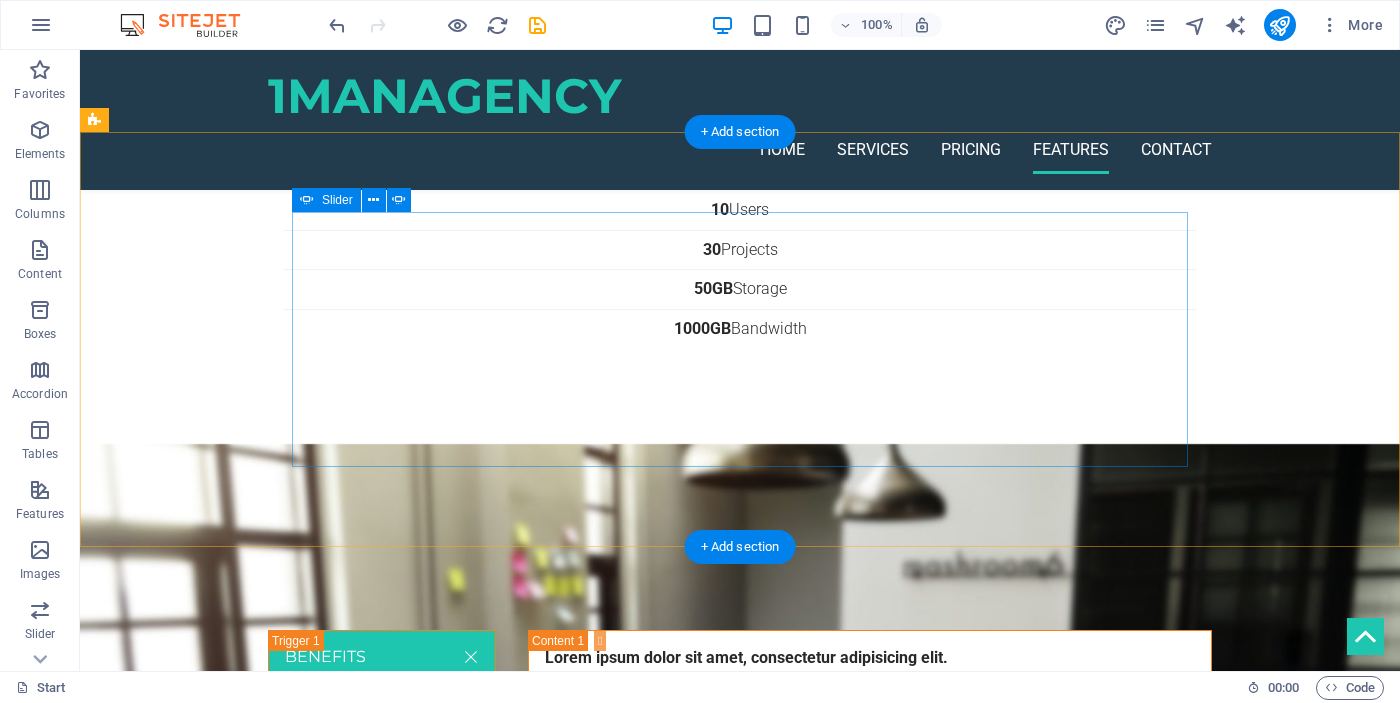 click on "1" at bounding box center (132, -2352) 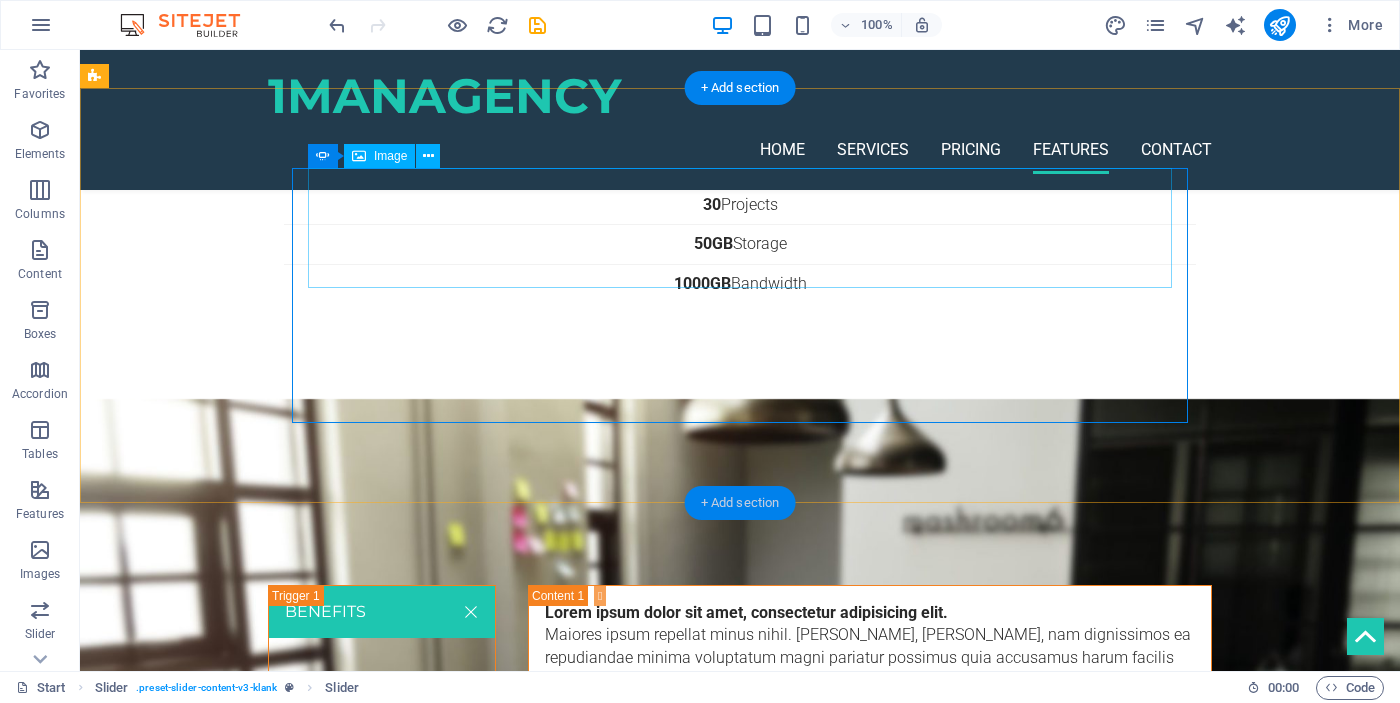 scroll, scrollTop: 3036, scrollLeft: 0, axis: vertical 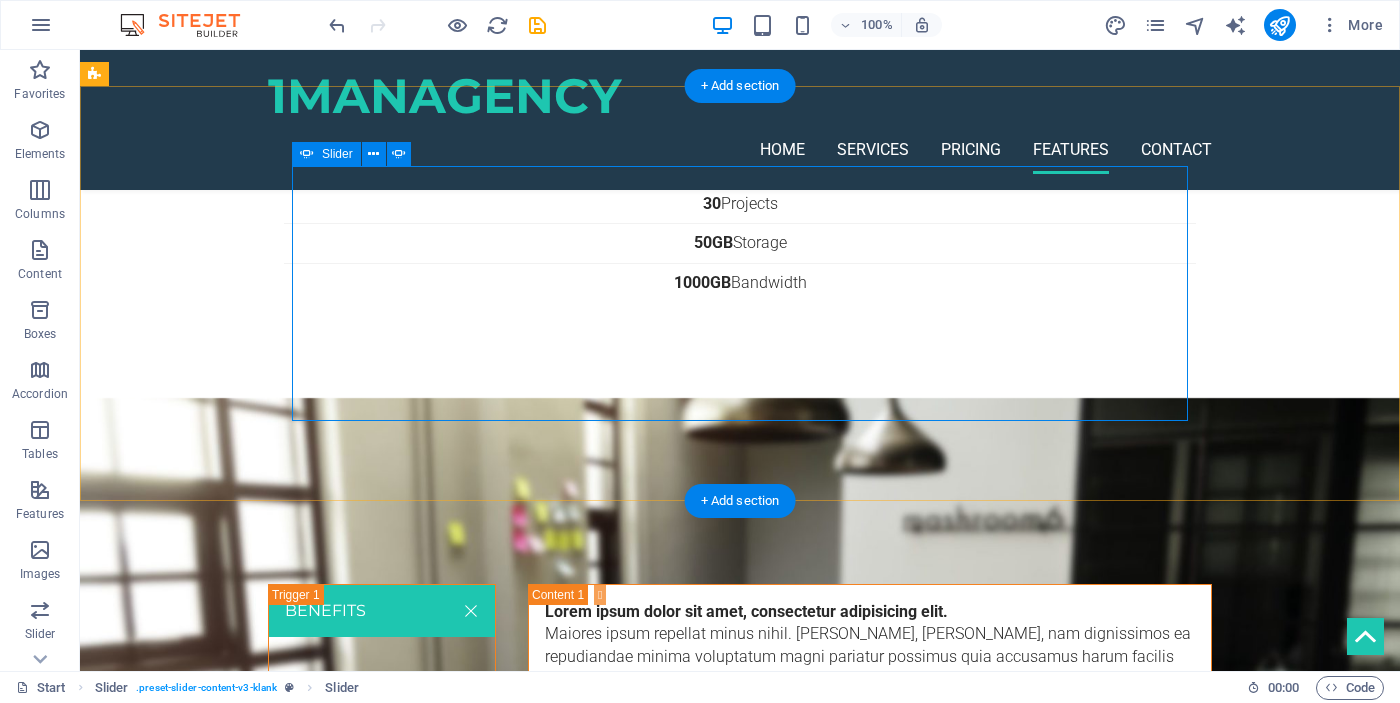click on "2" at bounding box center [132, -2376] 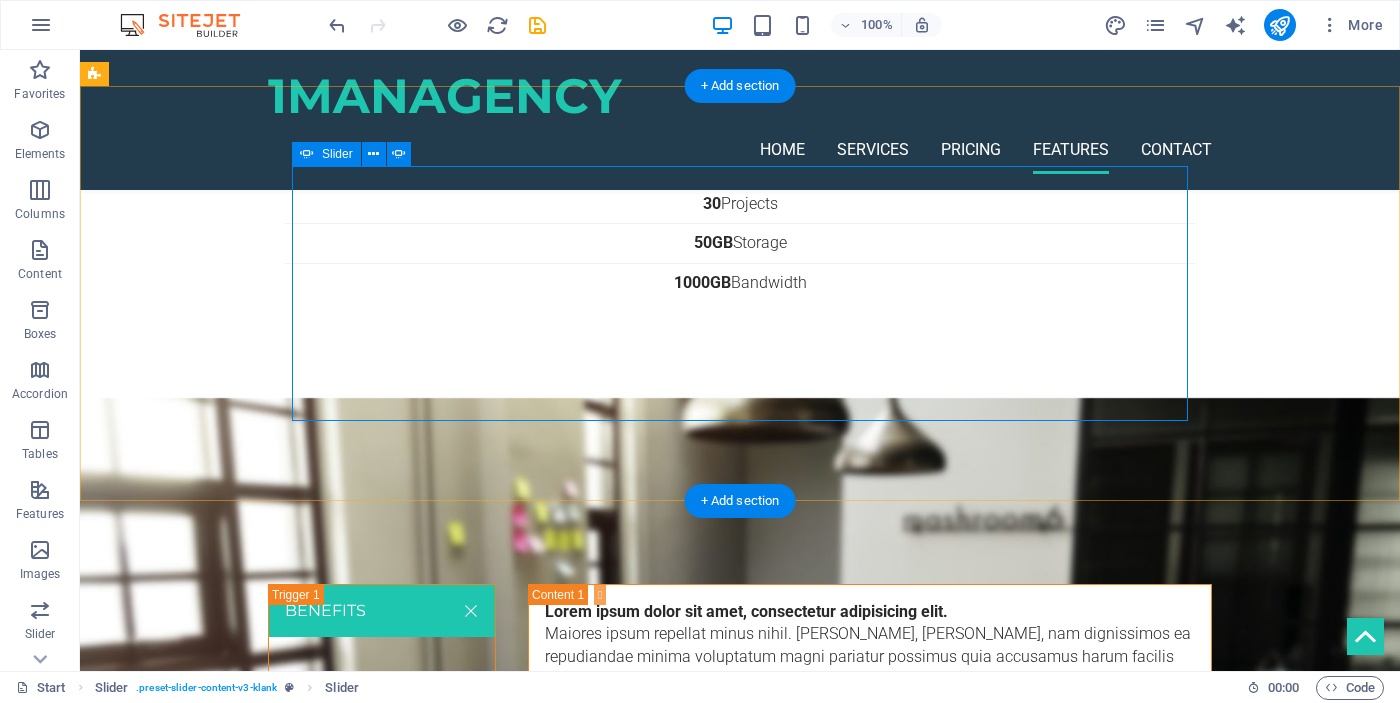click on "3" at bounding box center [132, -2353] 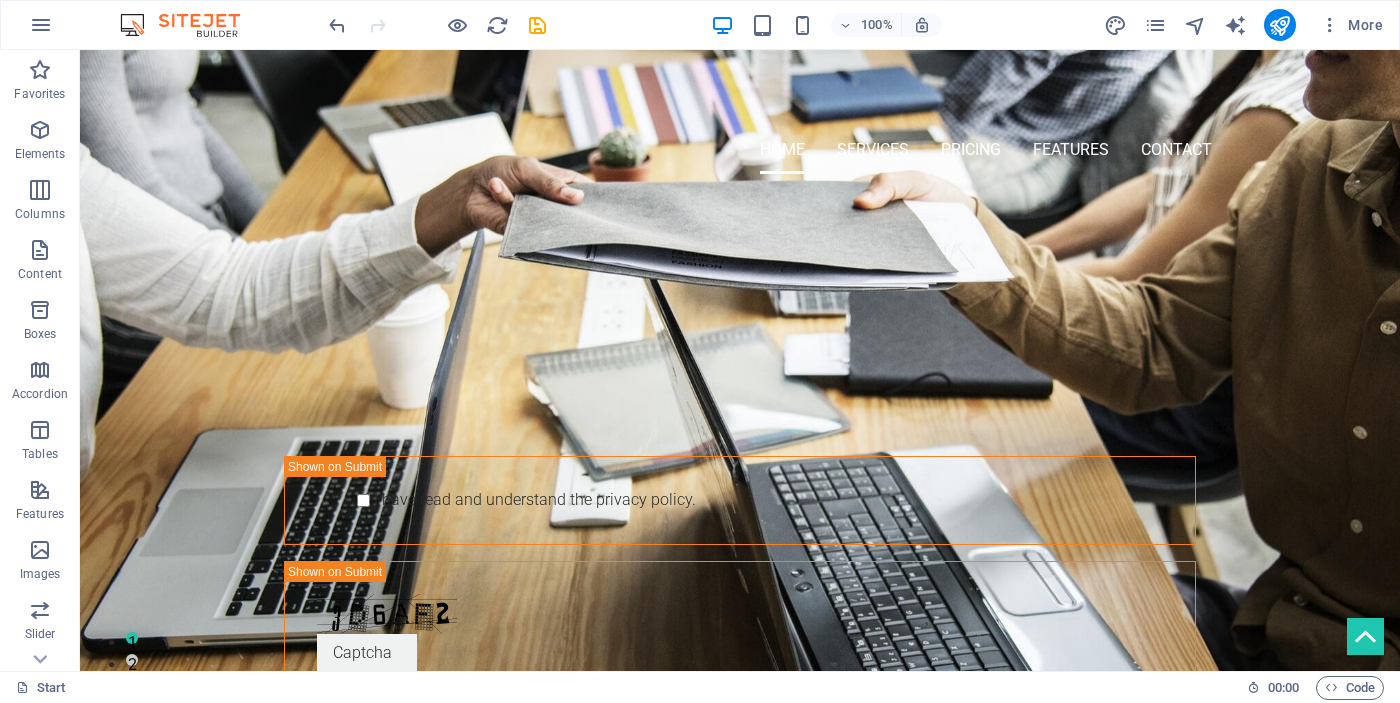 scroll, scrollTop: 0, scrollLeft: 0, axis: both 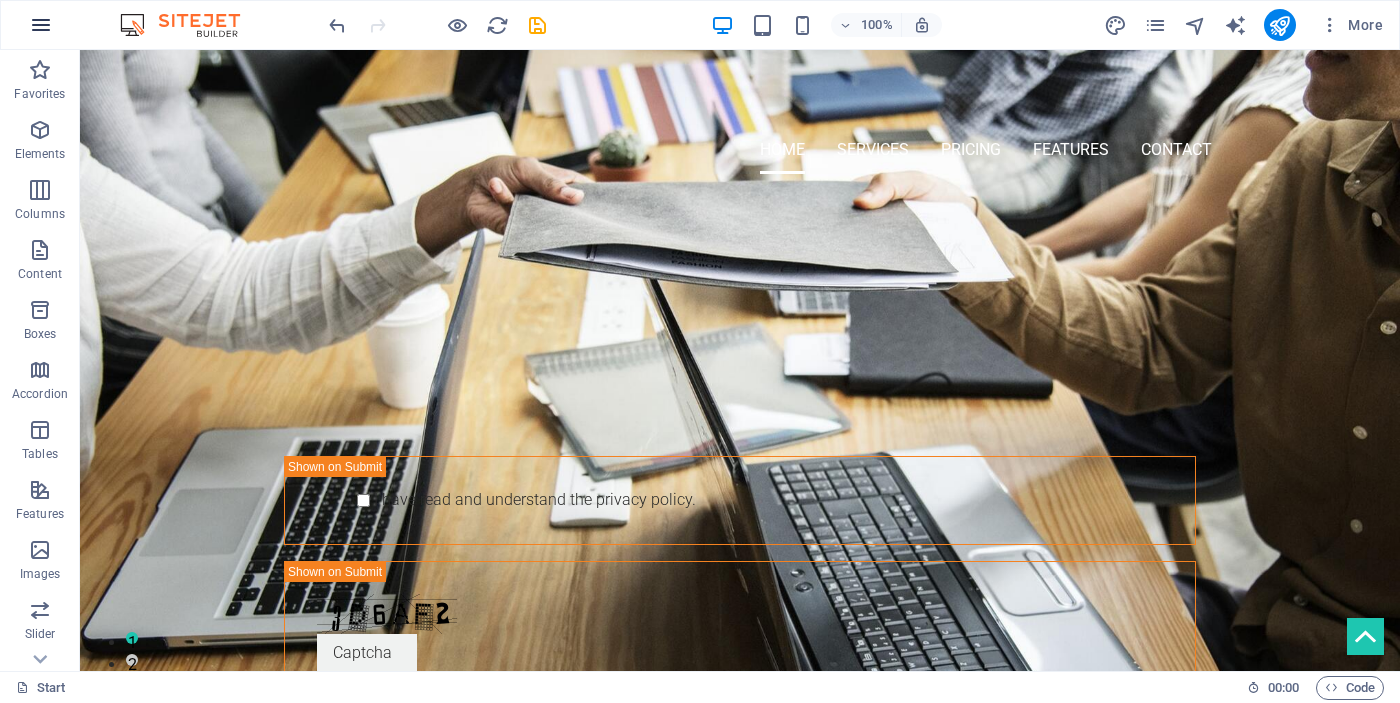 click at bounding box center (41, 25) 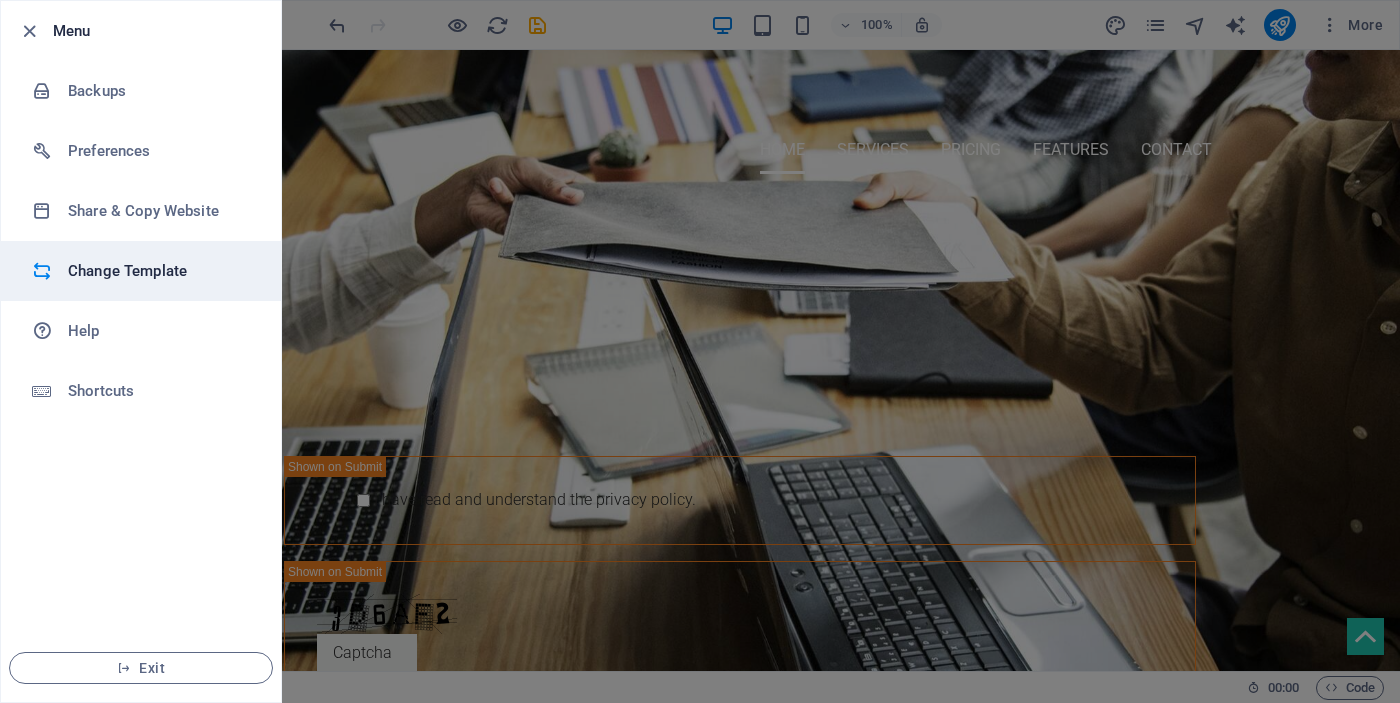 click on "Change Template" at bounding box center (160, 271) 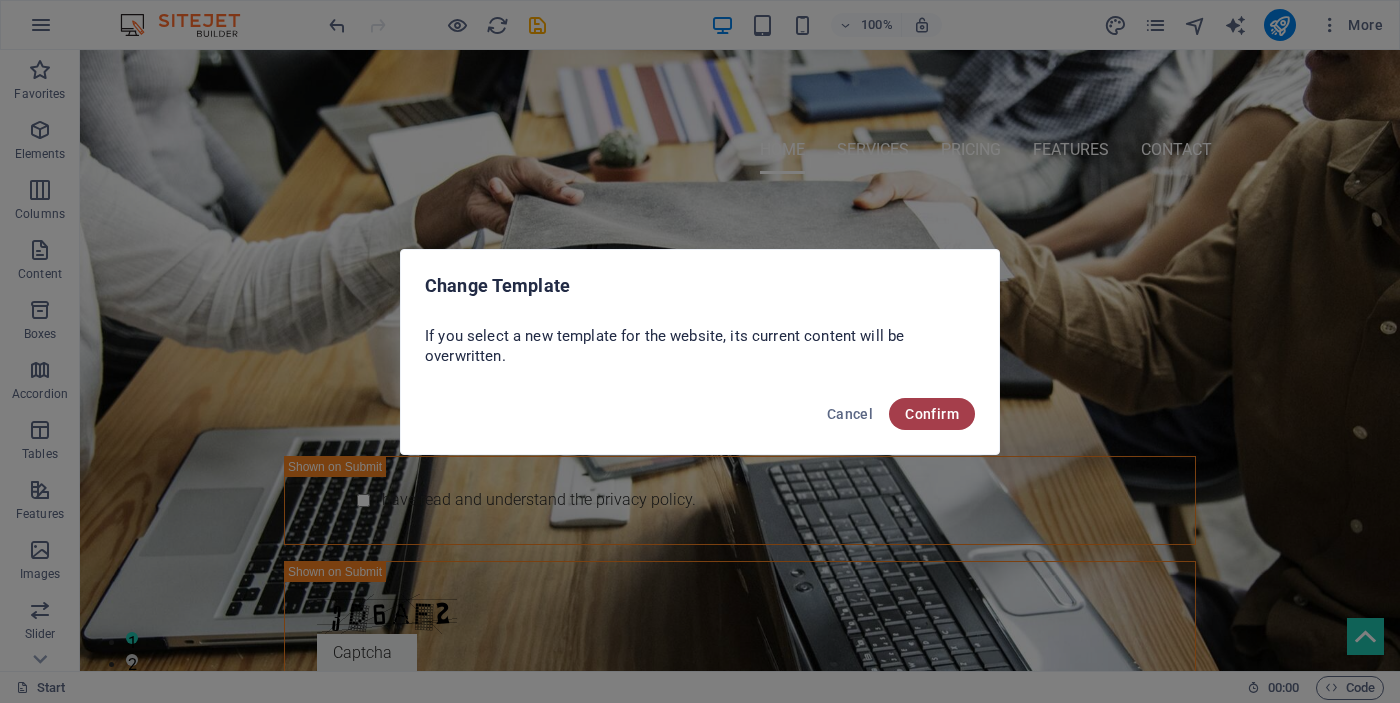 click on "Confirm" at bounding box center [932, 414] 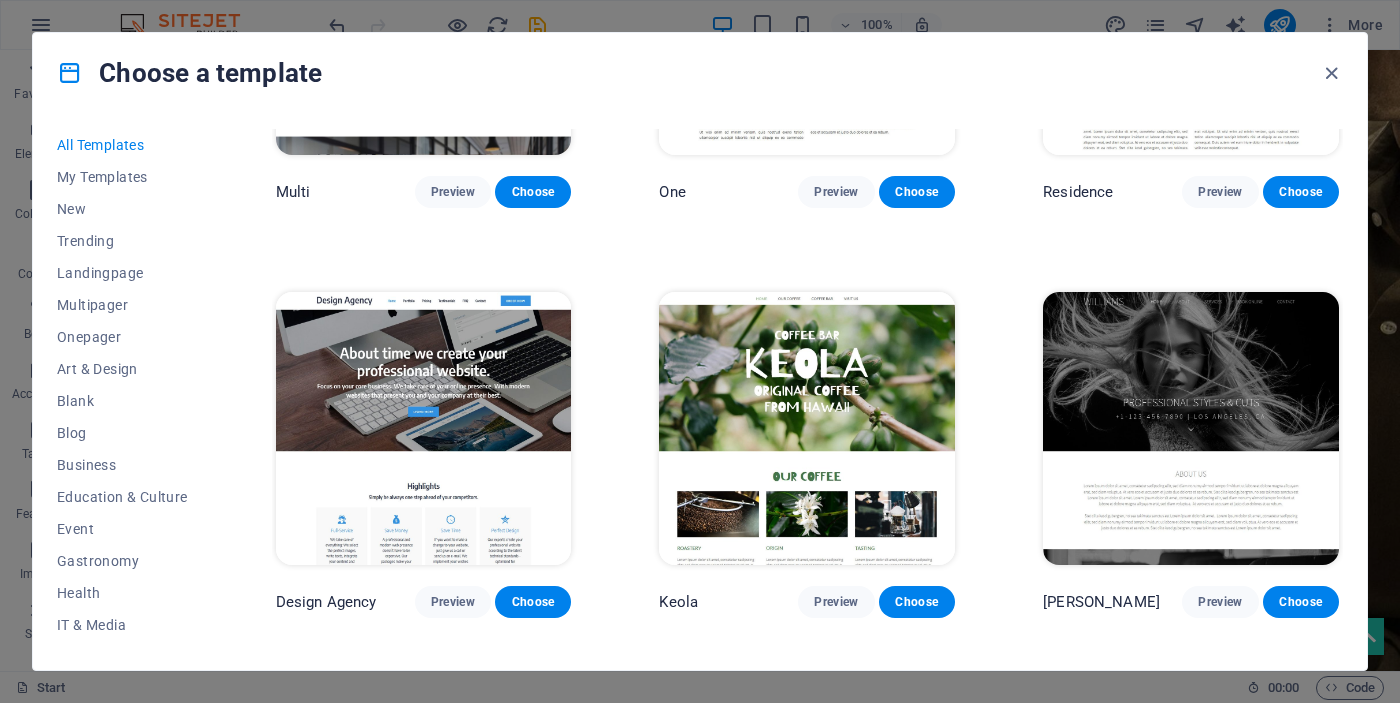 scroll, scrollTop: 16661, scrollLeft: 0, axis: vertical 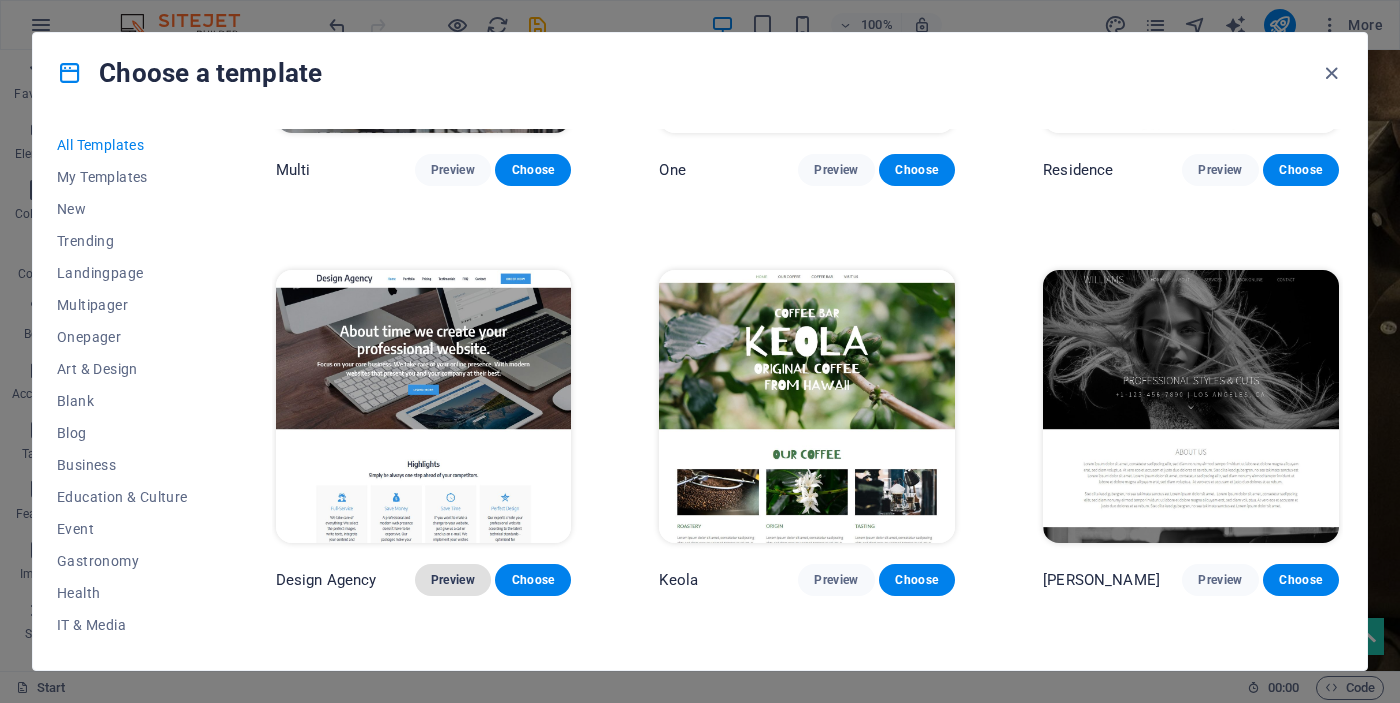 click on "Preview" at bounding box center [453, 580] 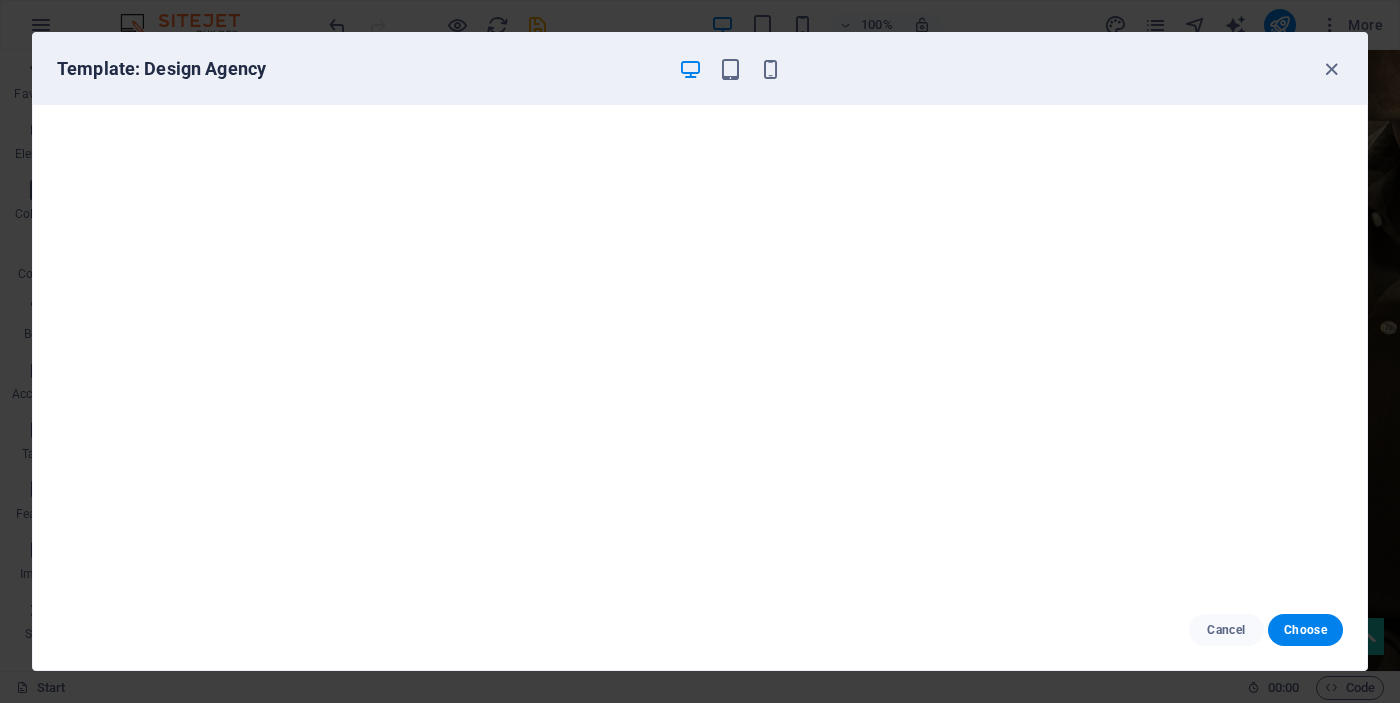 scroll, scrollTop: 5, scrollLeft: 0, axis: vertical 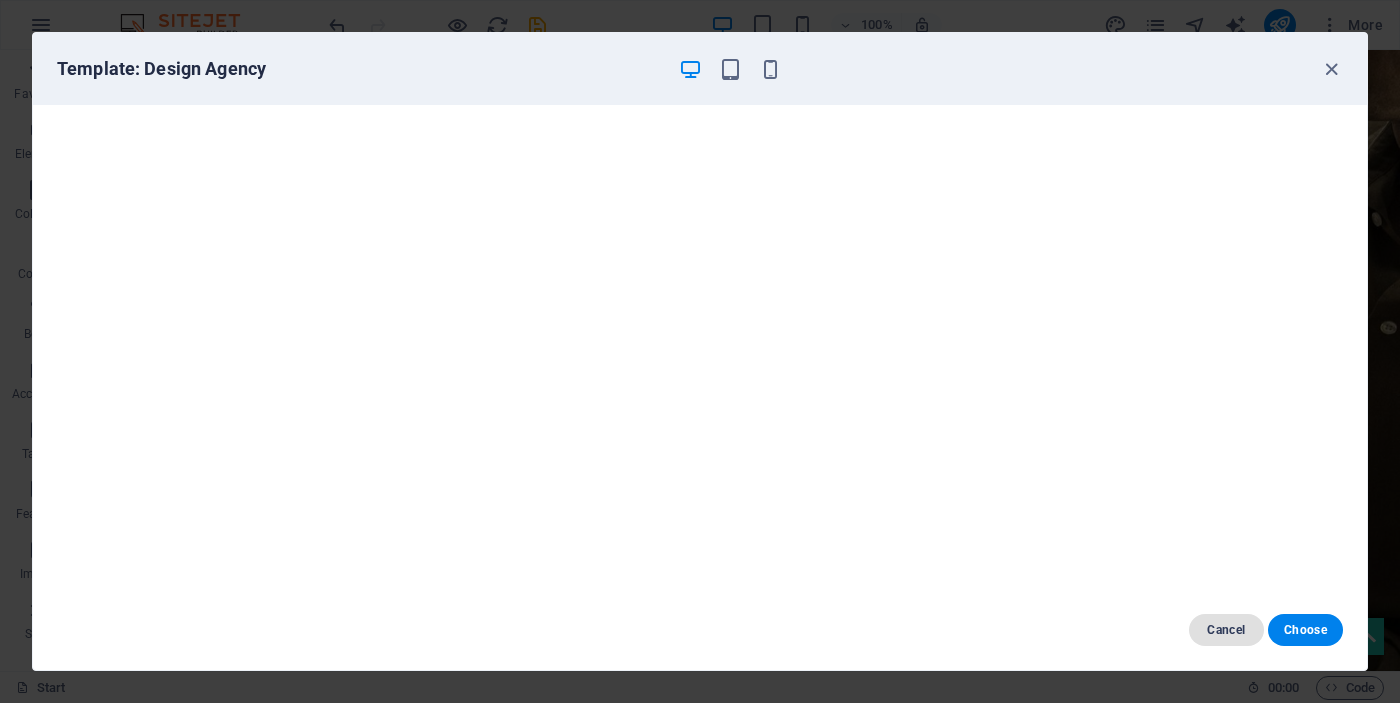 click on "Cancel" at bounding box center [1226, 630] 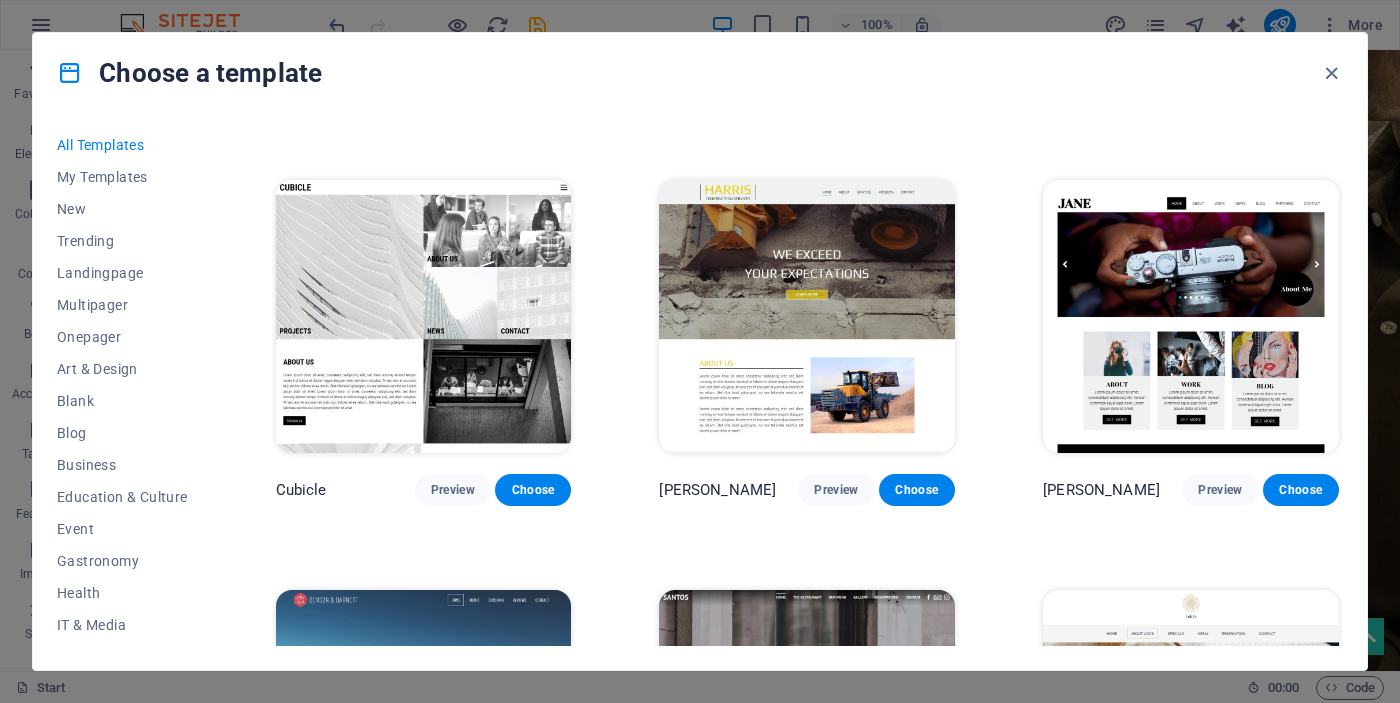 scroll, scrollTop: 17582, scrollLeft: 0, axis: vertical 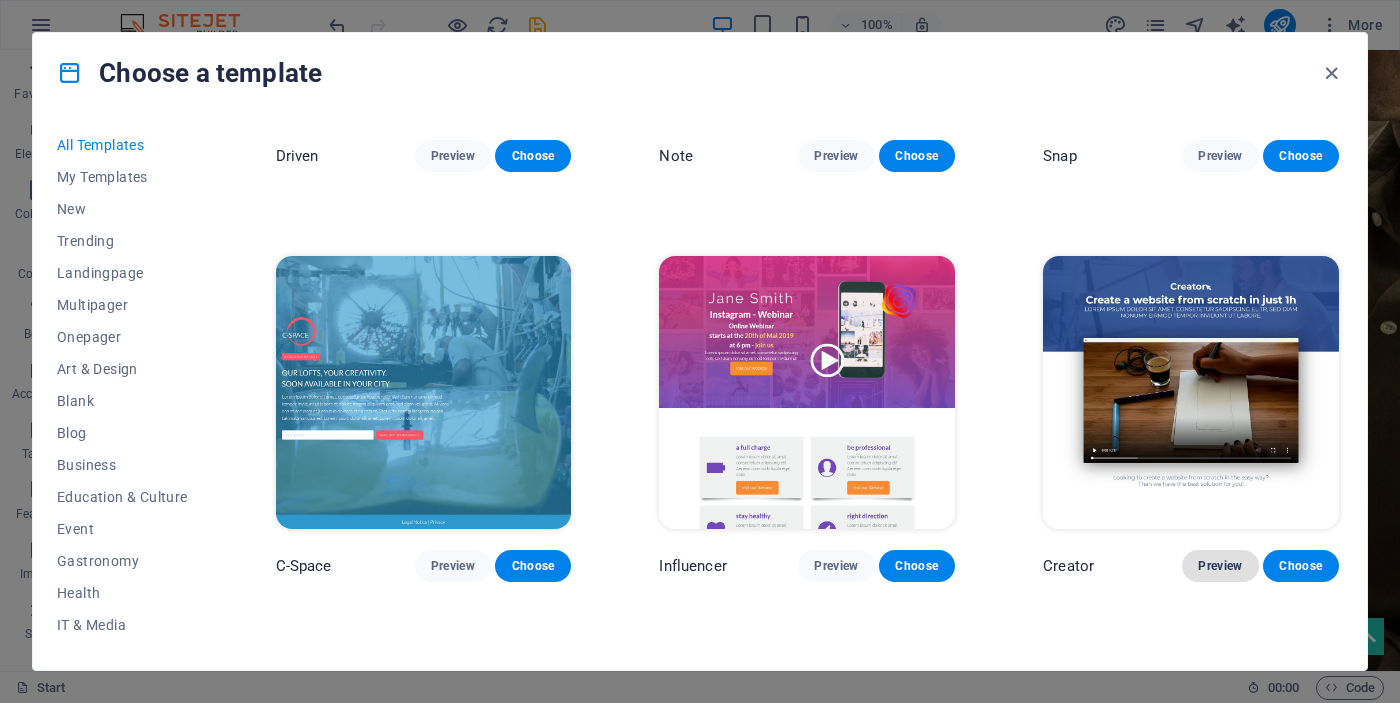 click on "Preview" at bounding box center (1220, 566) 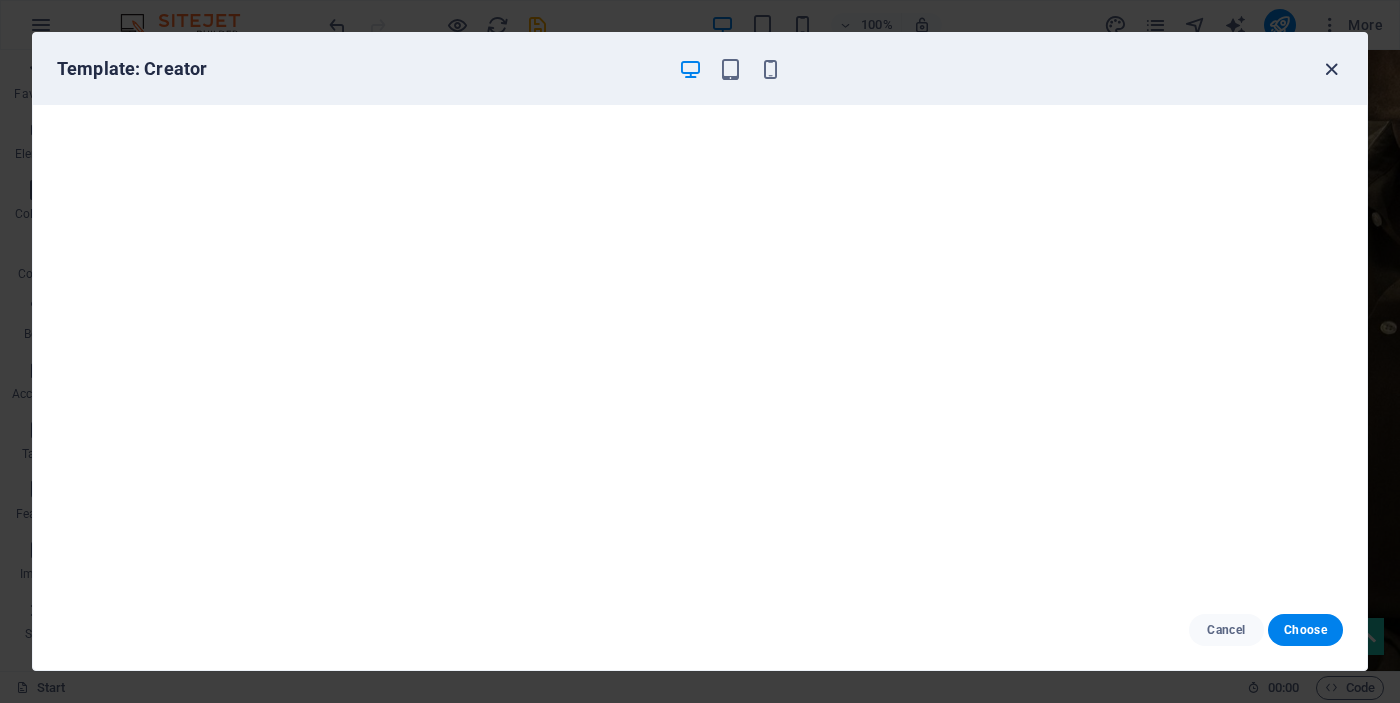 click at bounding box center [1331, 69] 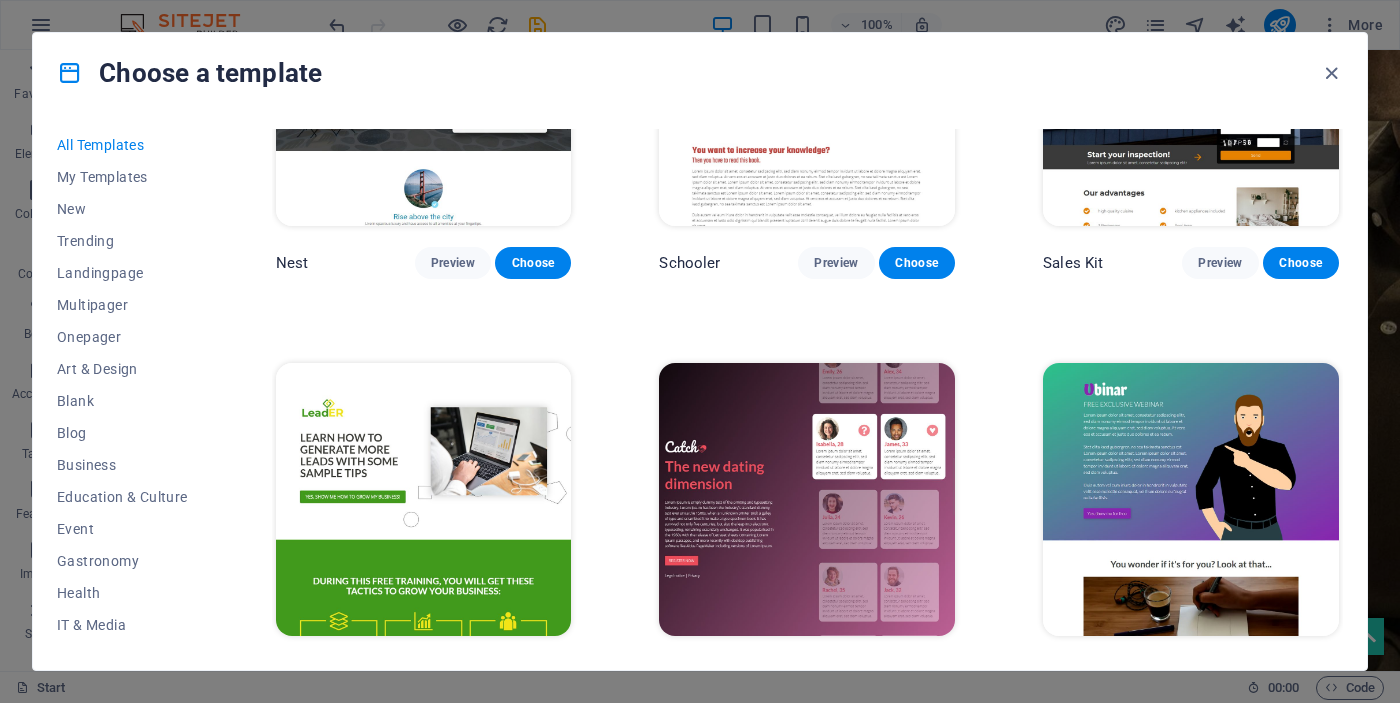scroll, scrollTop: 20667, scrollLeft: 0, axis: vertical 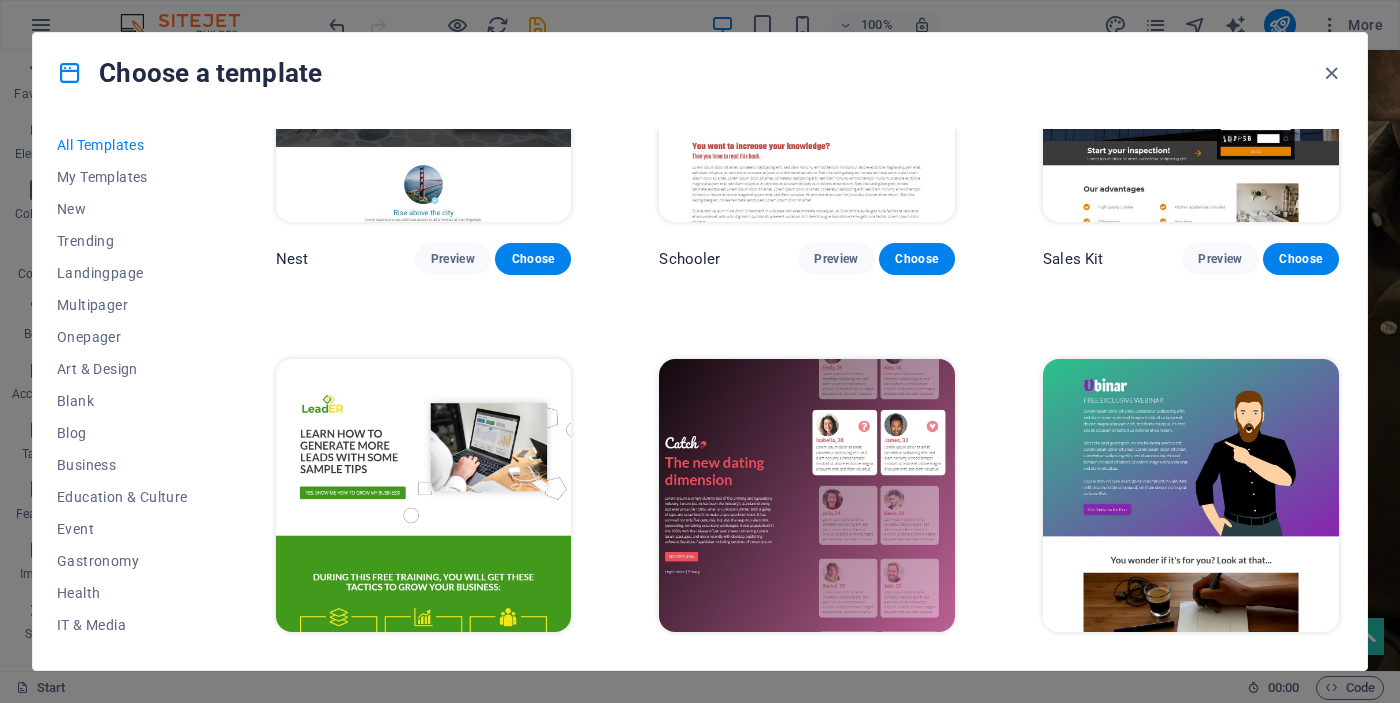 click on "Preview" at bounding box center (453, 669) 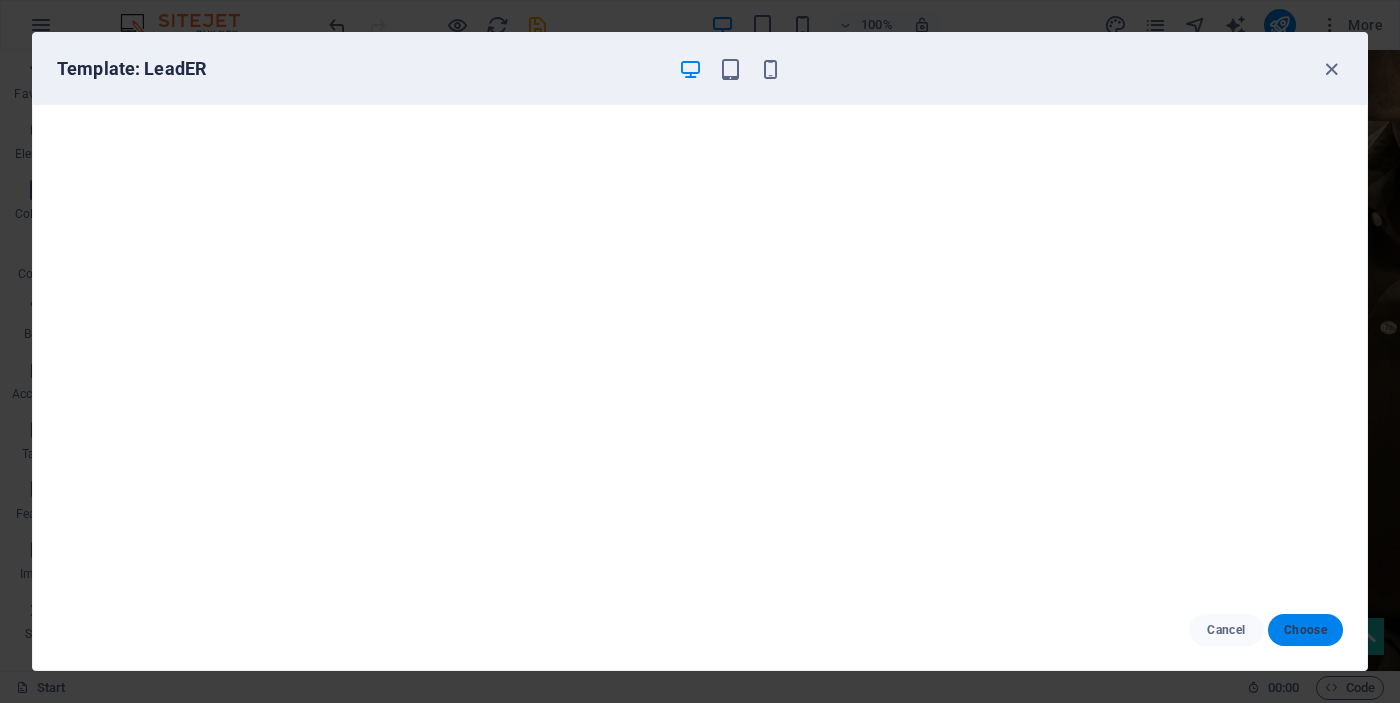 click on "Choose" at bounding box center (1305, 630) 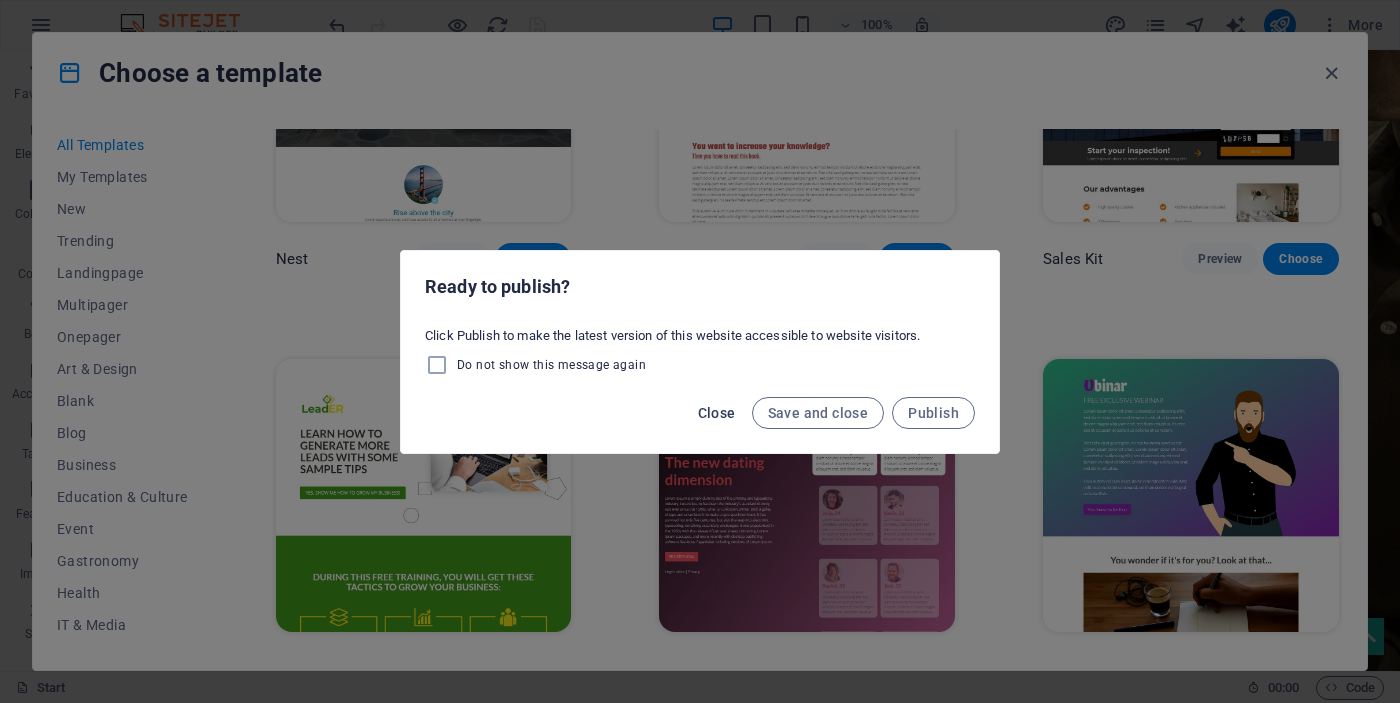 click on "Close" at bounding box center [717, 413] 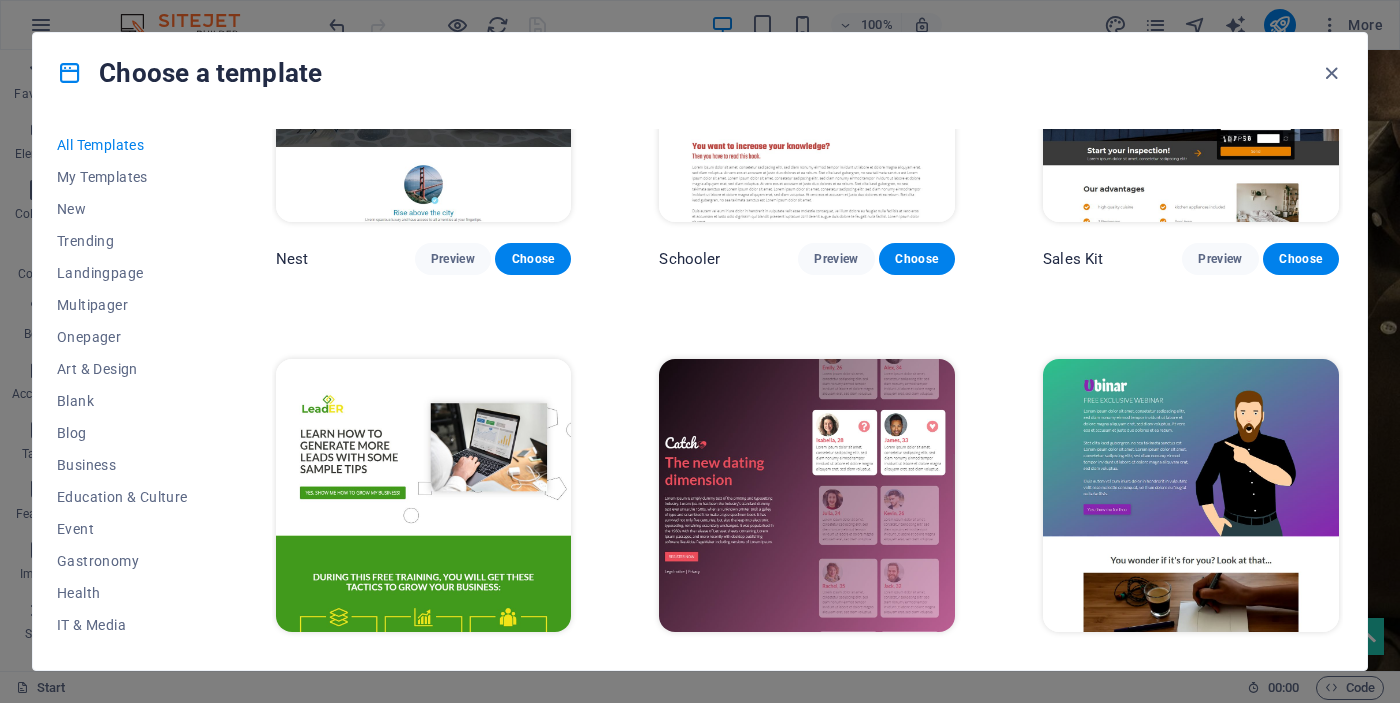 click on "Choose" at bounding box center (533, 669) 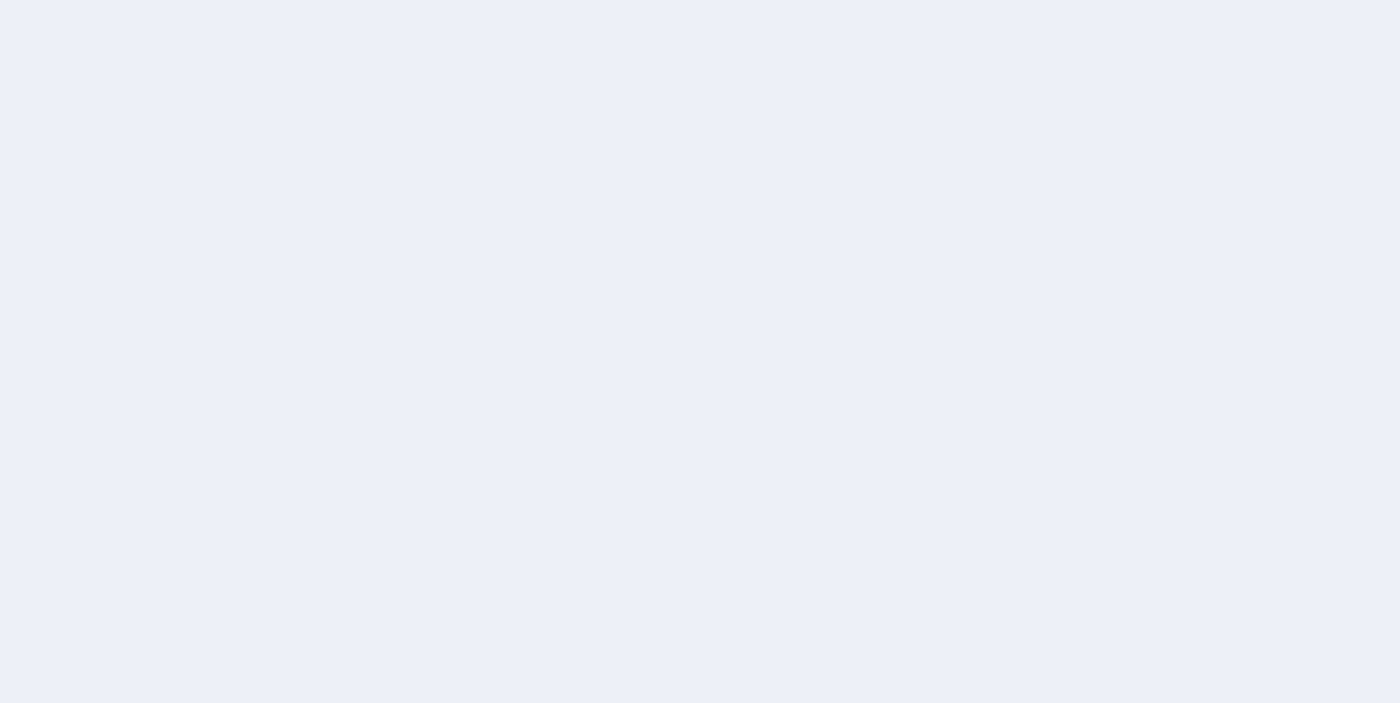 scroll, scrollTop: 0, scrollLeft: 0, axis: both 